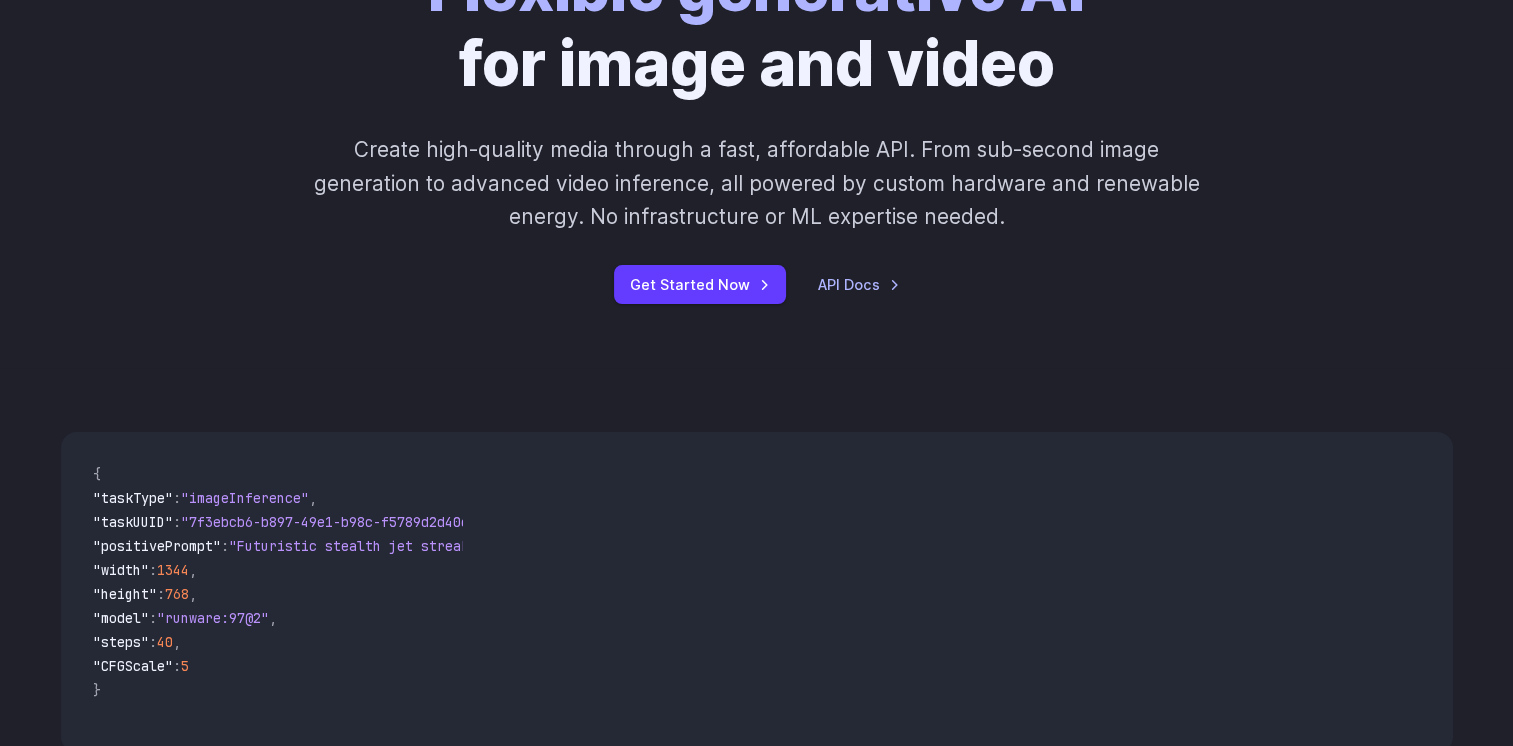 scroll, scrollTop: 332, scrollLeft: 0, axis: vertical 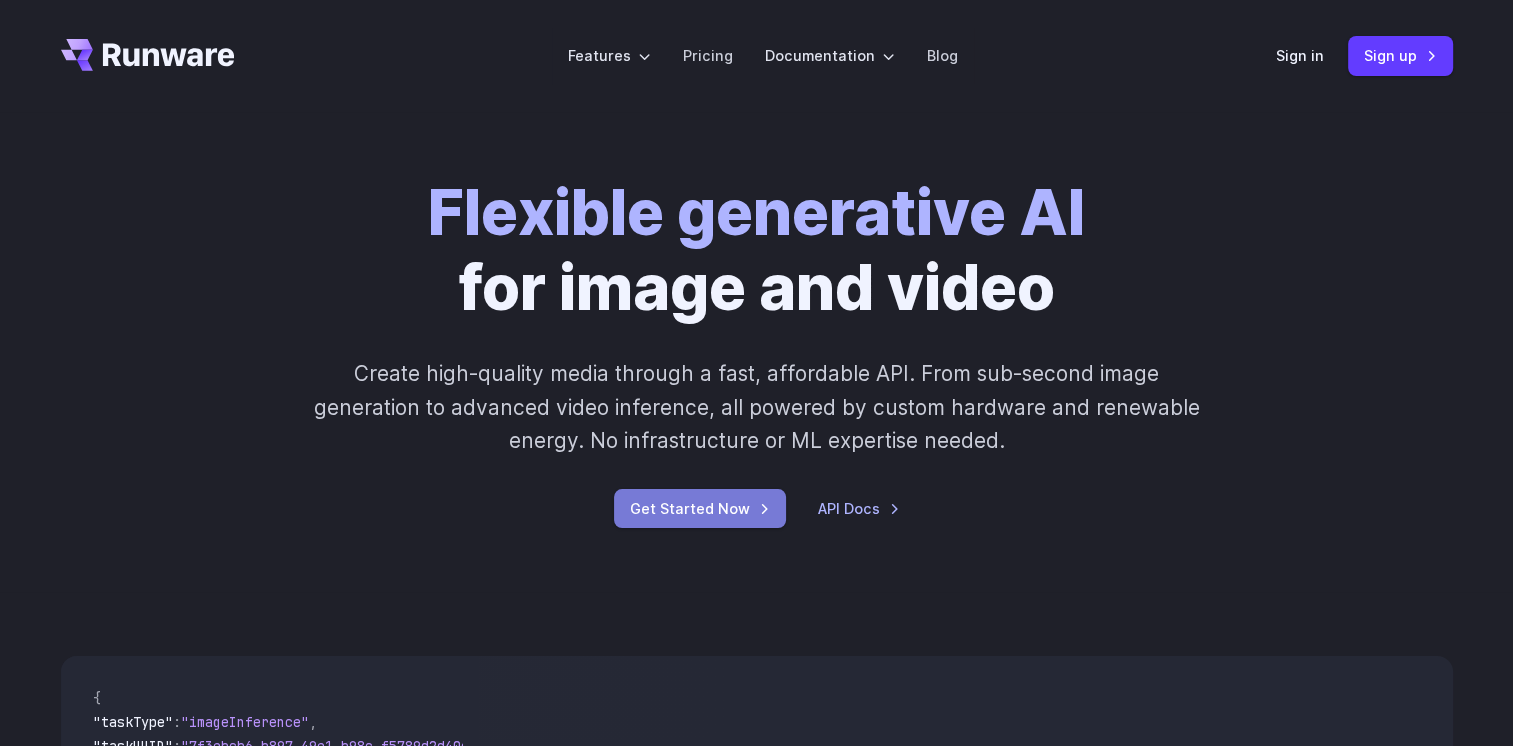 click on "Get Started Now" at bounding box center [700, 508] 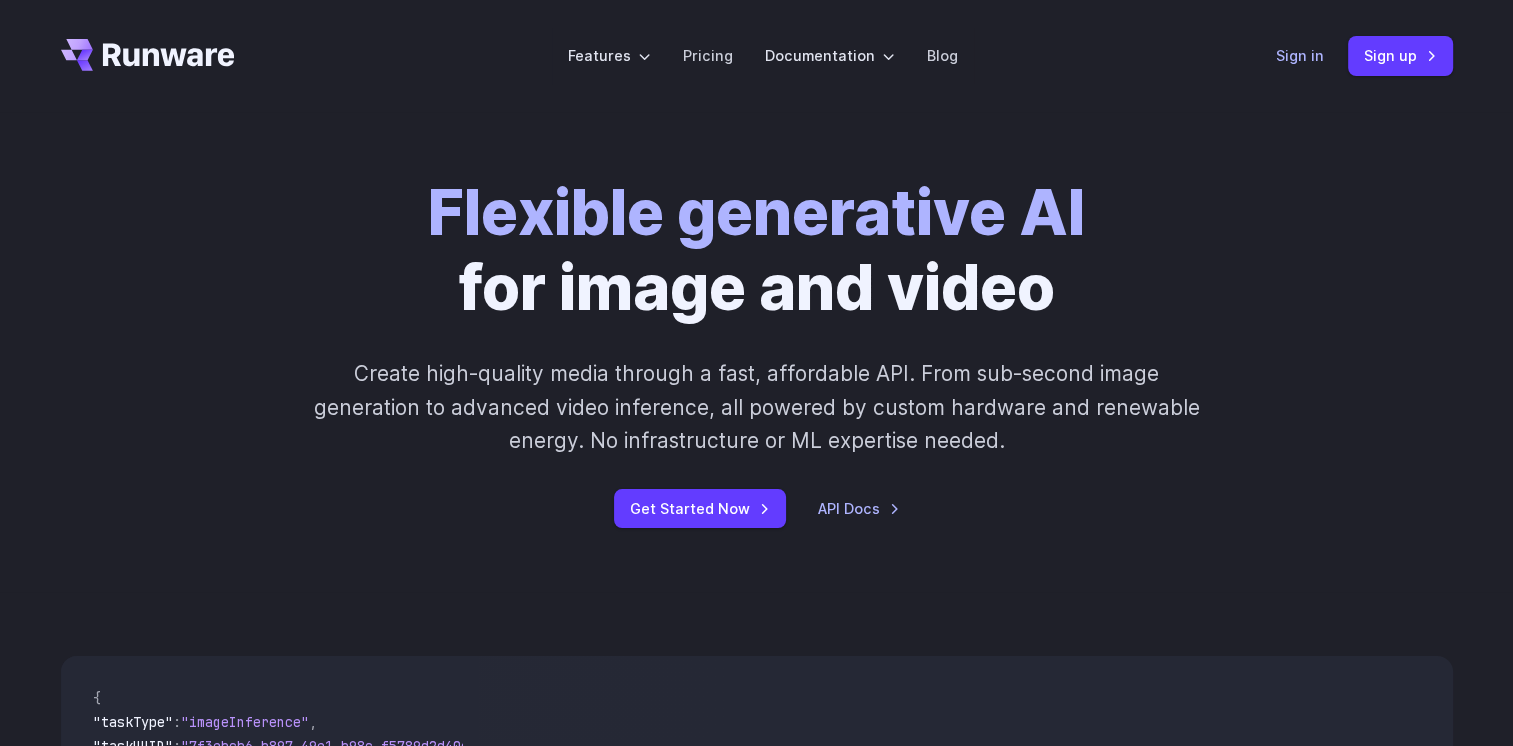 click on "Sign in" at bounding box center [1300, 55] 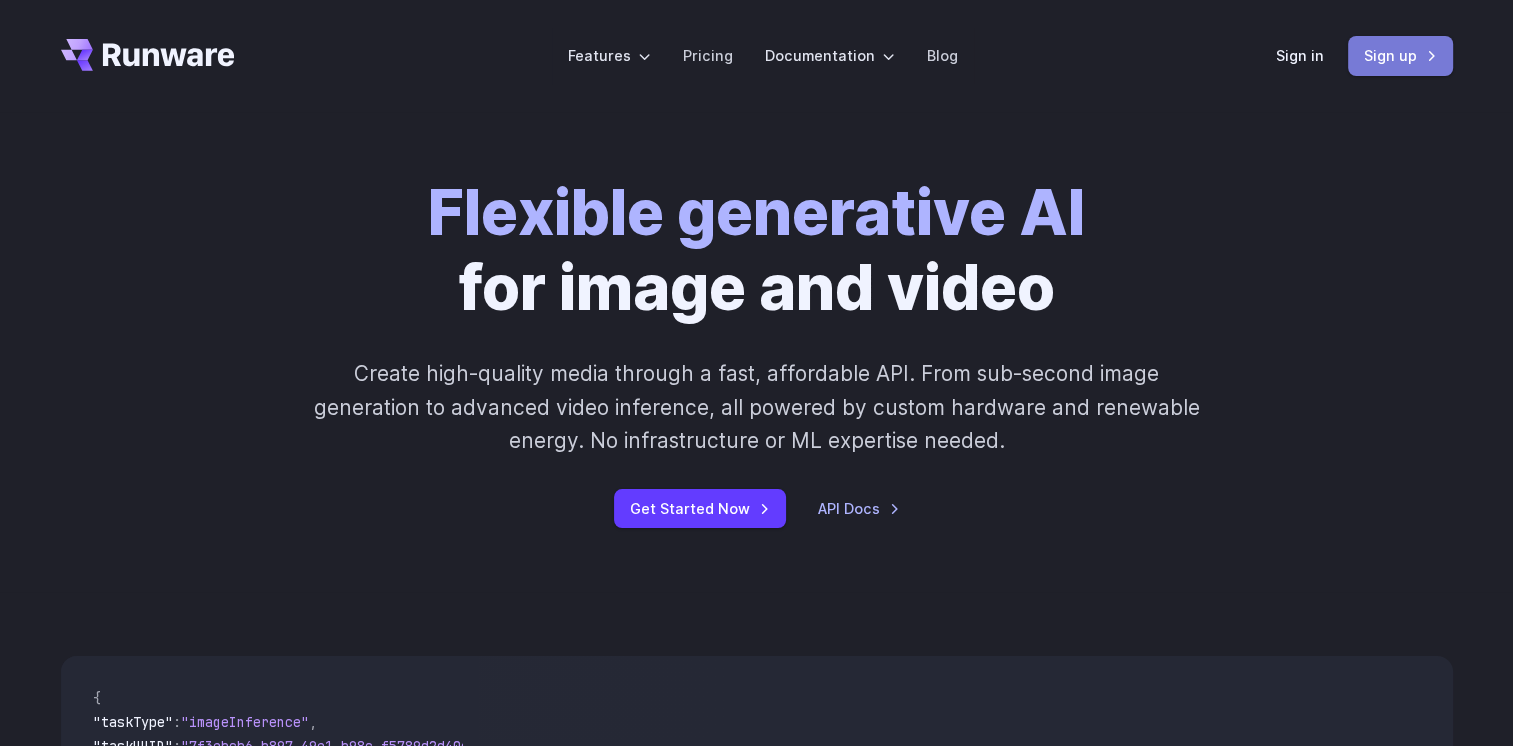 click on "Sign up" at bounding box center (1400, 55) 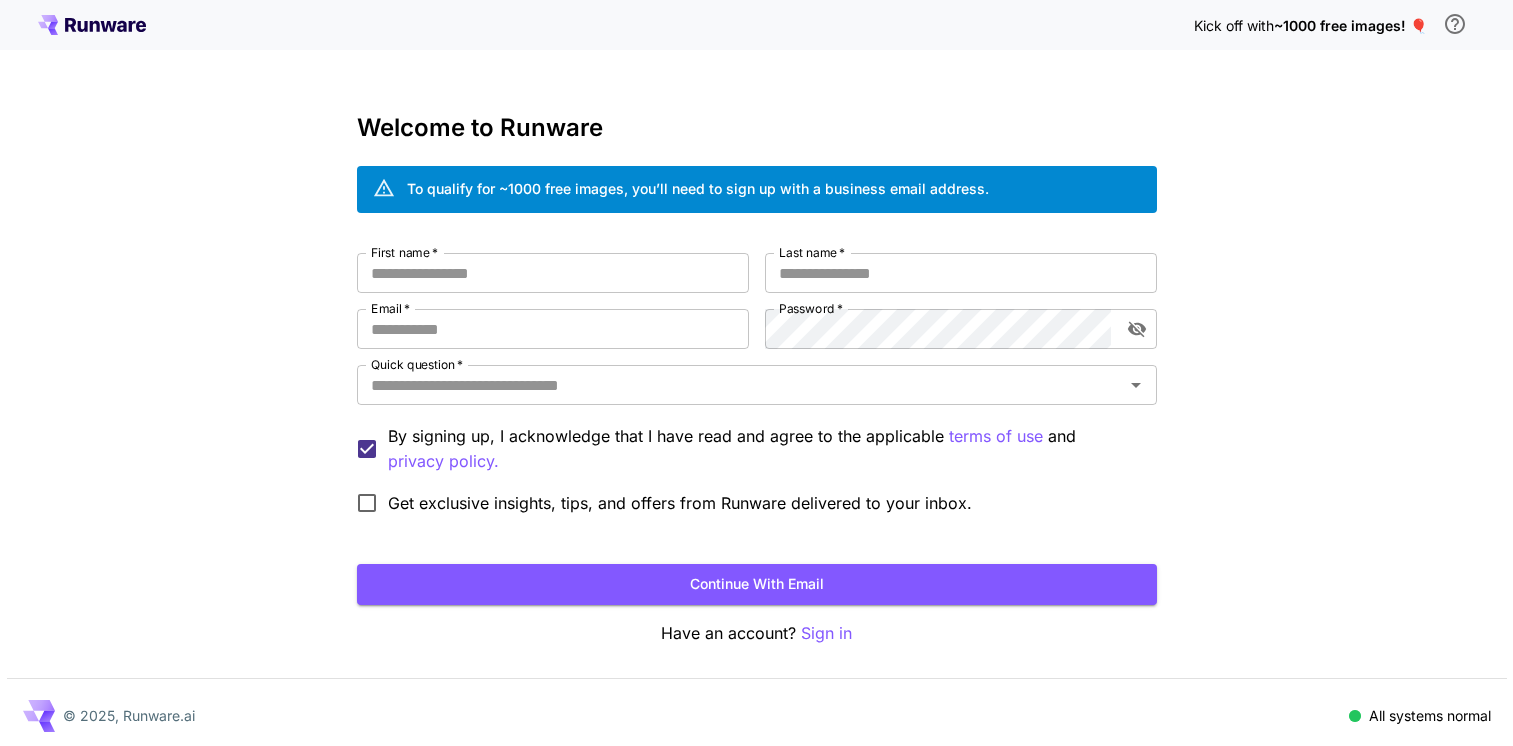 scroll, scrollTop: 0, scrollLeft: 0, axis: both 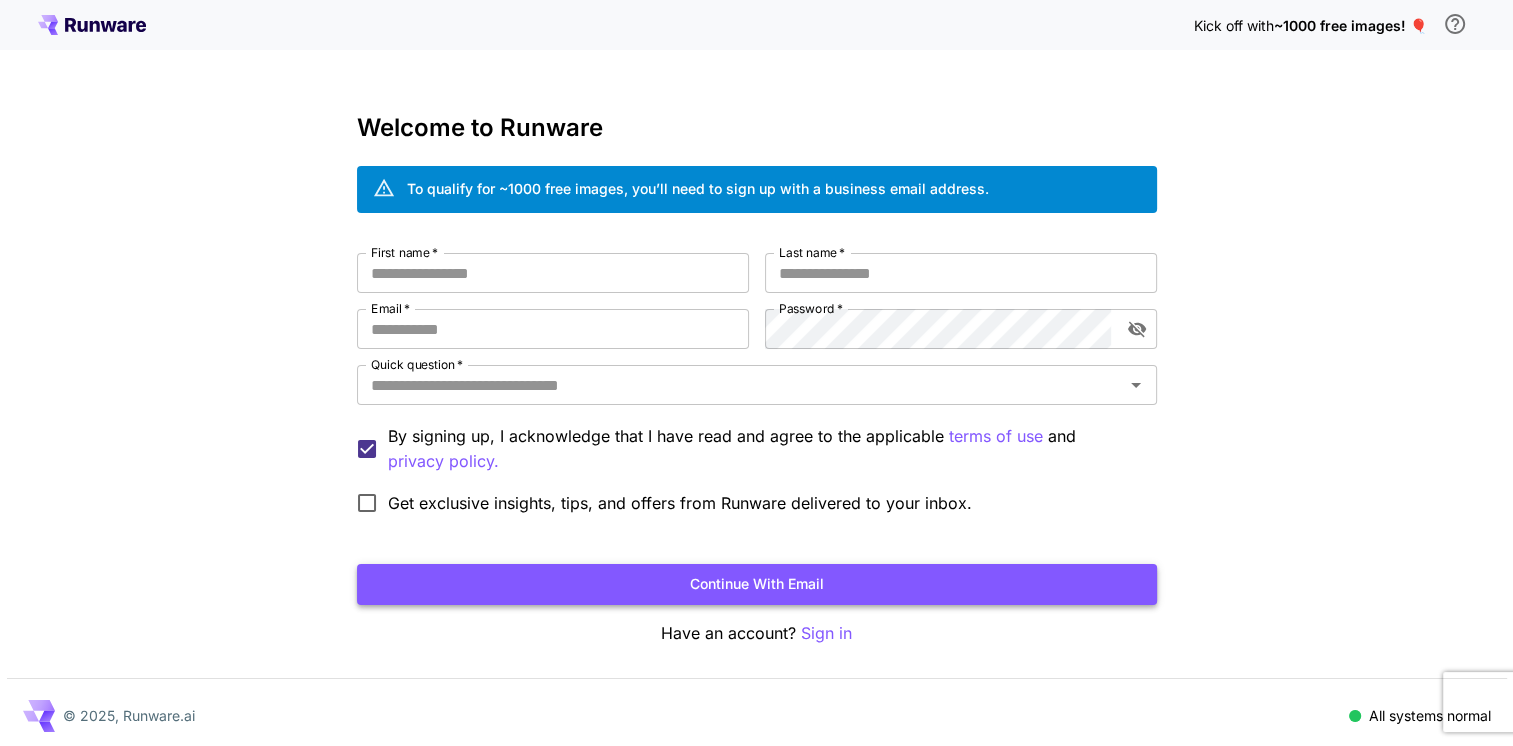 click on "Continue with email" at bounding box center (757, 584) 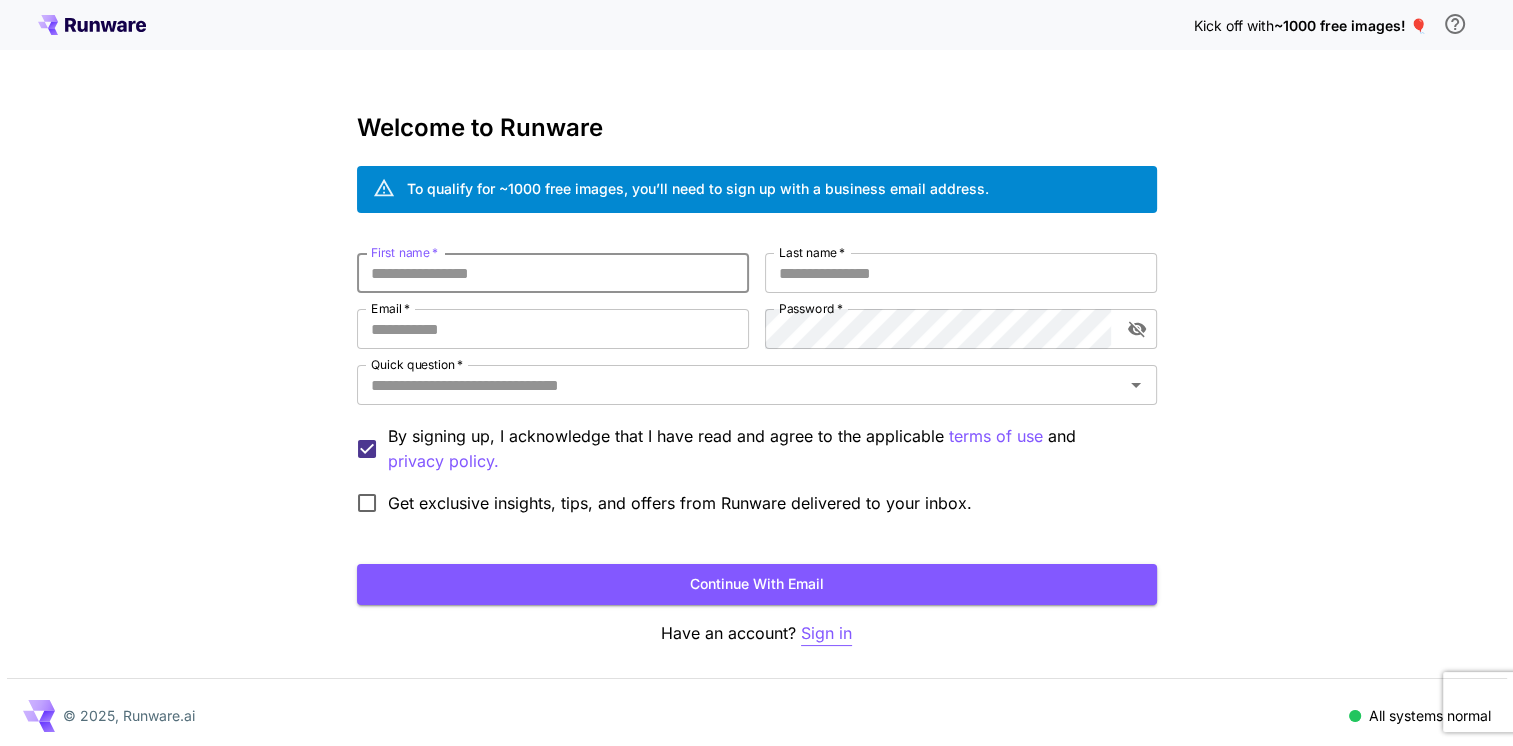 click on "Sign in" at bounding box center (826, 633) 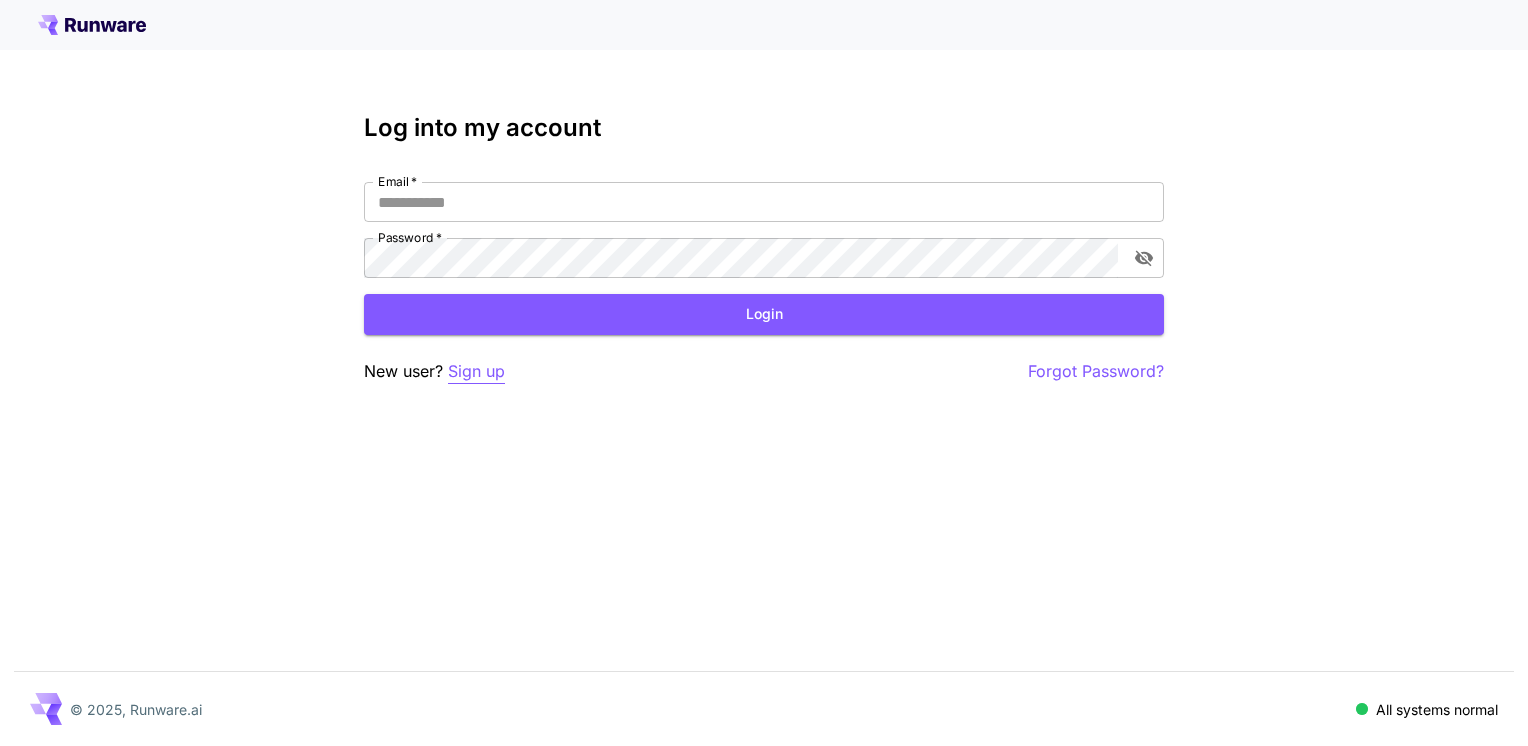 click on "Sign up" at bounding box center [476, 371] 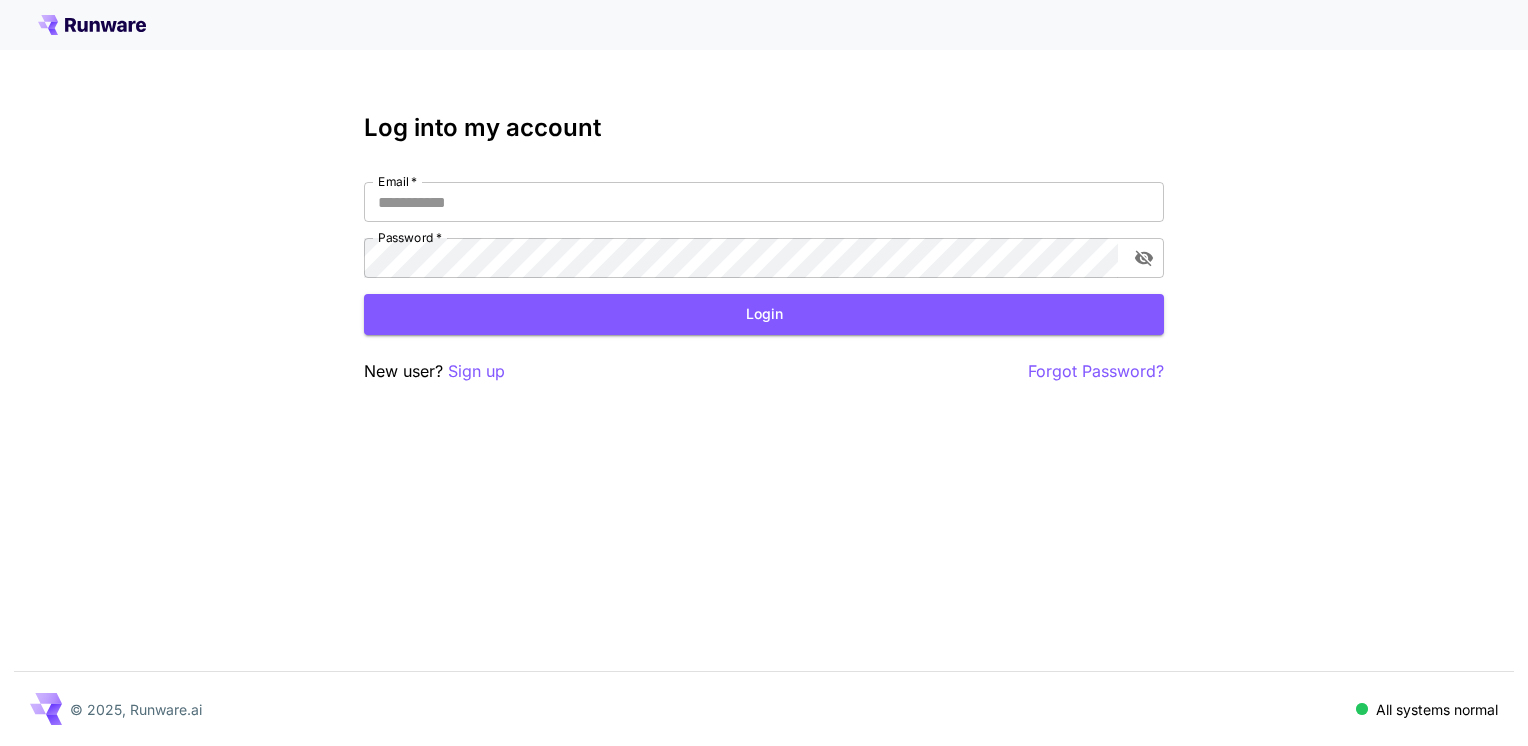 scroll, scrollTop: 0, scrollLeft: 0, axis: both 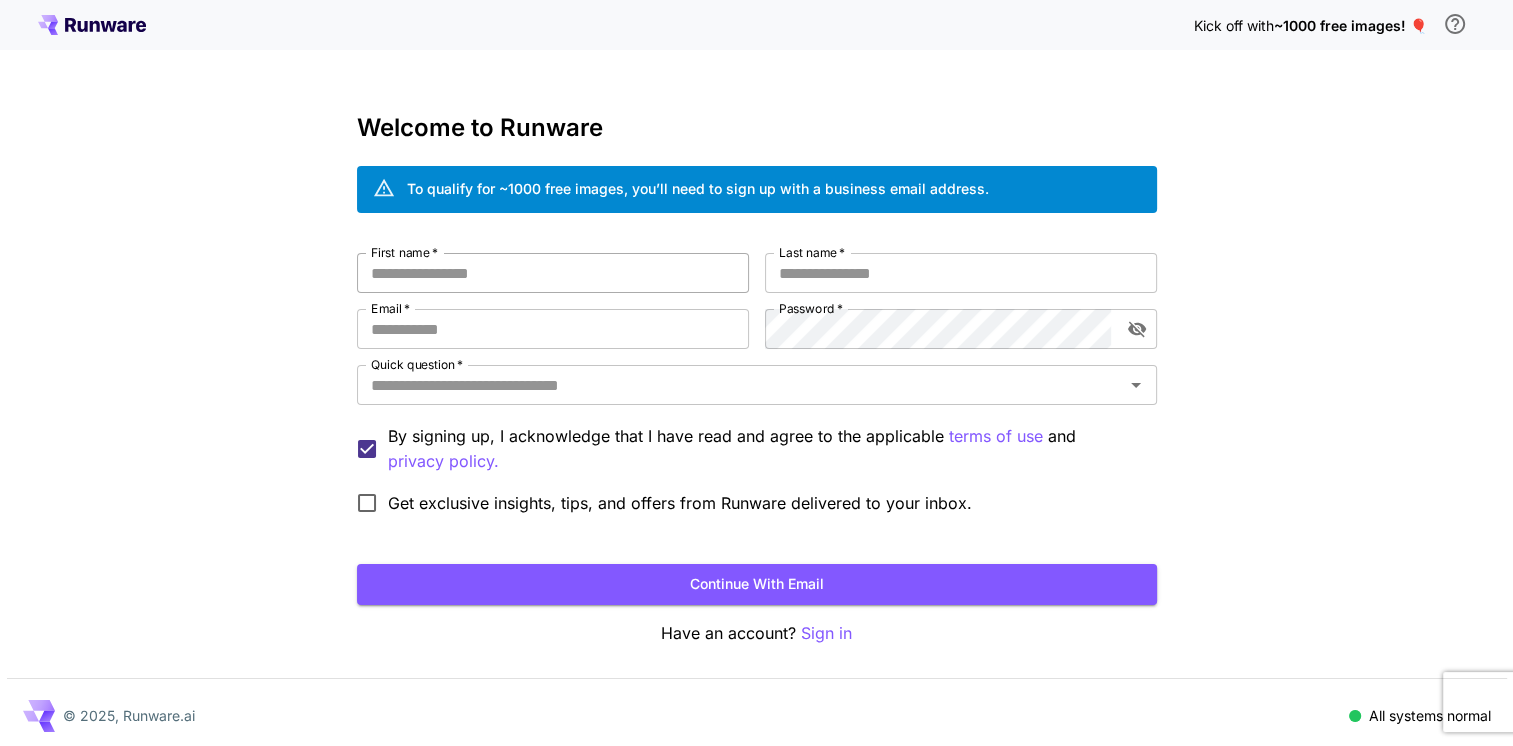 click on "First name   *" at bounding box center (553, 273) 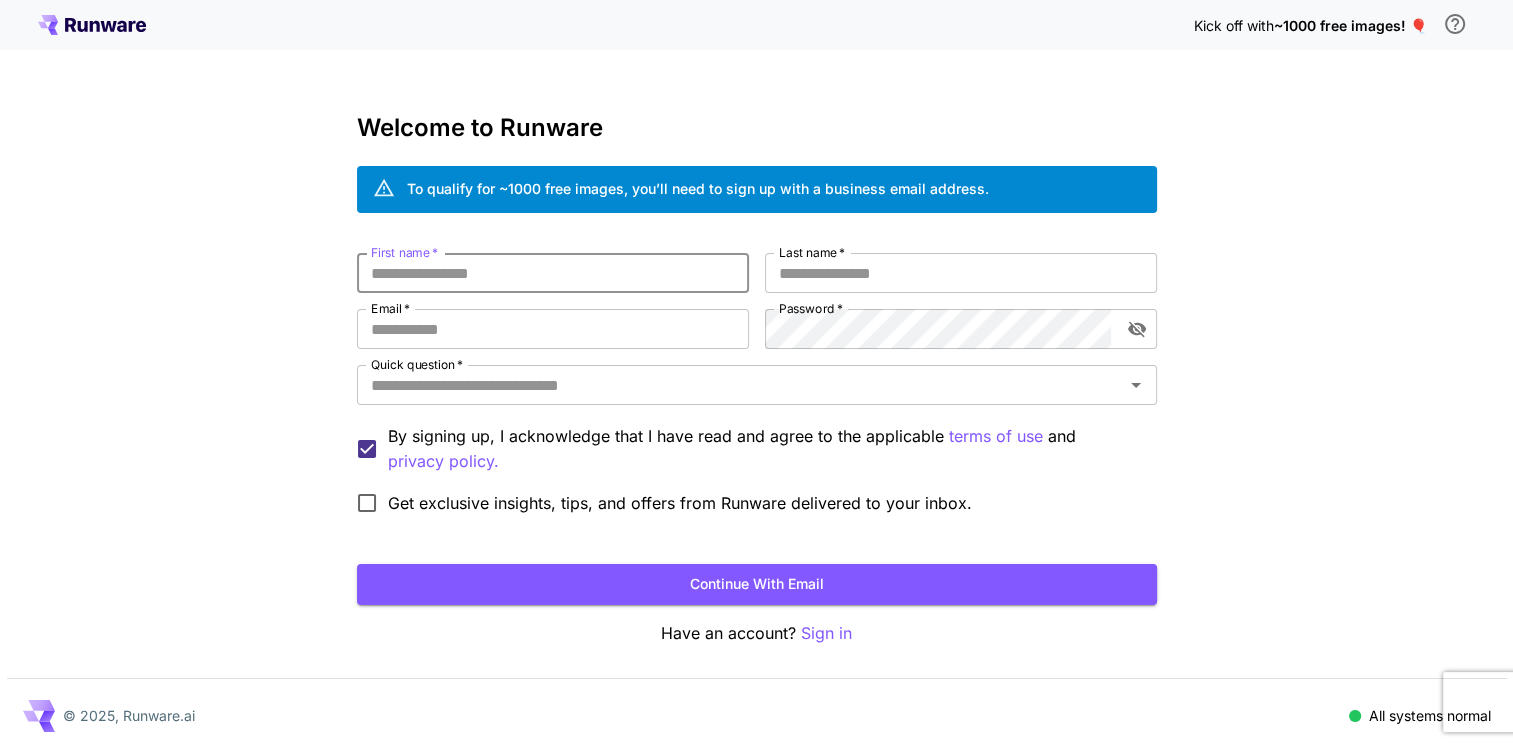 type on "*" 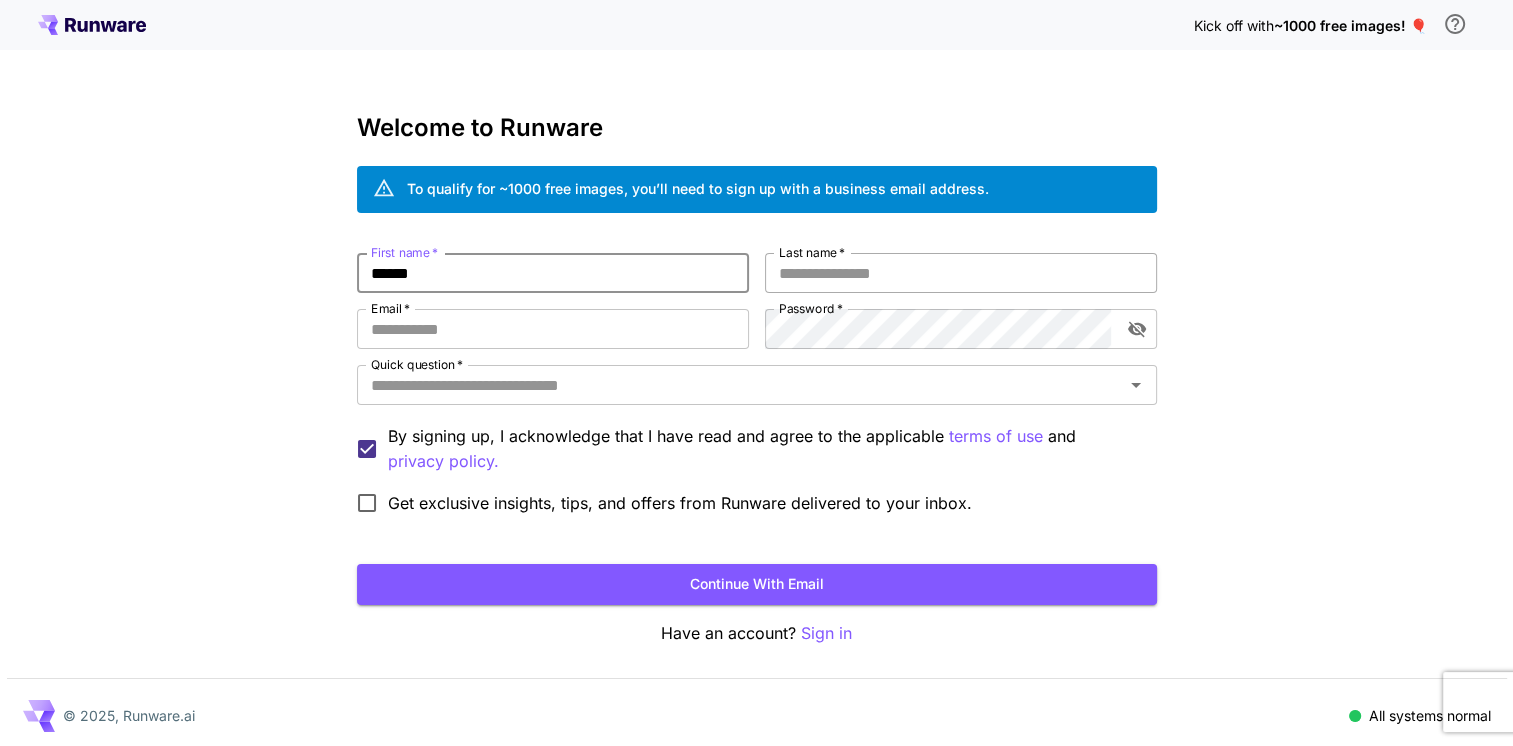 type on "******" 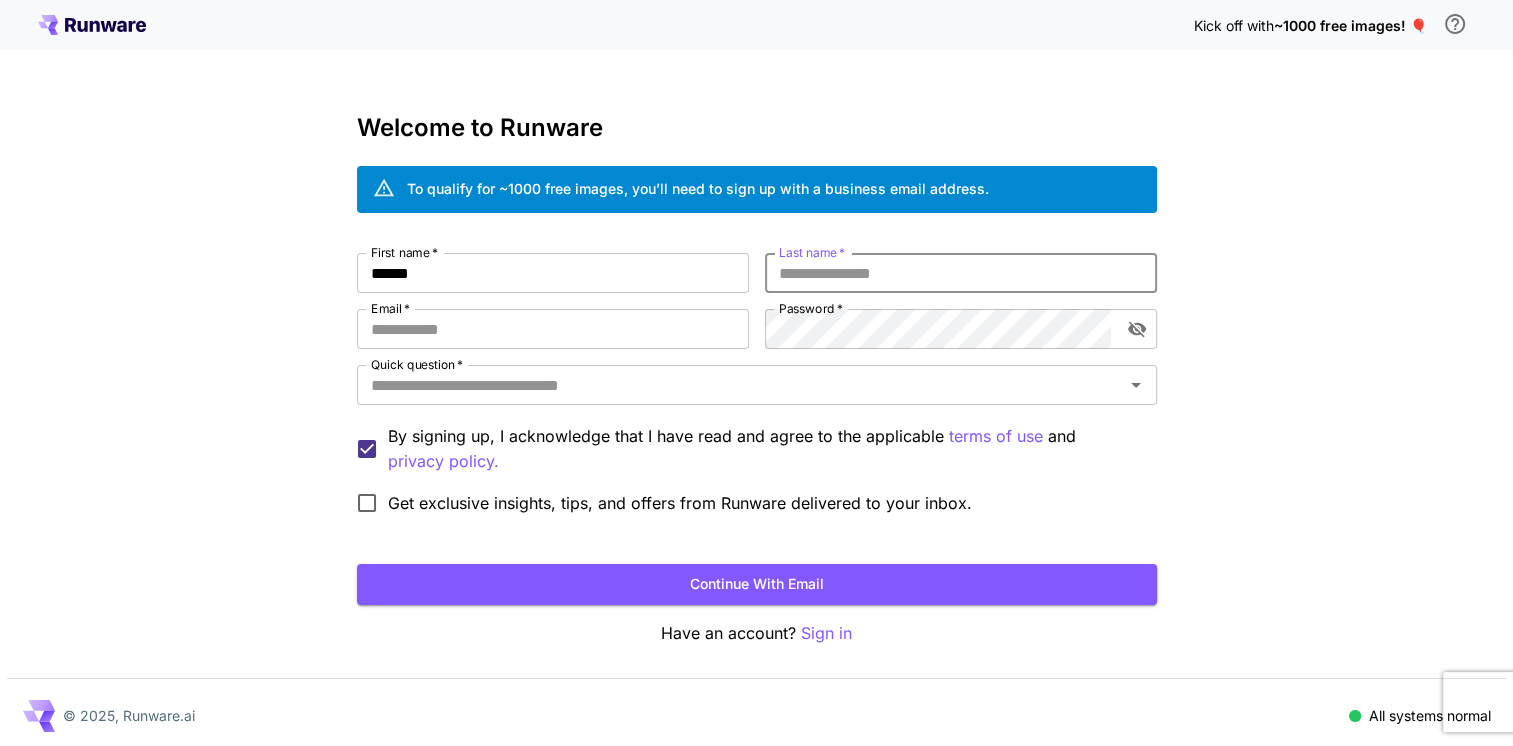 type on "*" 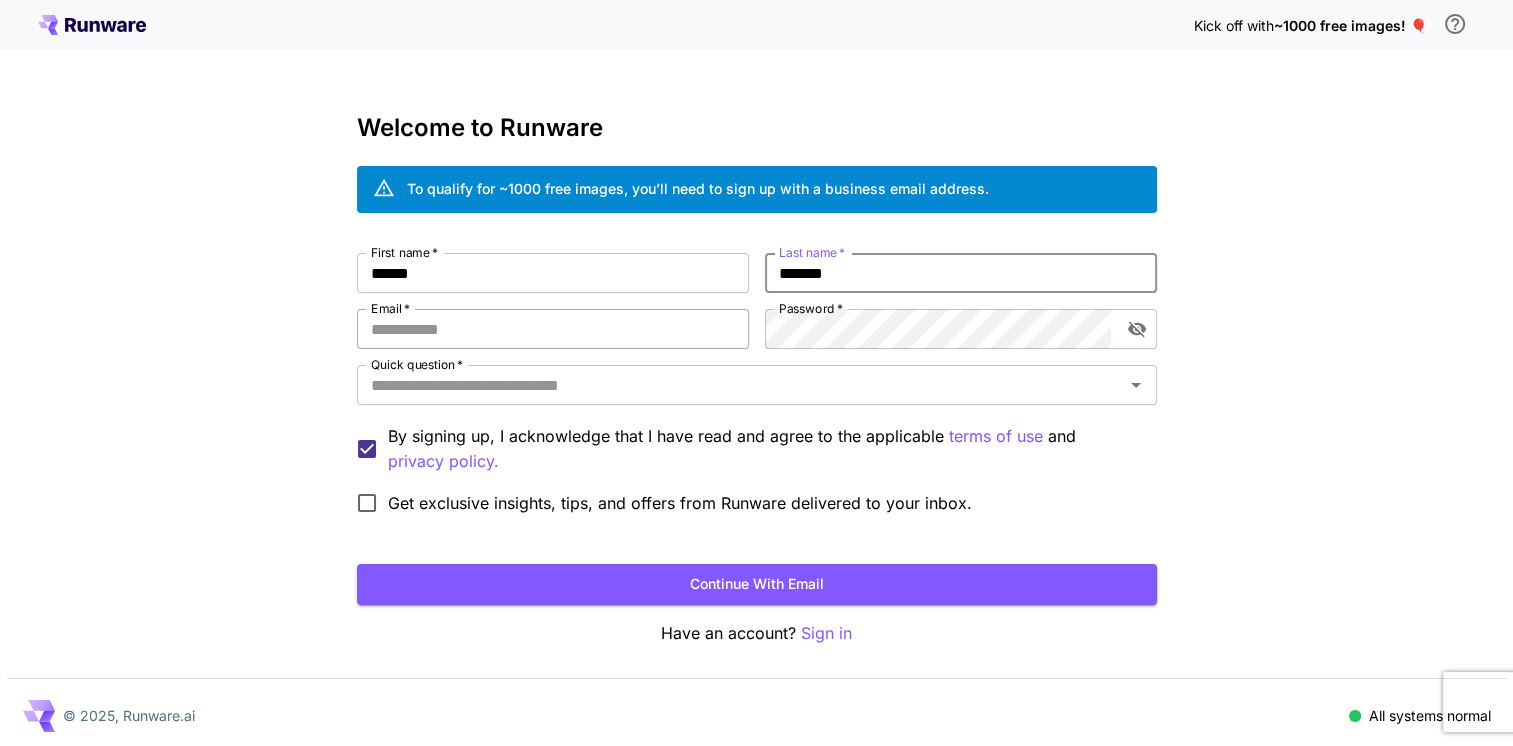 type on "*******" 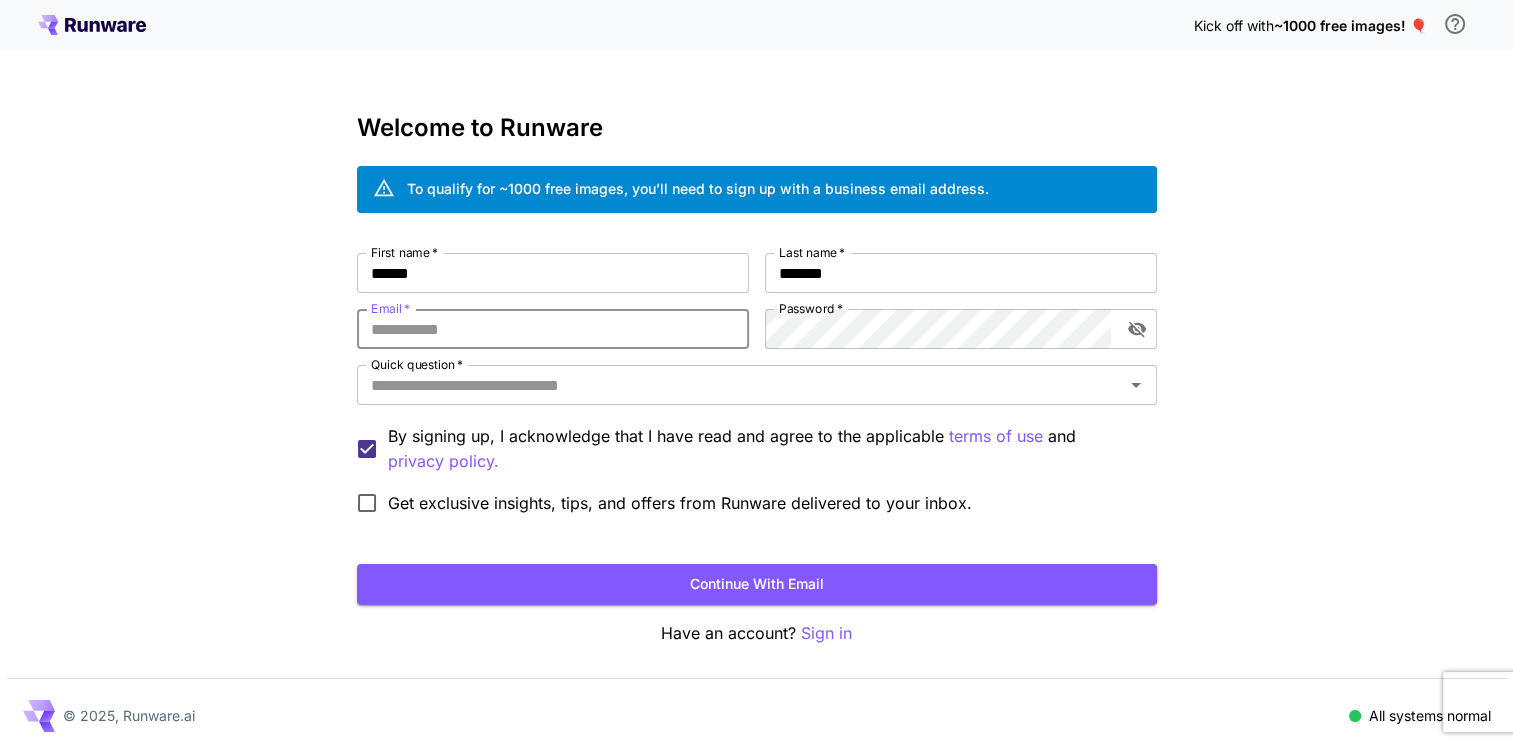type on "**********" 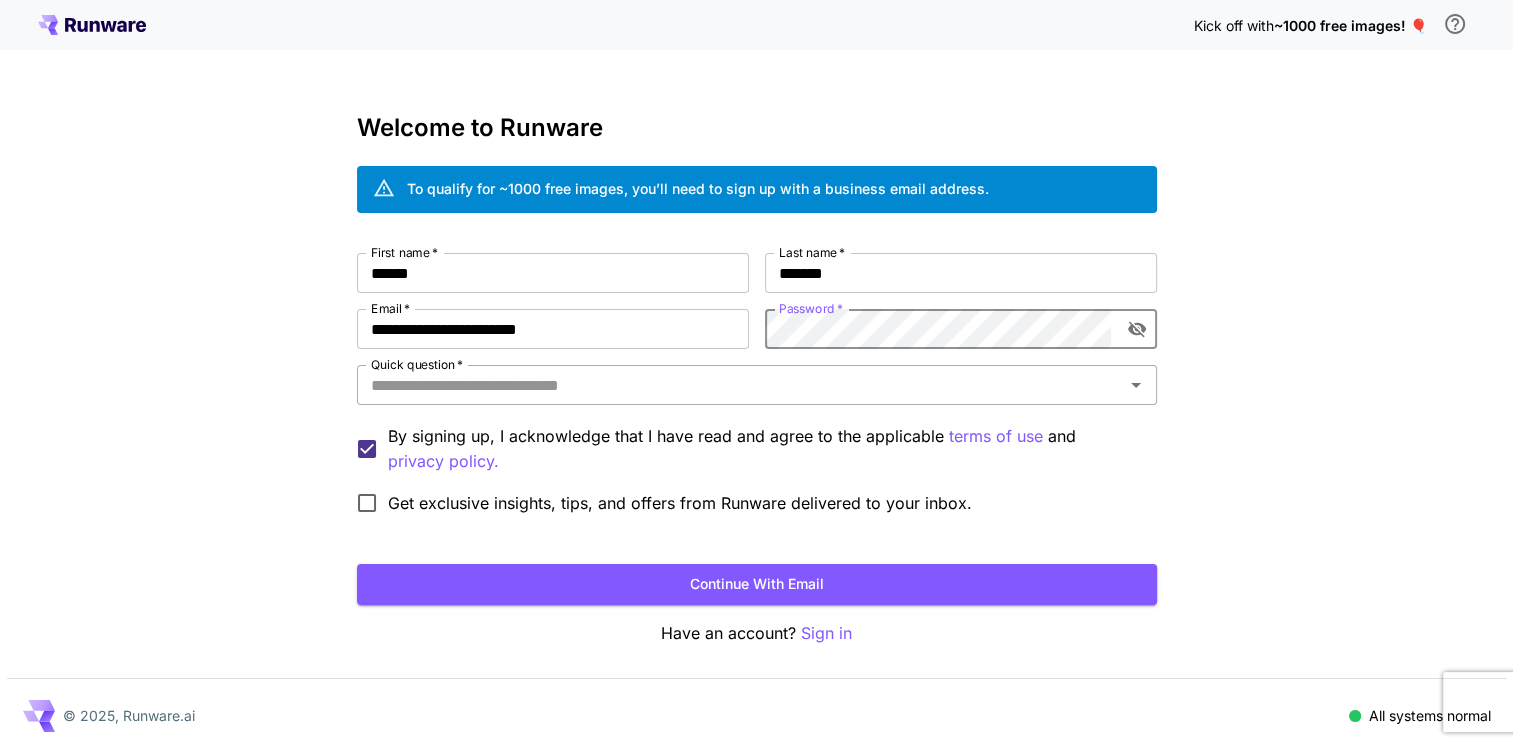 click on "Quick question   *" at bounding box center (740, 385) 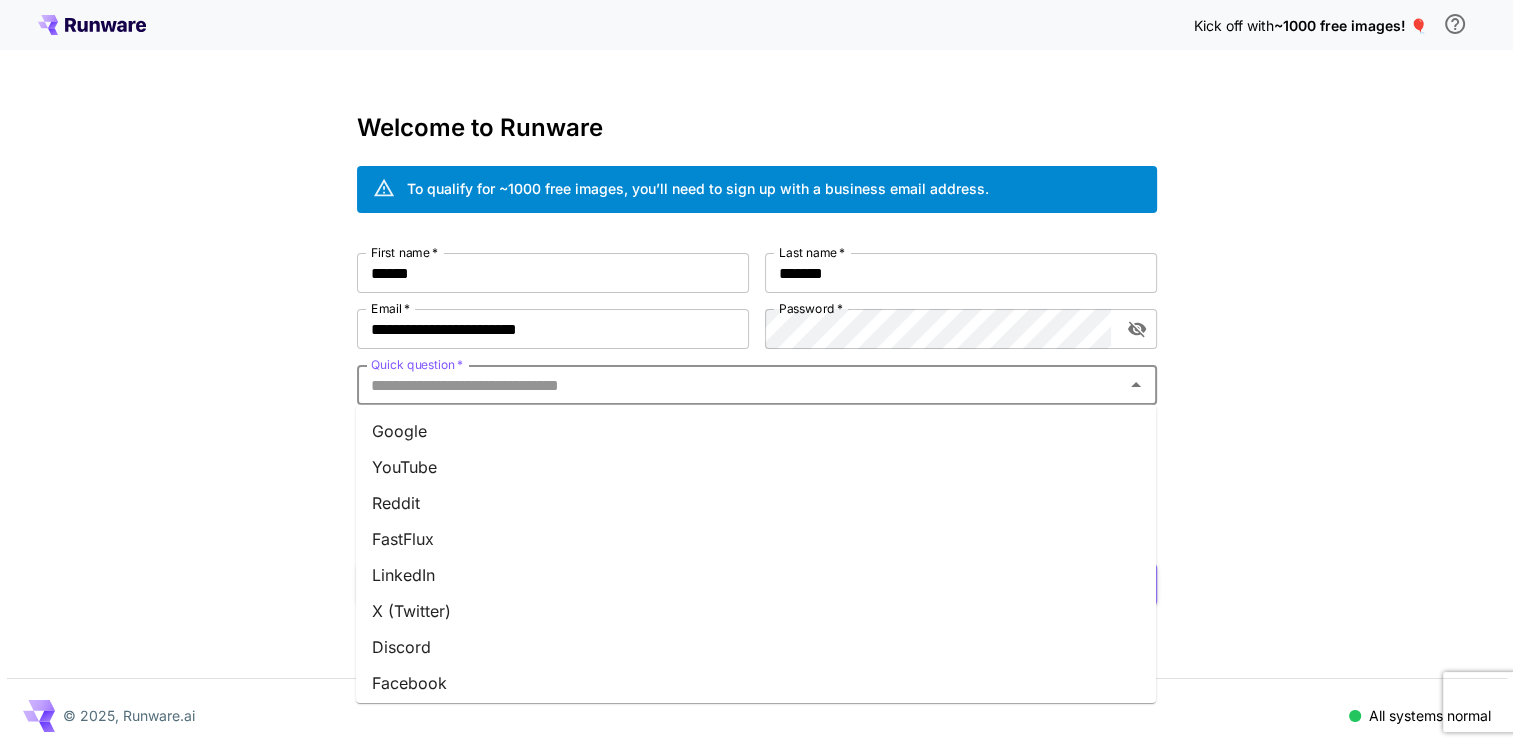 click on "YouTube" at bounding box center (756, 467) 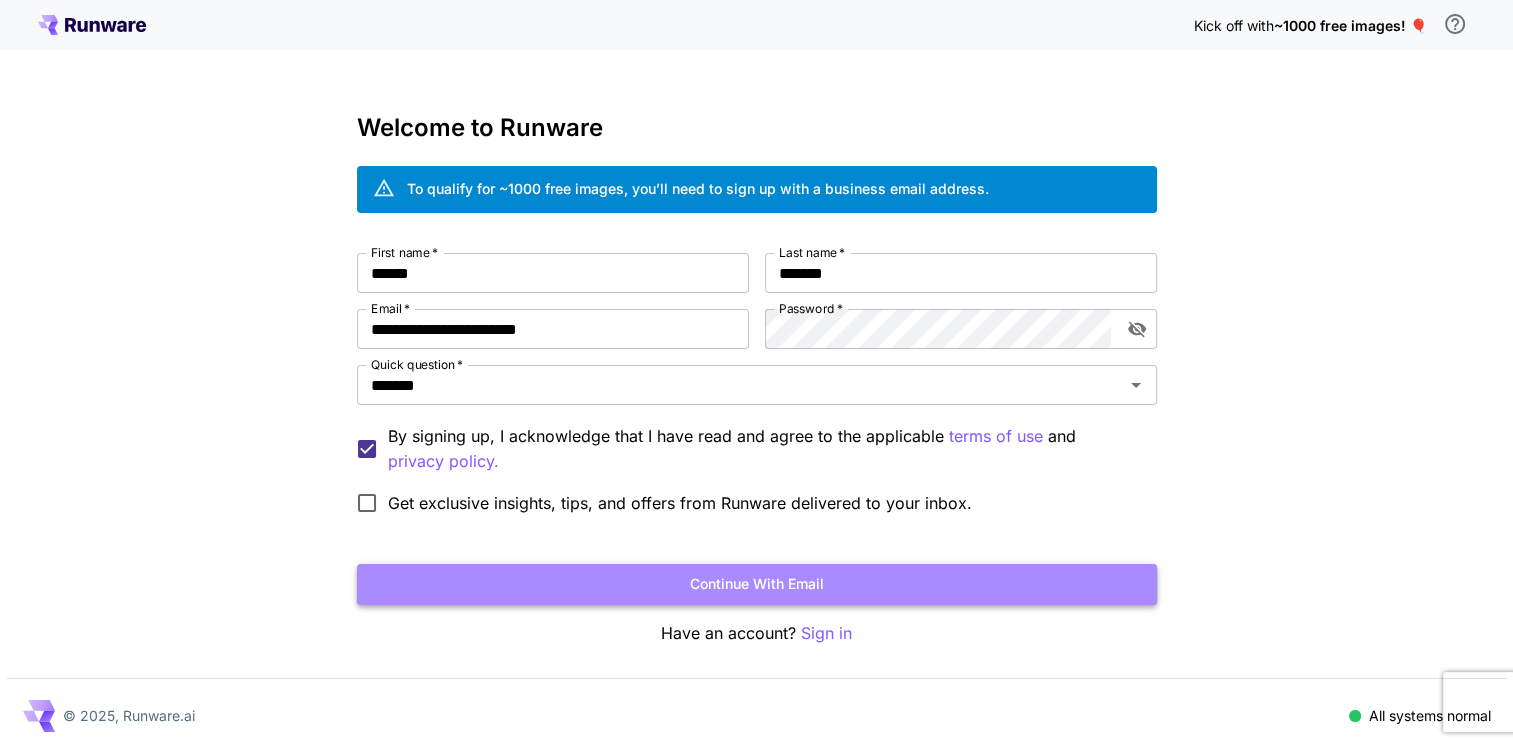 click on "Continue with email" at bounding box center [757, 584] 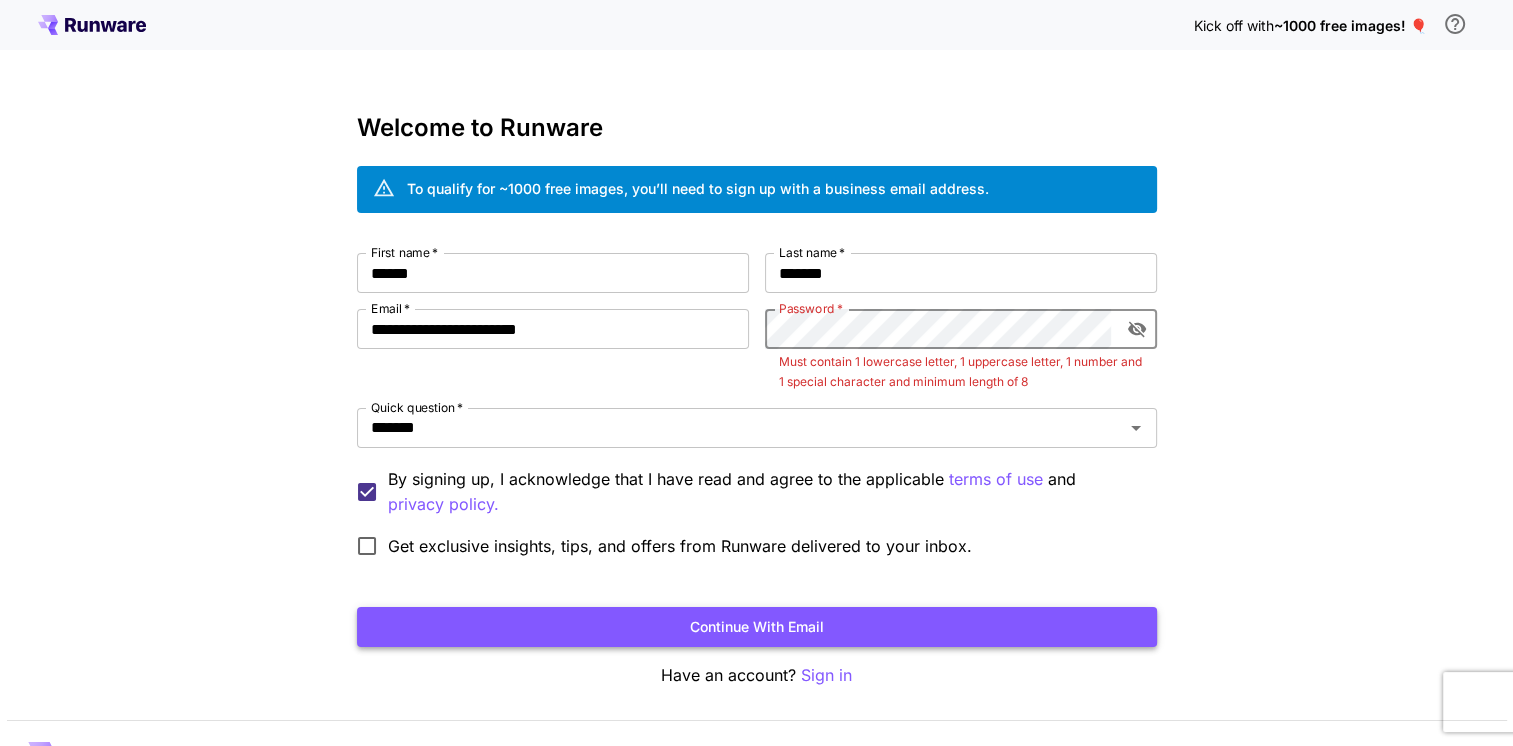 click on "Continue with email" at bounding box center [757, 627] 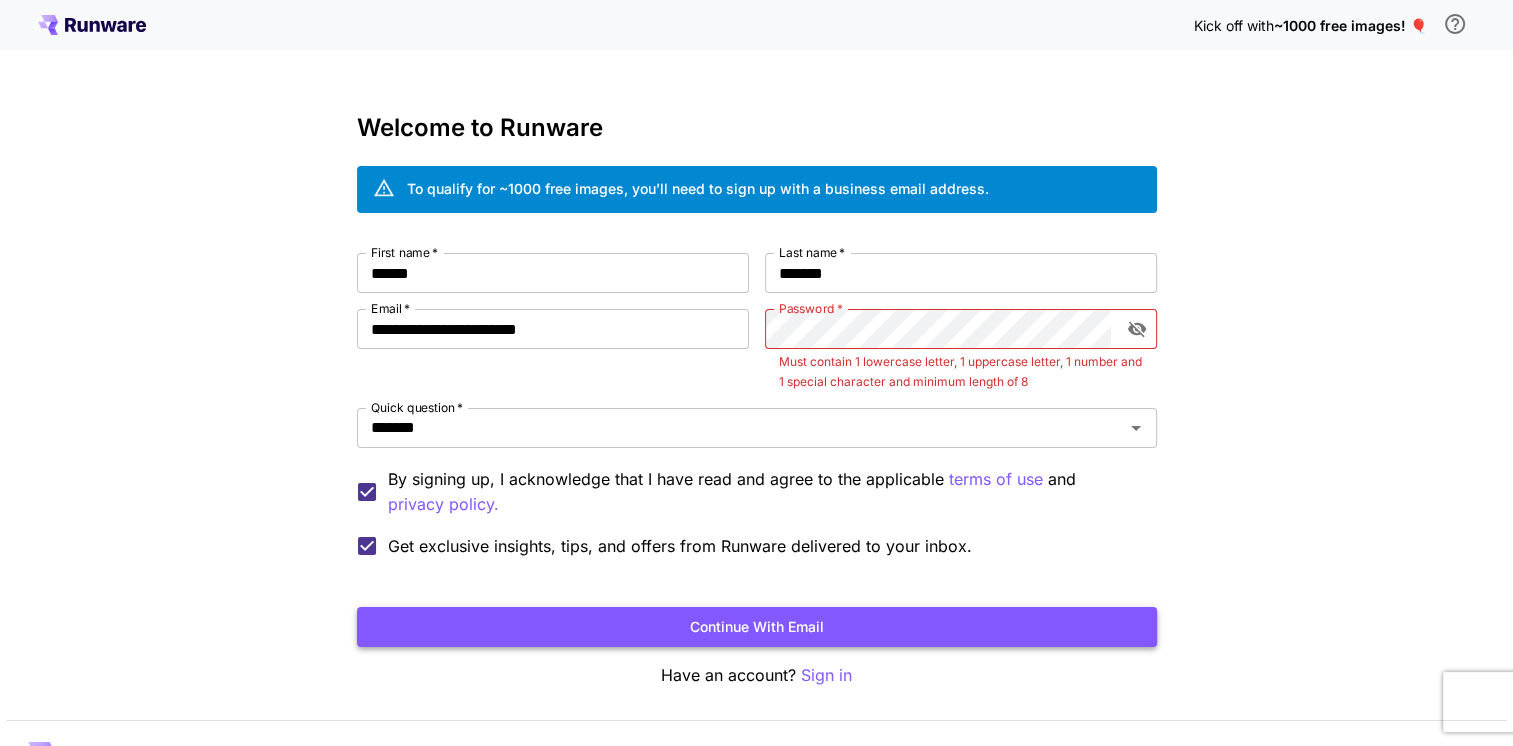 click on "Continue with email" at bounding box center [757, 627] 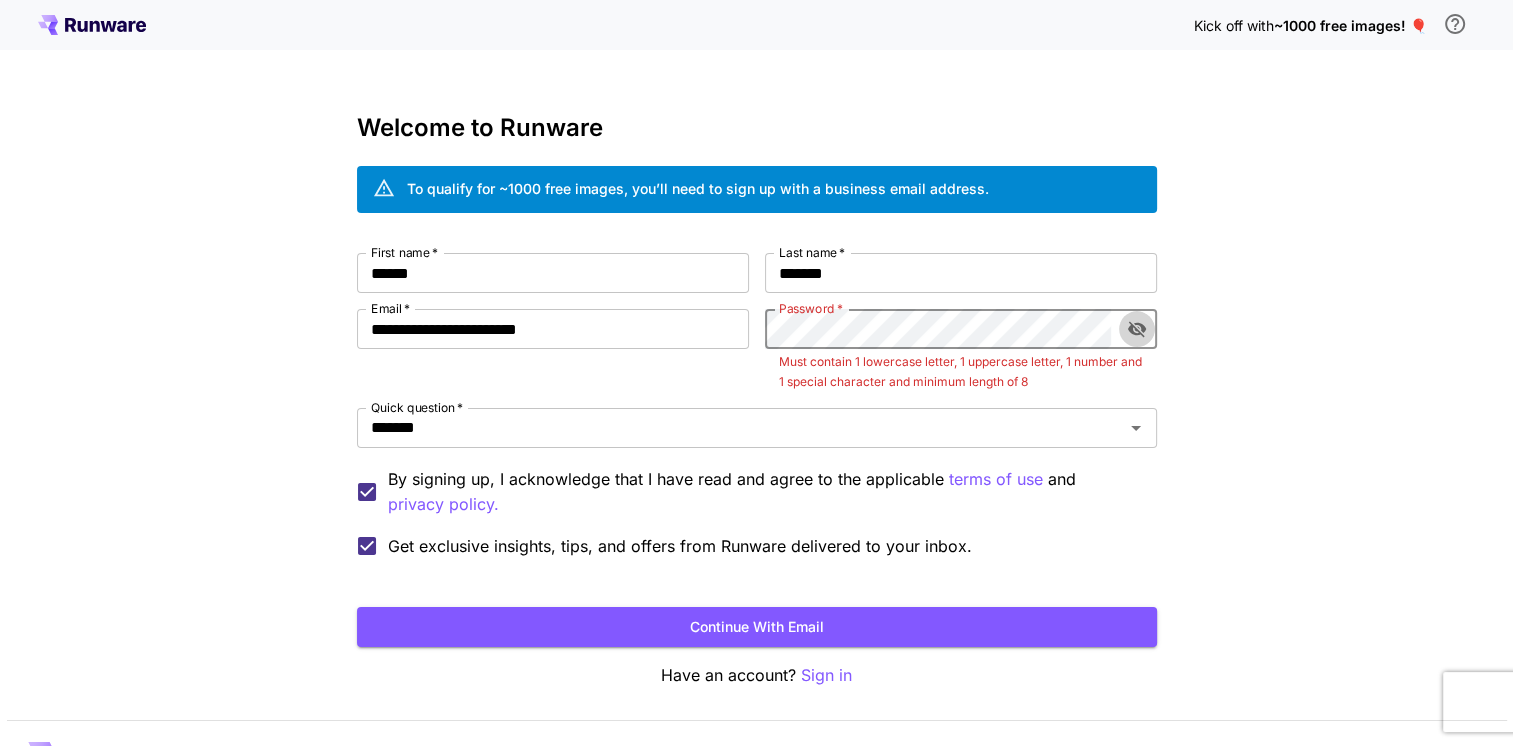 click 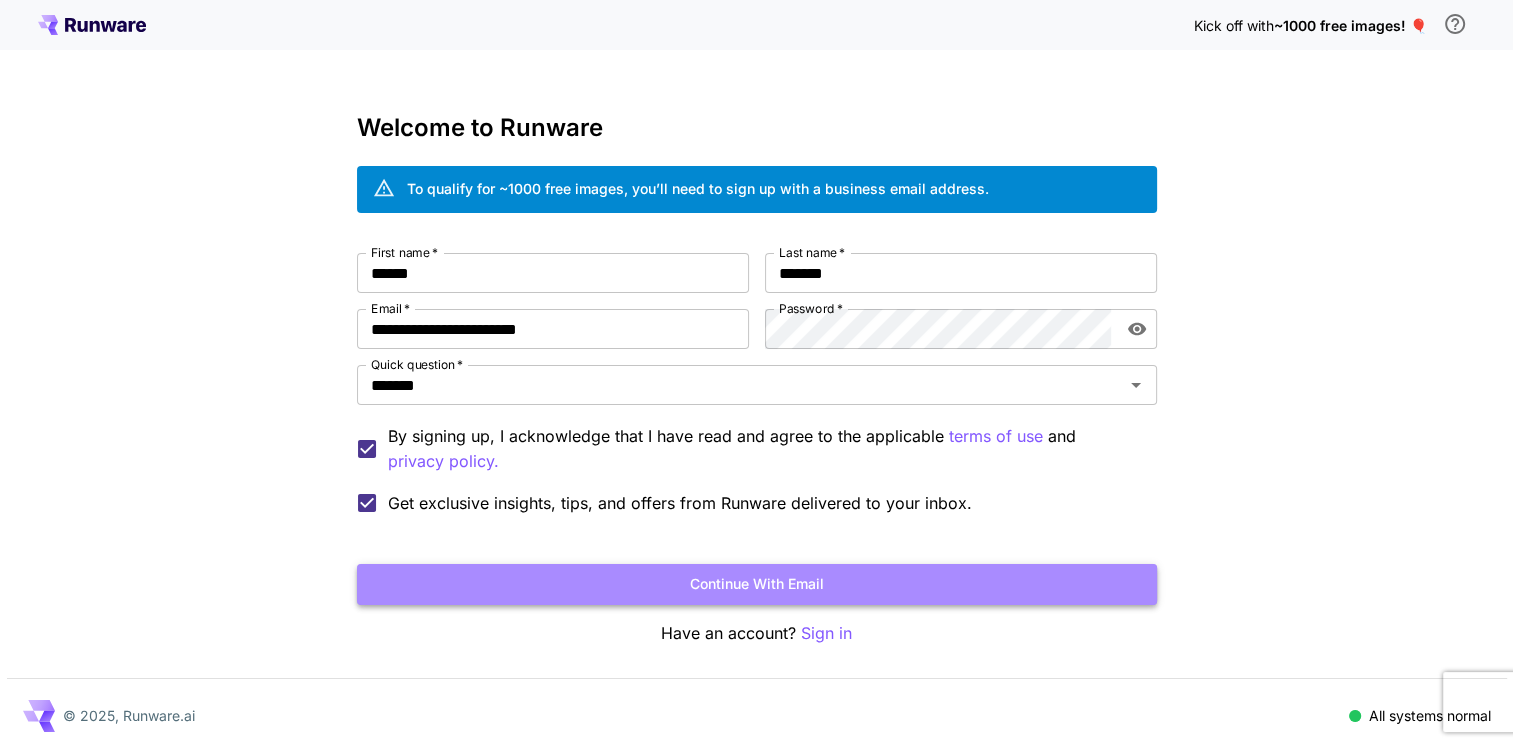 click on "Continue with email" at bounding box center (757, 584) 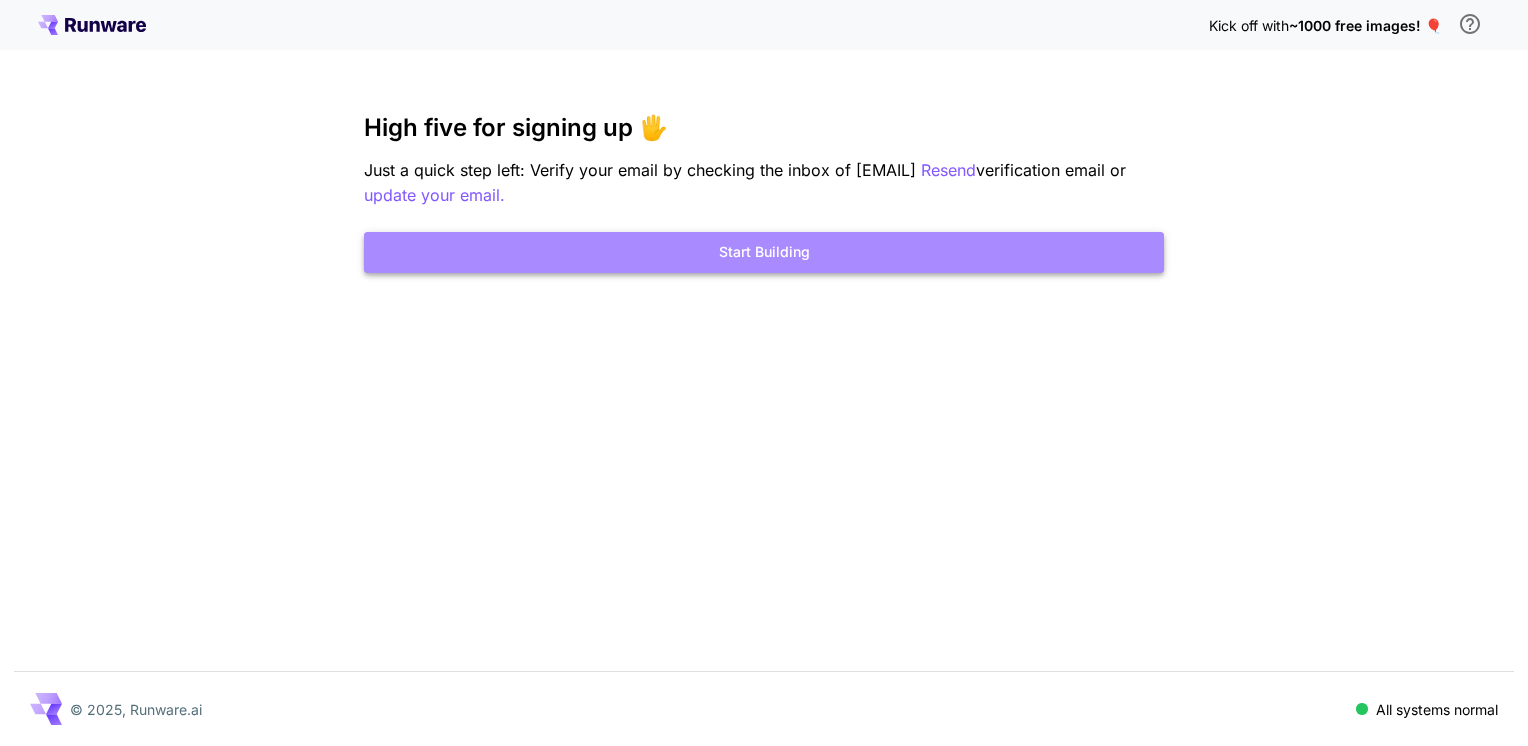 click on "Start Building" at bounding box center [764, 252] 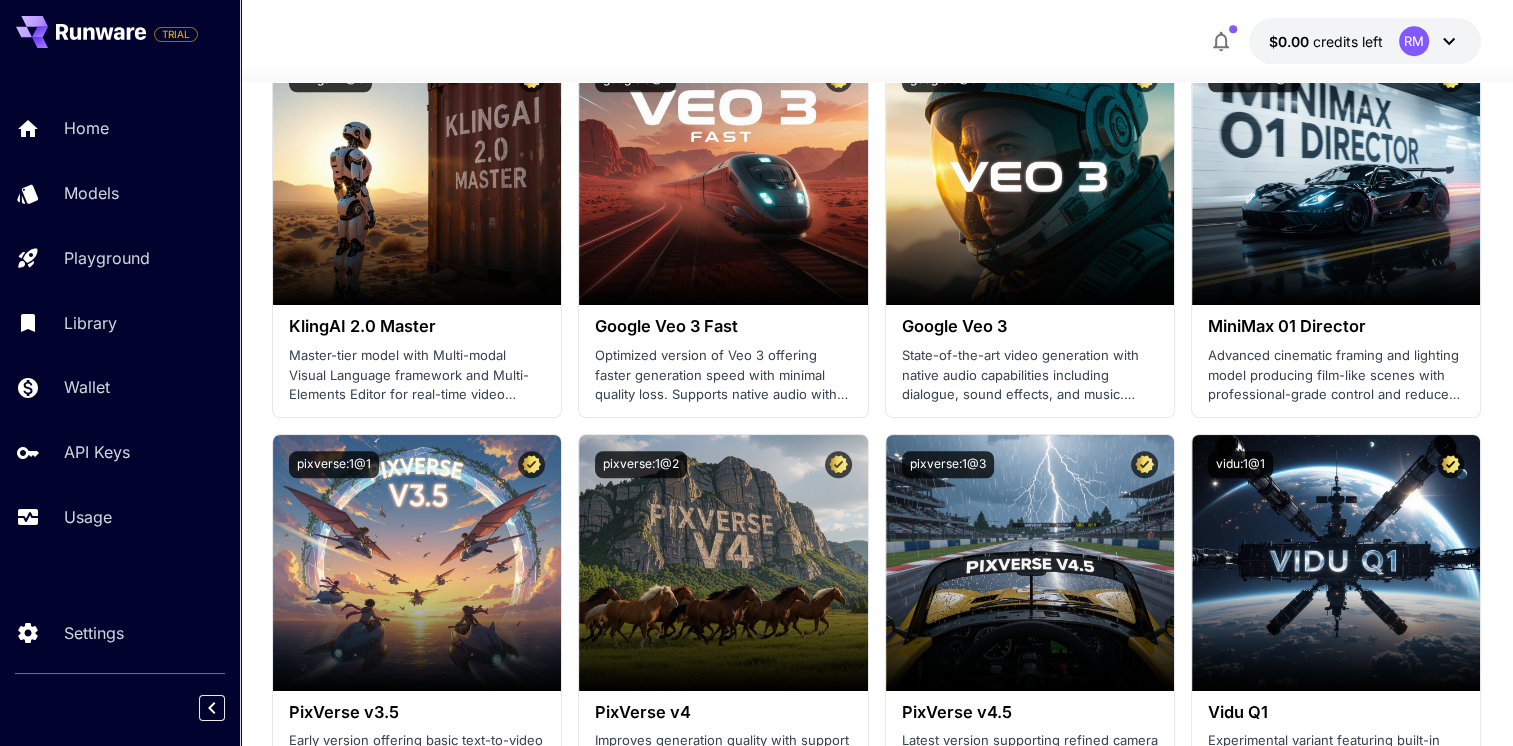 scroll, scrollTop: 1568, scrollLeft: 0, axis: vertical 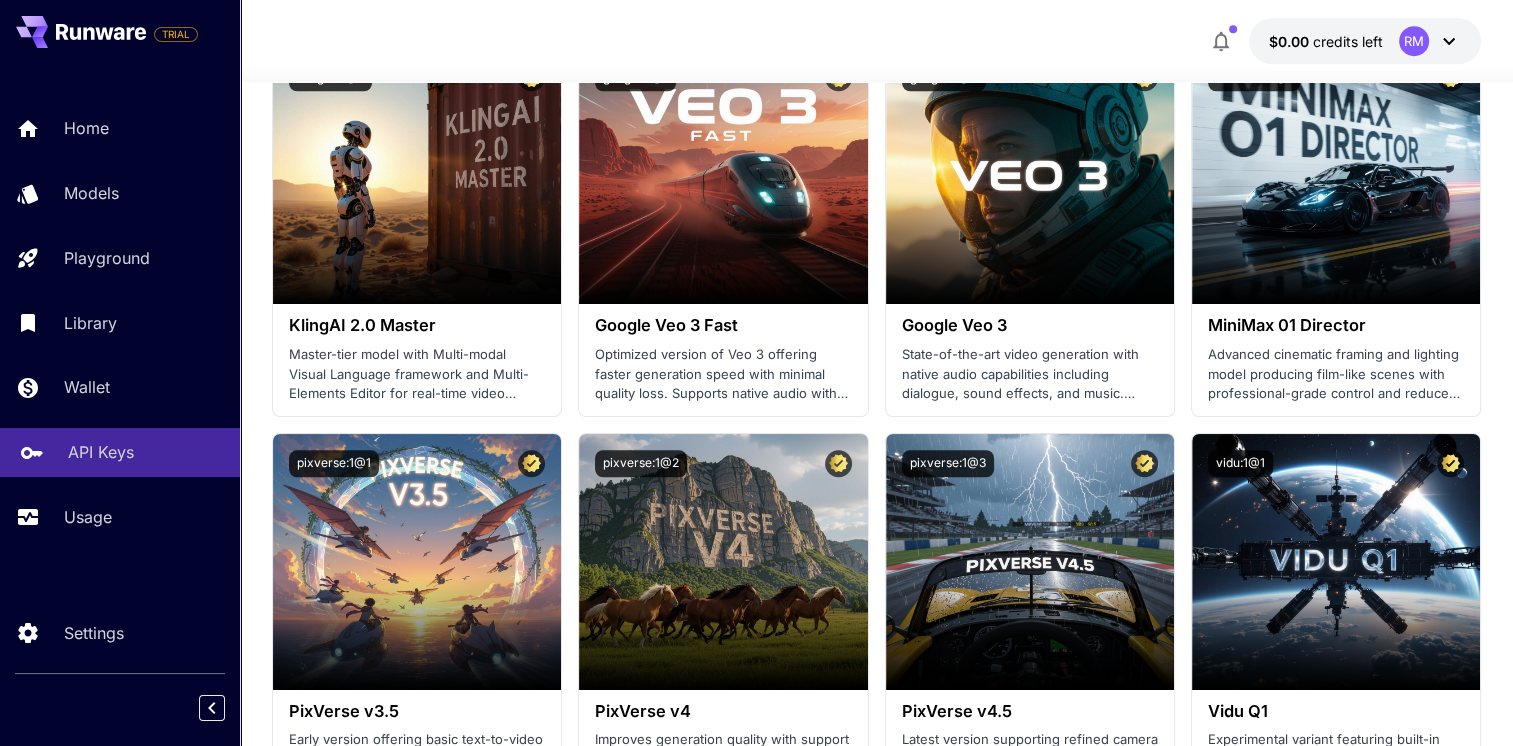 click on "API Keys" at bounding box center (101, 452) 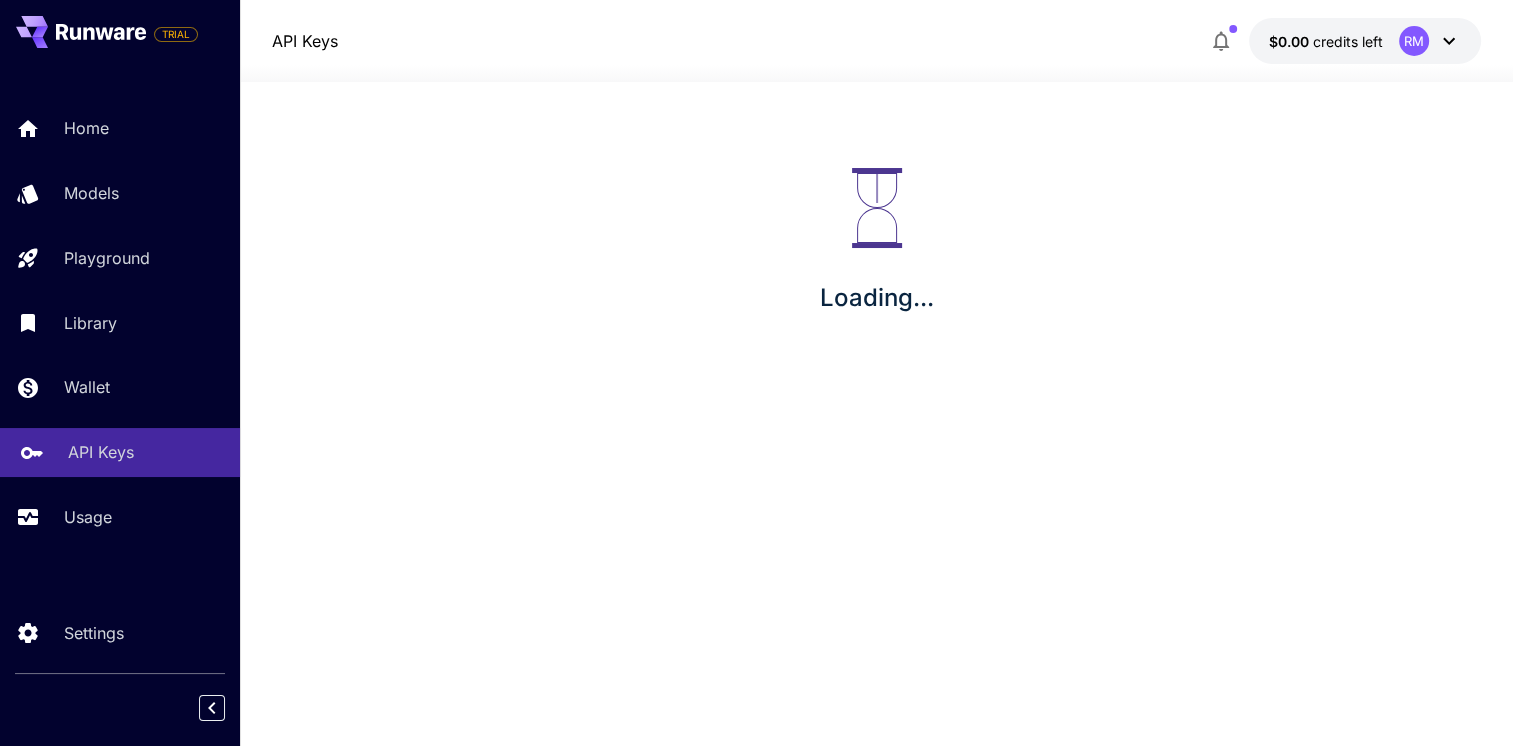 scroll, scrollTop: 0, scrollLeft: 0, axis: both 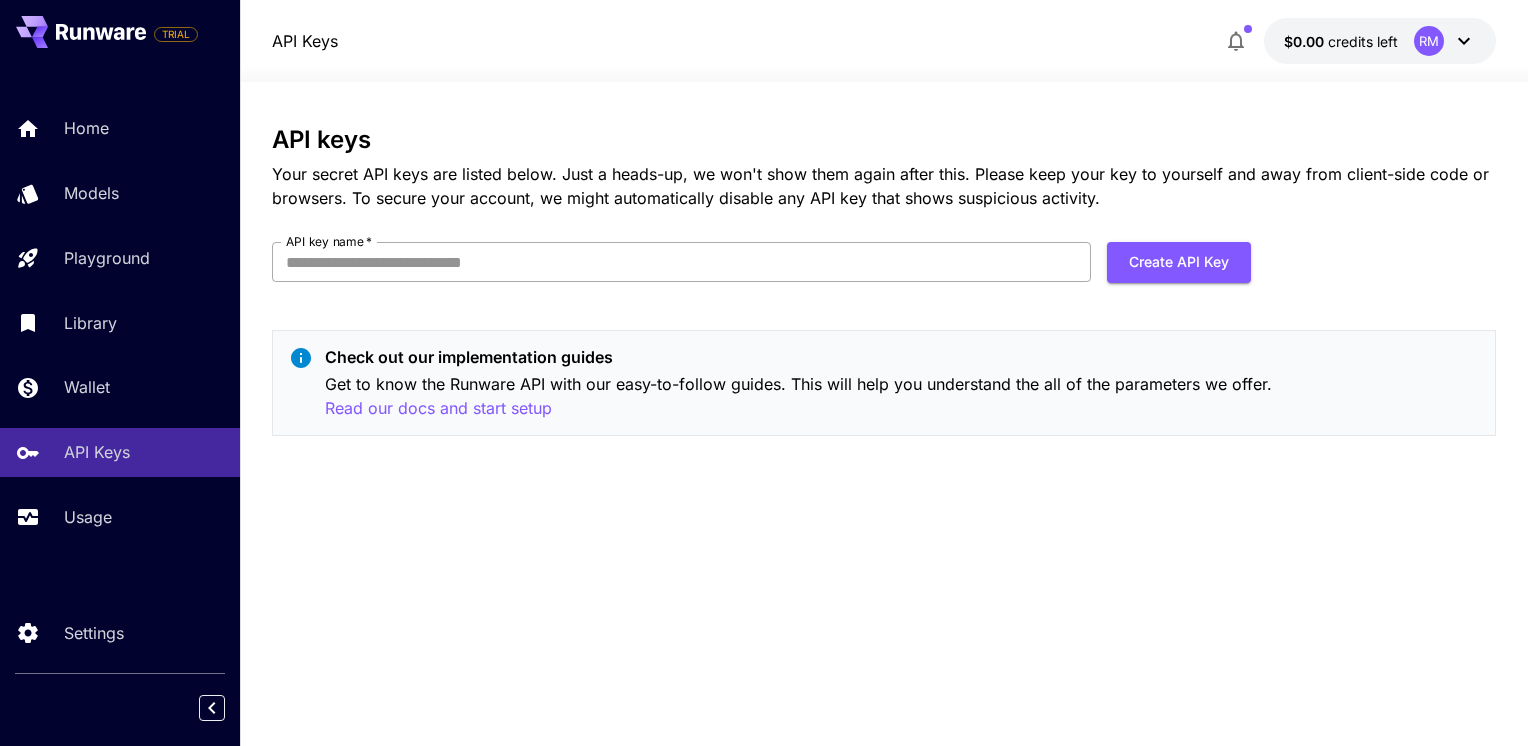 click on "API key name   *" at bounding box center [681, 262] 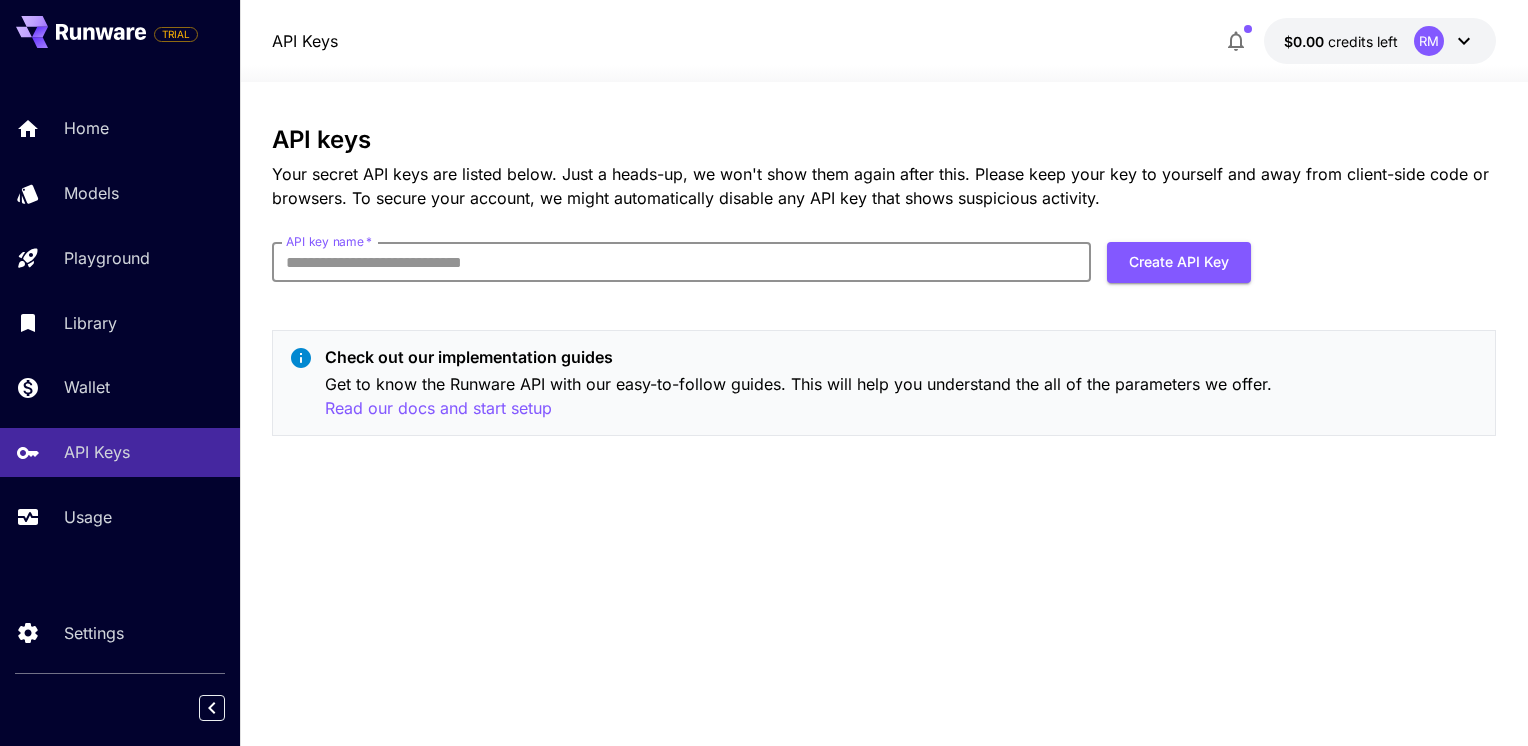 type on "**********" 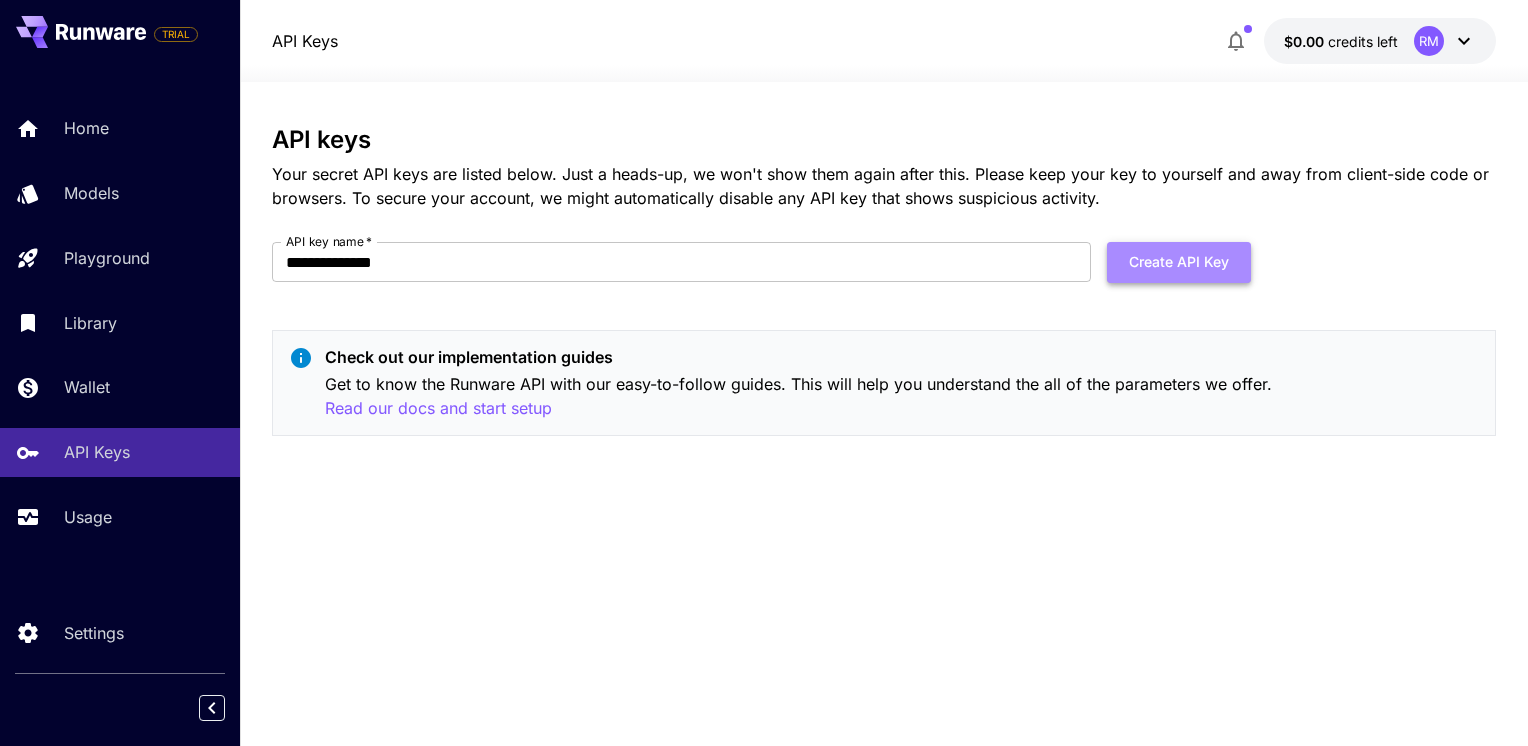 click on "Create API Key" at bounding box center [1179, 262] 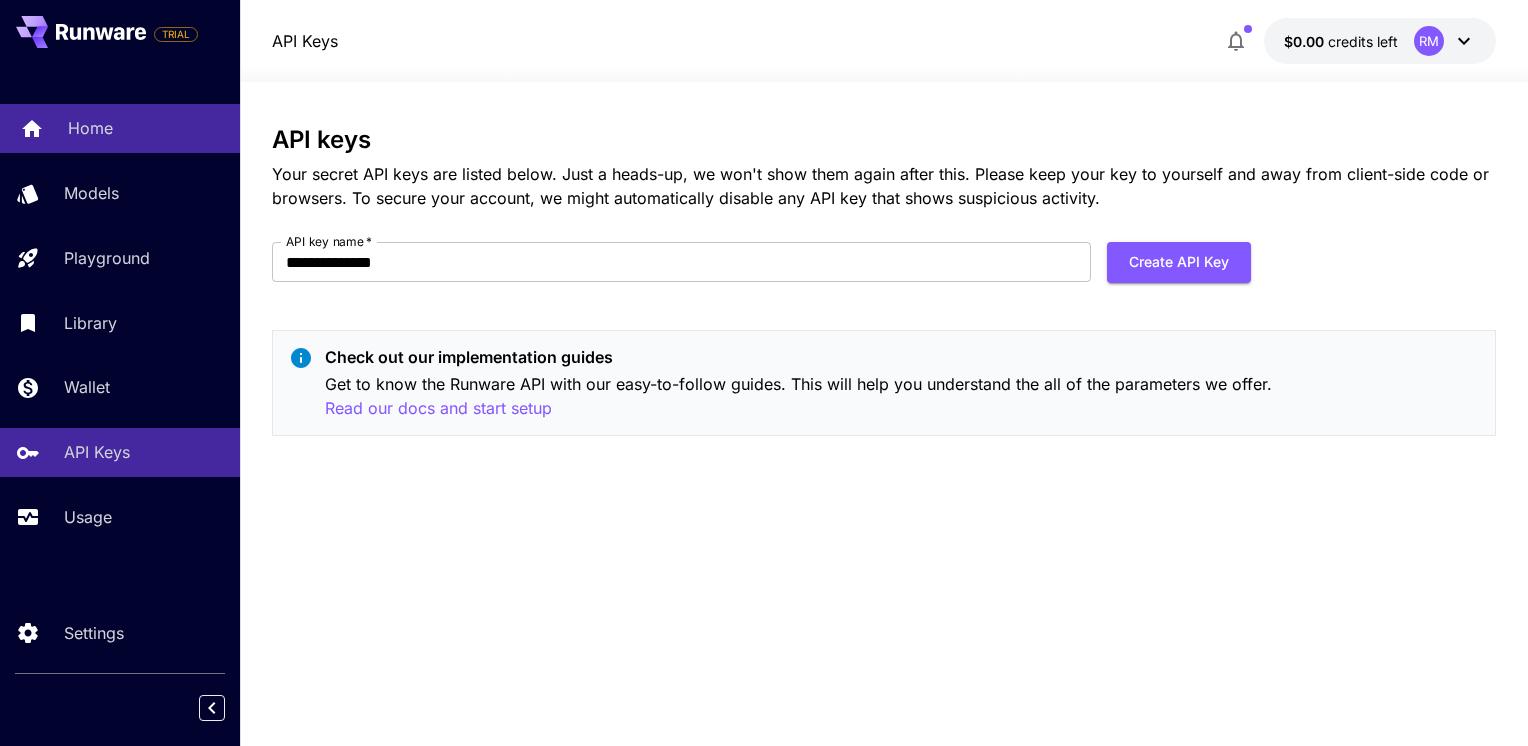 click on "Home" at bounding box center [146, 128] 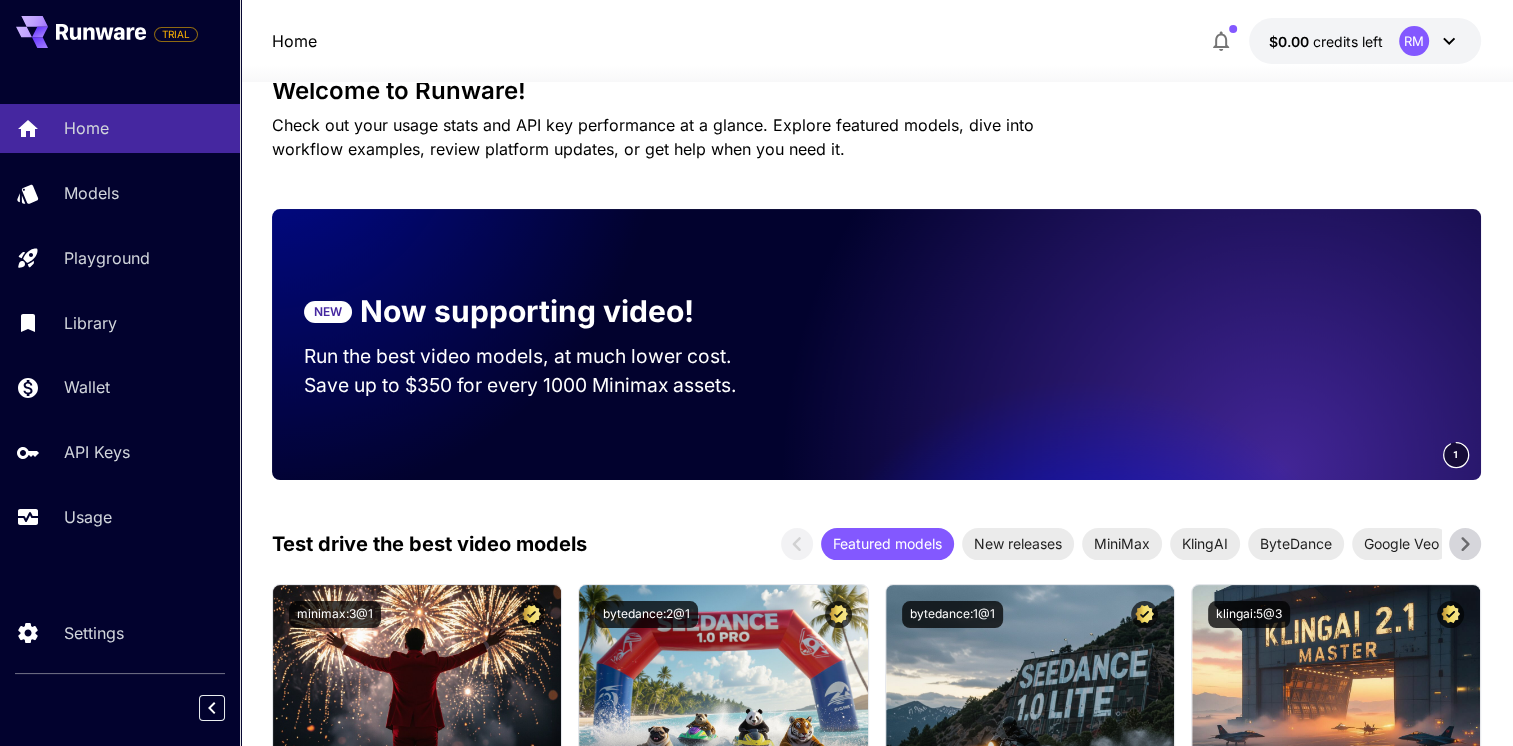scroll, scrollTop: 1089, scrollLeft: 0, axis: vertical 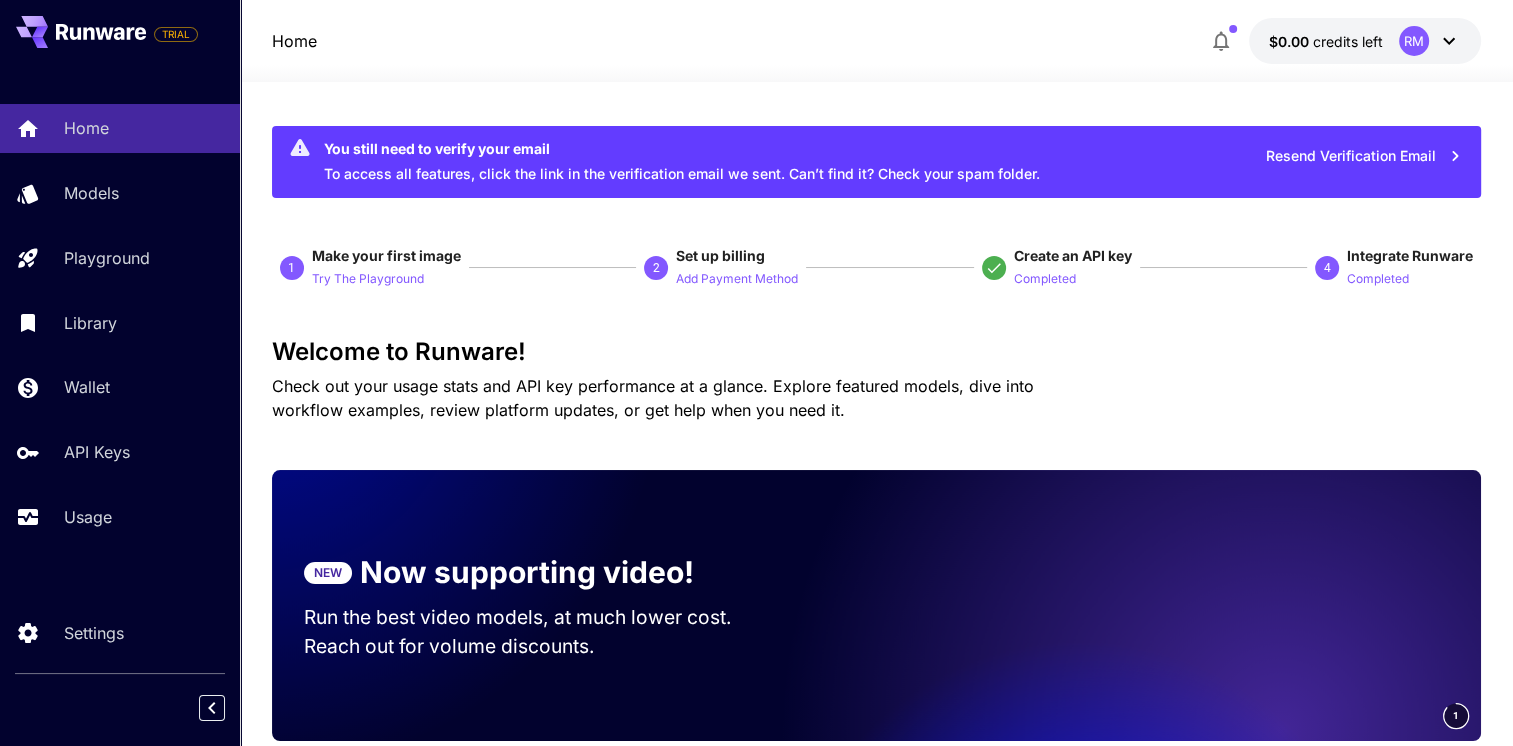 click on "Make your first image" at bounding box center [386, 255] 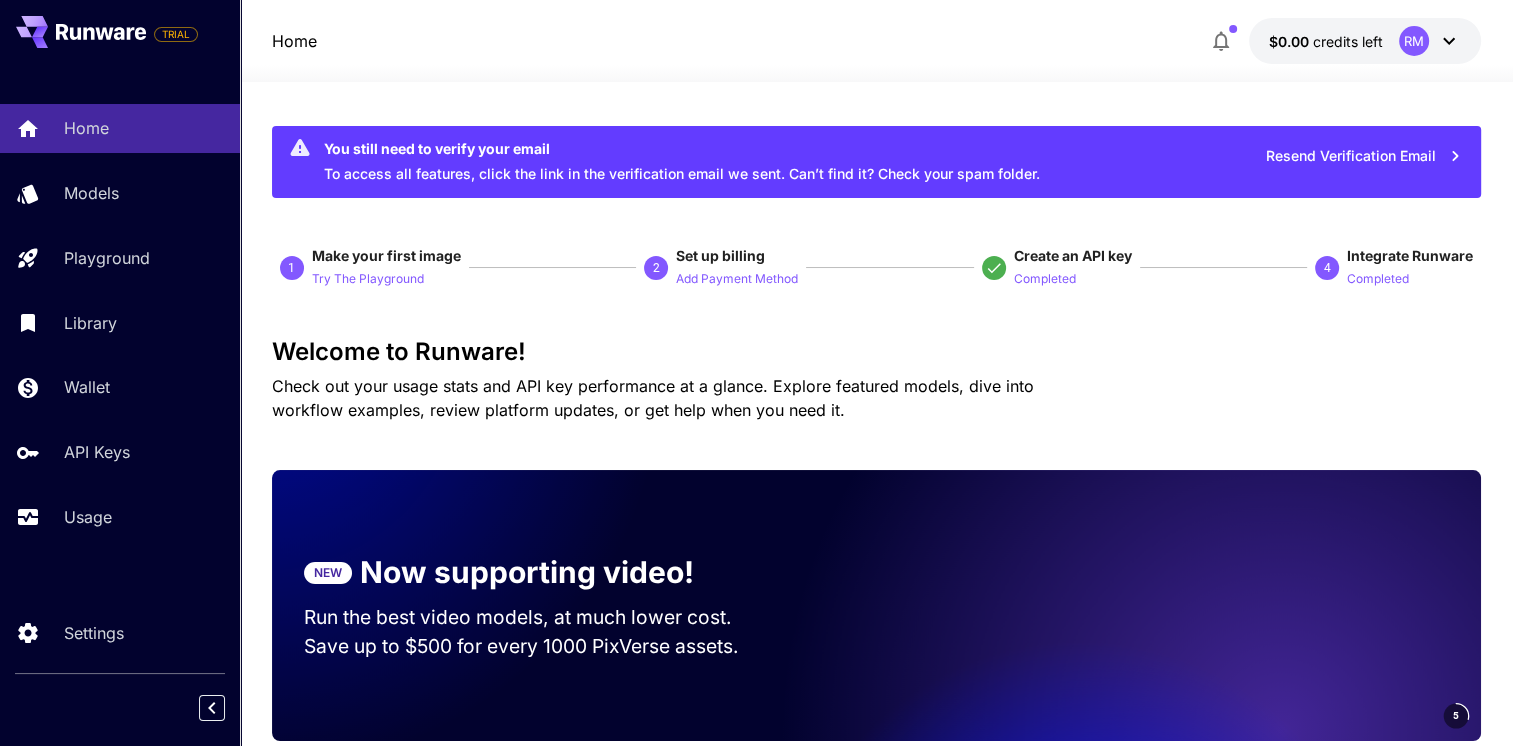 click on "You still need to verify your email" at bounding box center [682, 148] 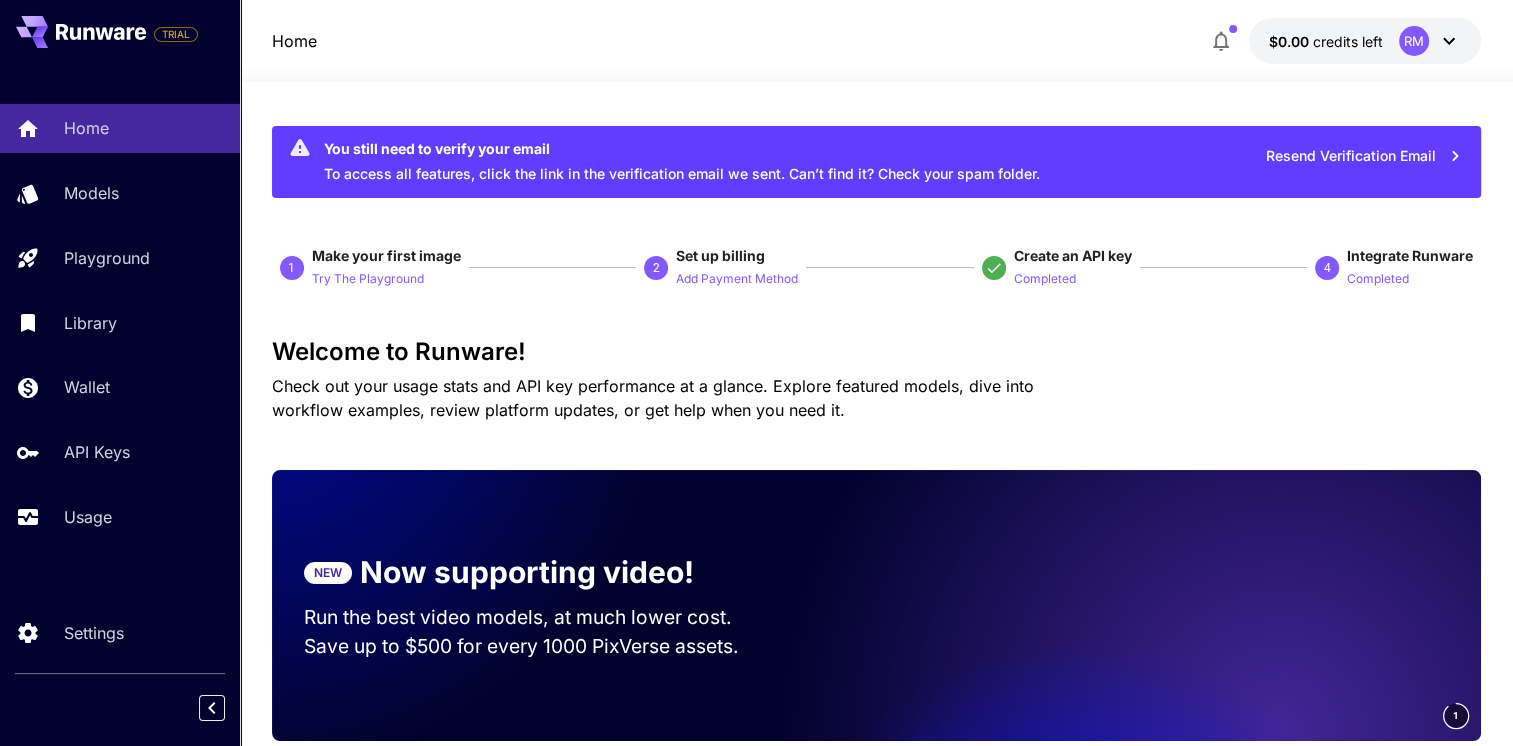 click on "You still need to verify your email To access all features, click the link in the verification email we sent. Can’t find it? Check your spam folder. Resend Verification Email" at bounding box center (876, 162) 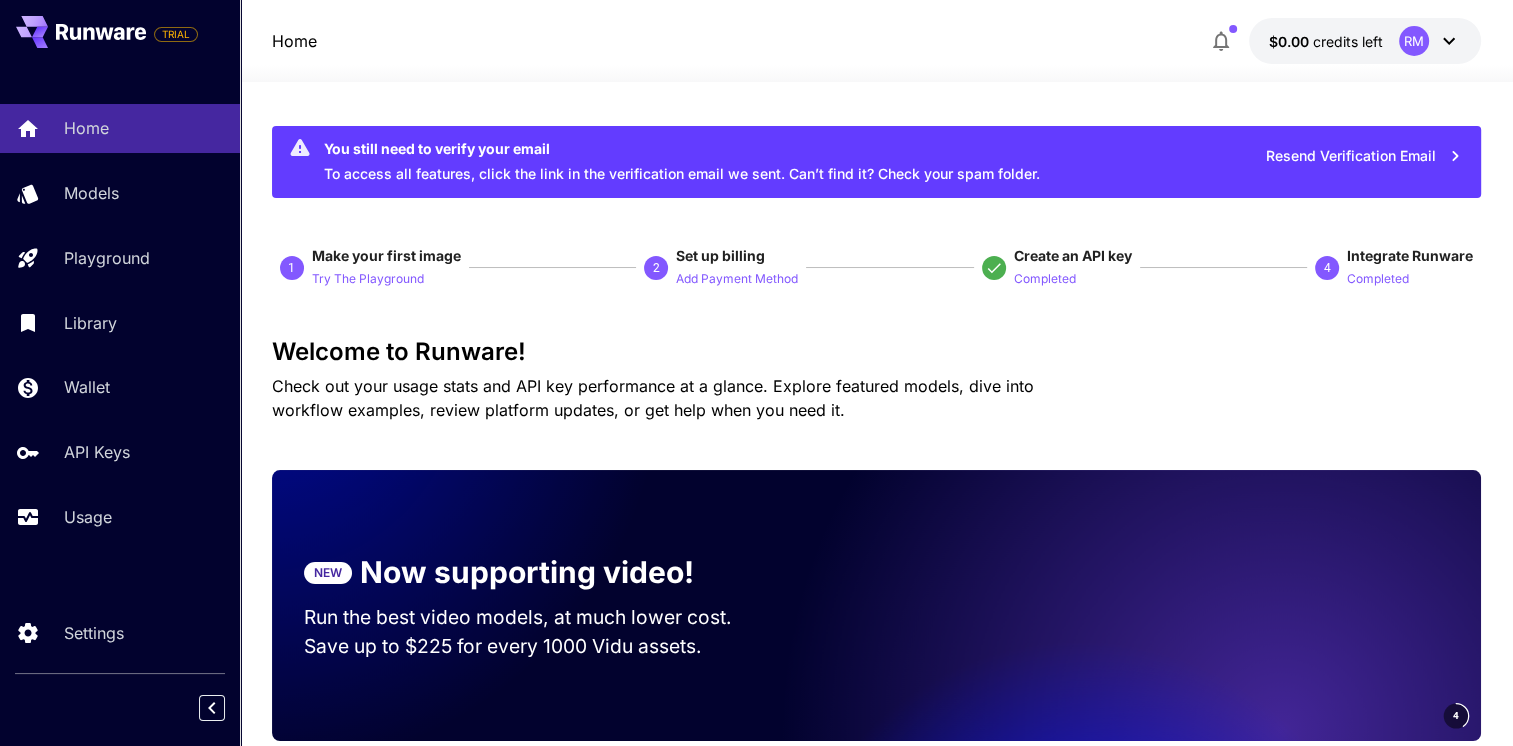 click on "You still need to verify your email To access all features, click the link in the verification email we sent. Can’t find it? Check your spam folder. Resend Verification Email" at bounding box center (876, 162) 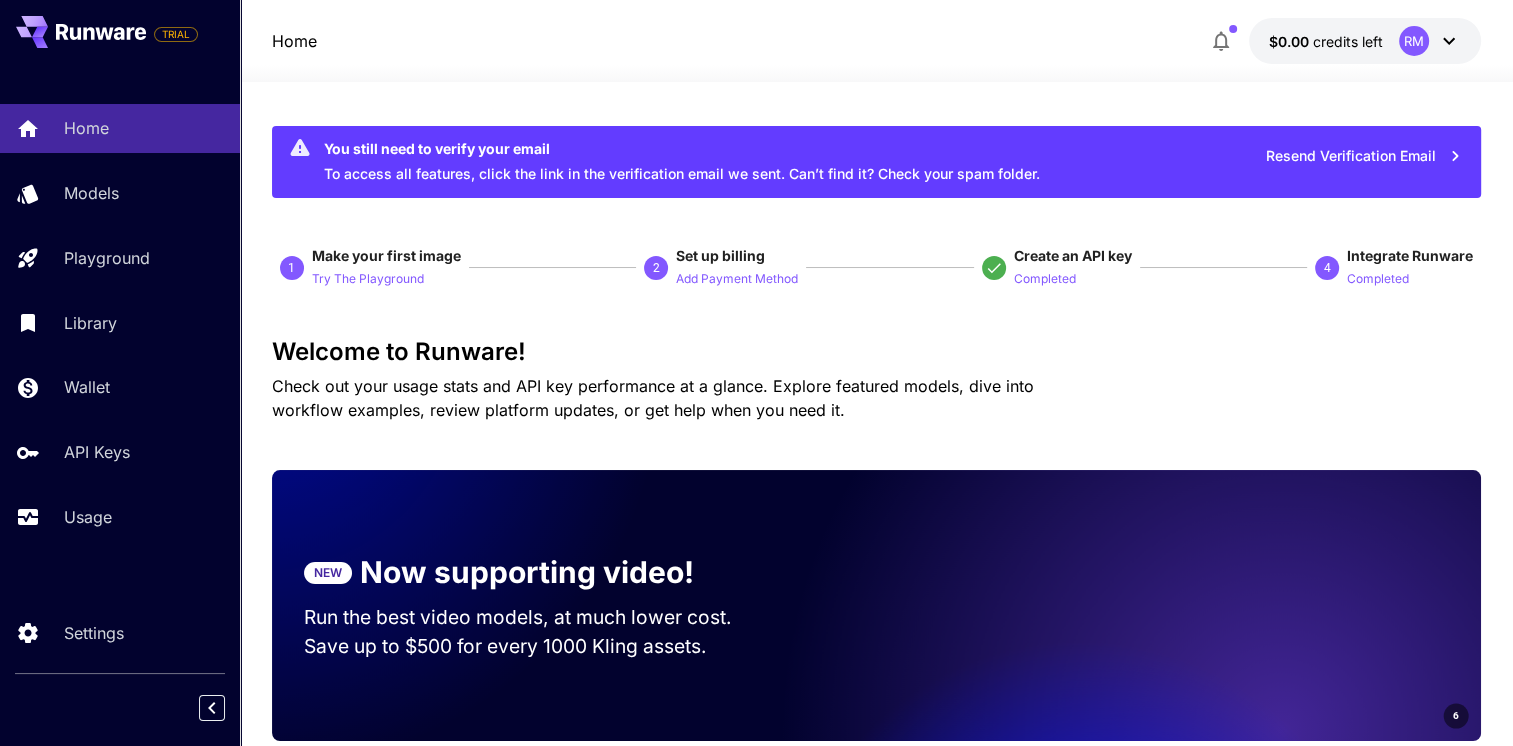 click on "Make your first image" at bounding box center (386, 255) 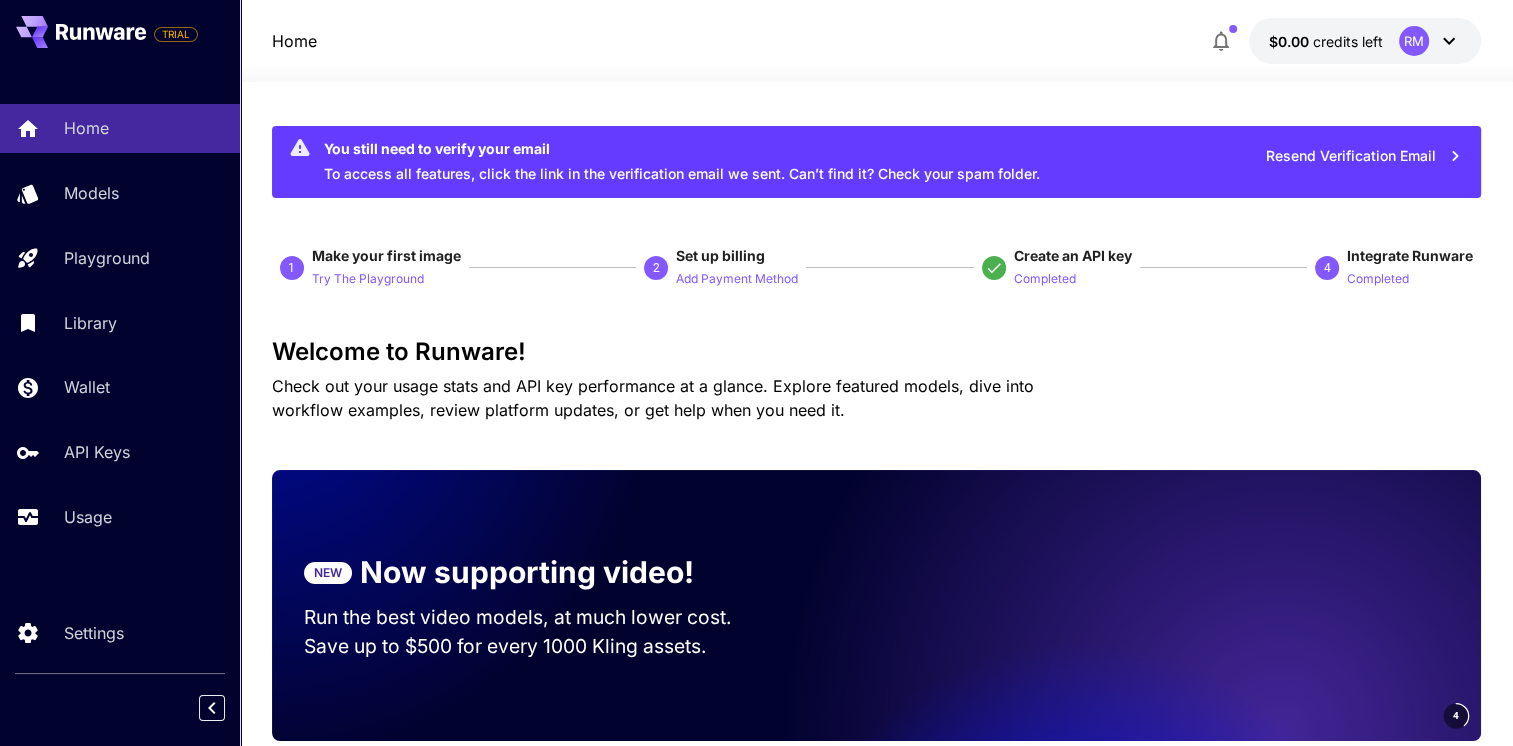 click on "Make your first image" at bounding box center (386, 256) 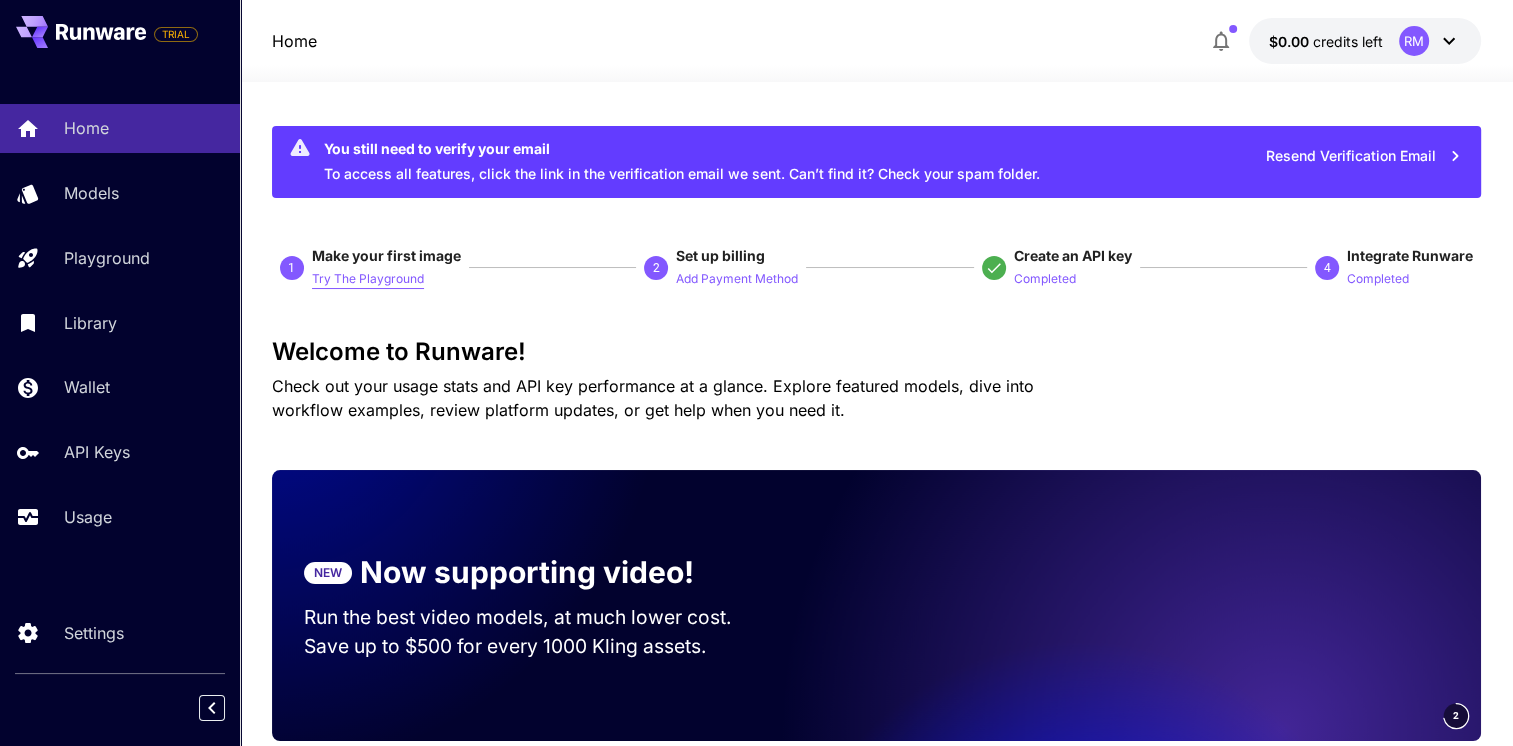 click on "Try The Playground" at bounding box center [368, 279] 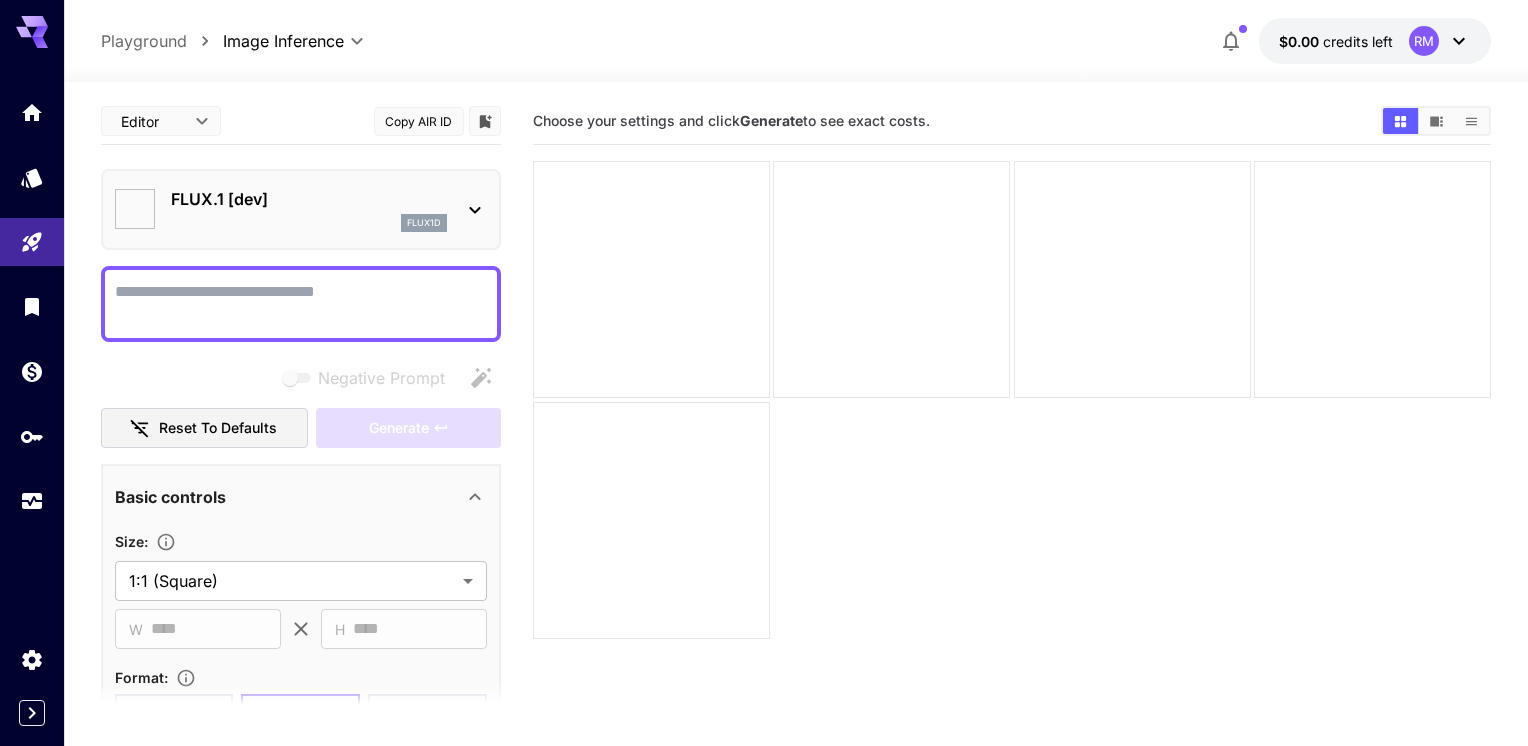 type on "**********" 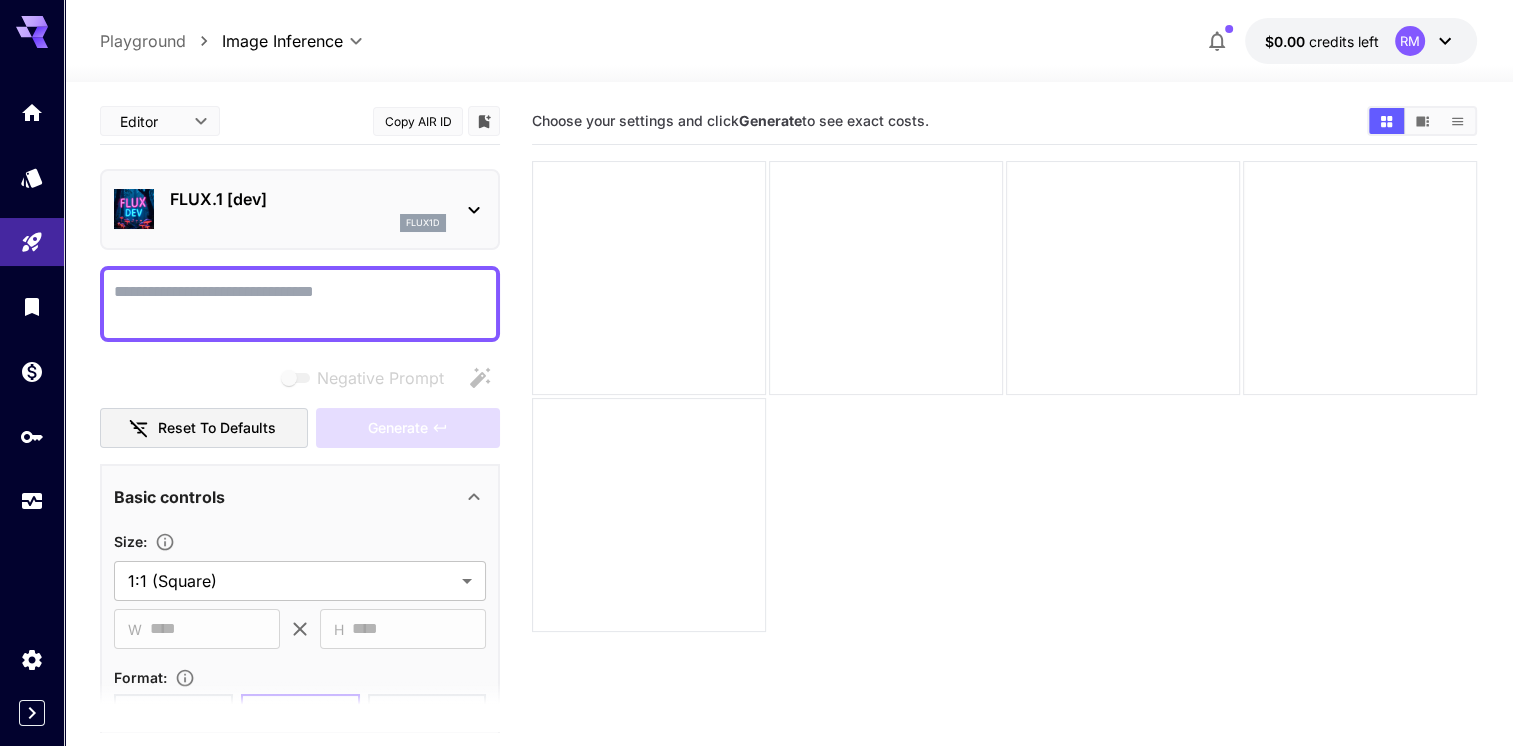 click at bounding box center (300, 304) 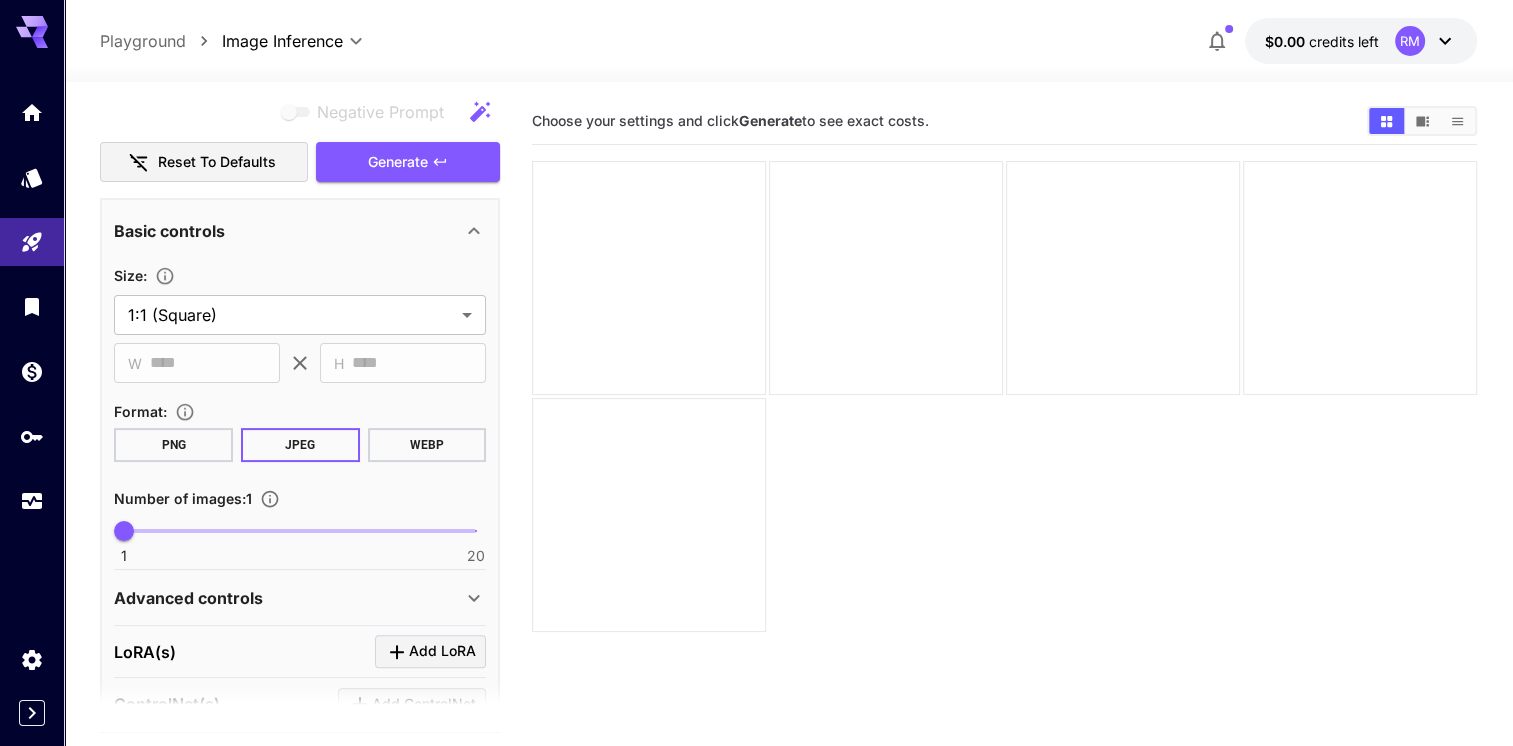 scroll, scrollTop: 435, scrollLeft: 0, axis: vertical 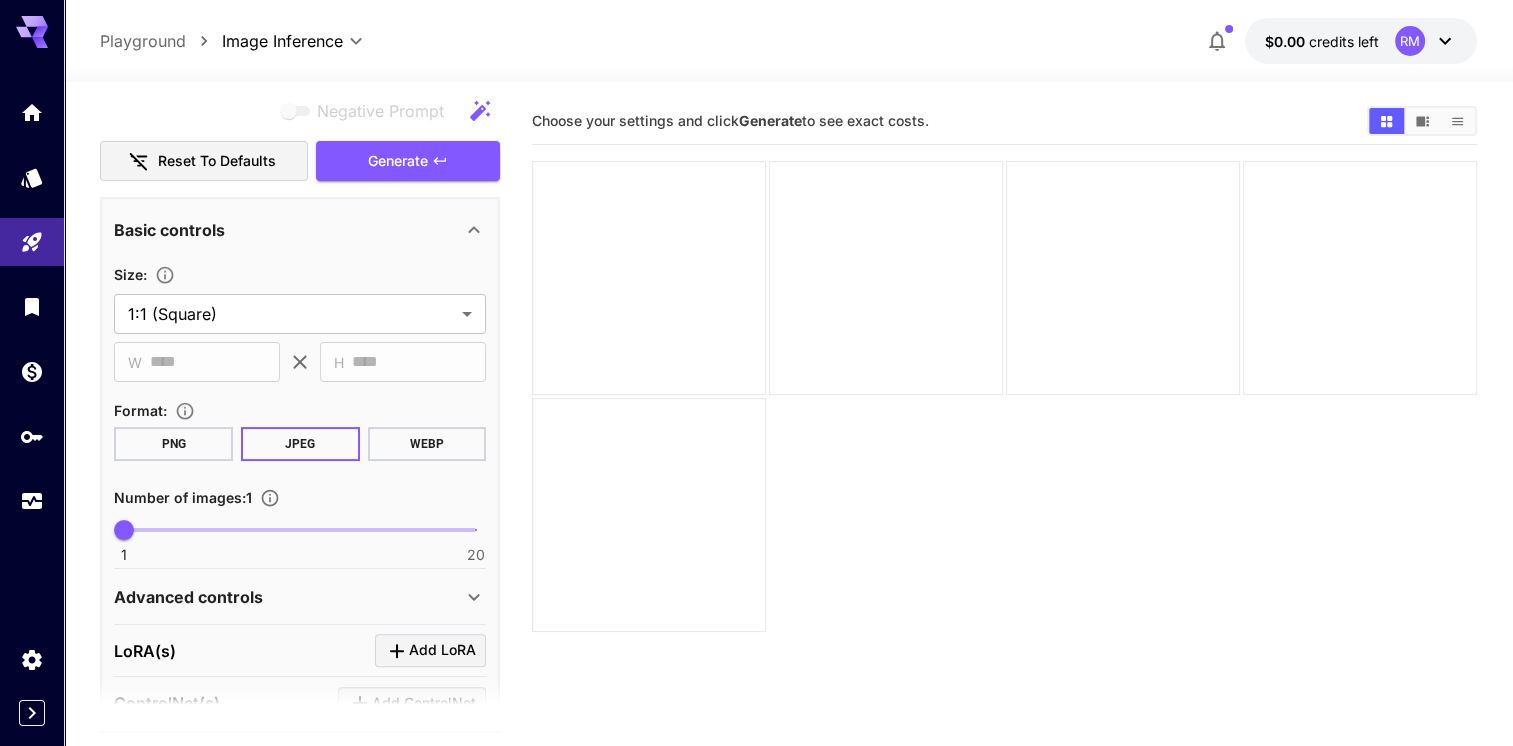 type on "**********" 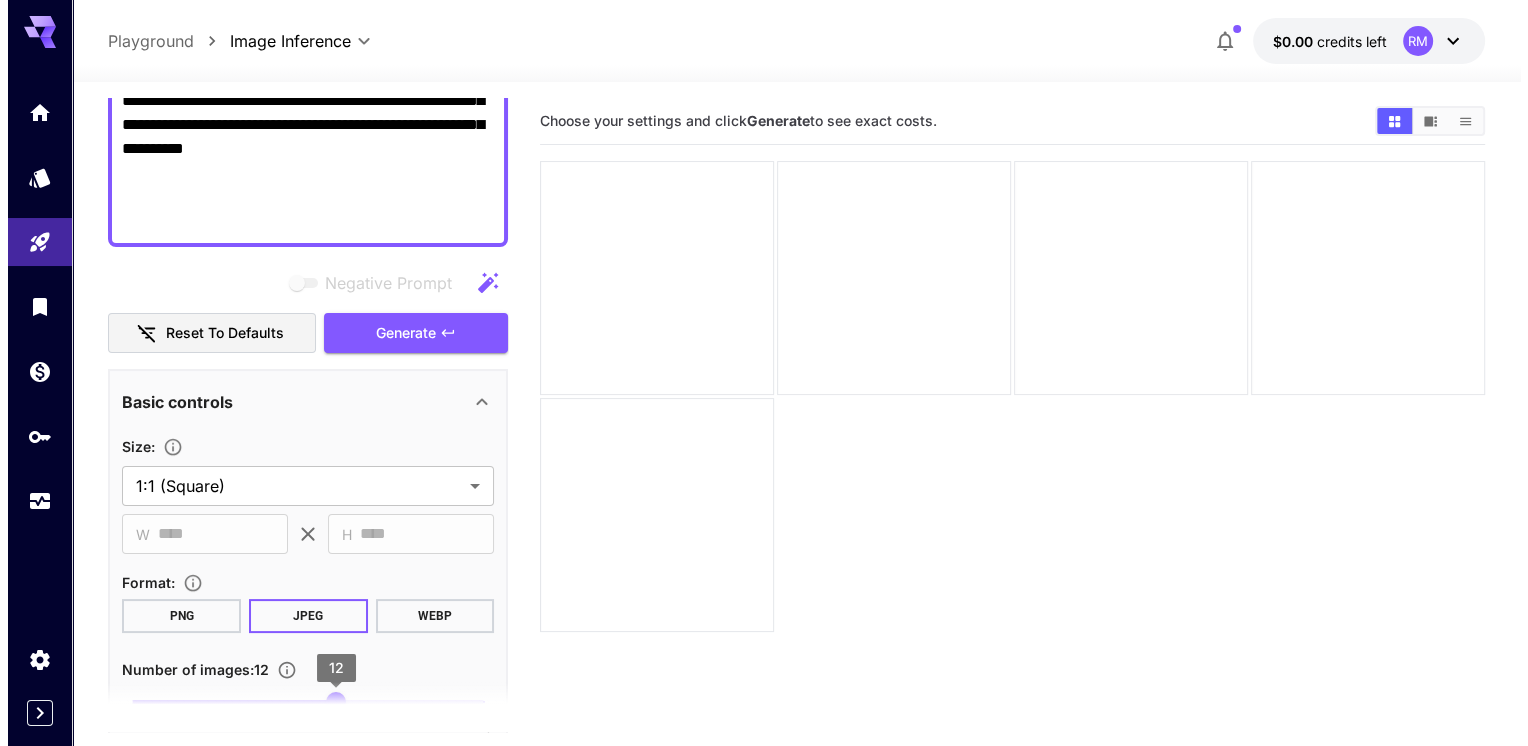 scroll, scrollTop: 0, scrollLeft: 0, axis: both 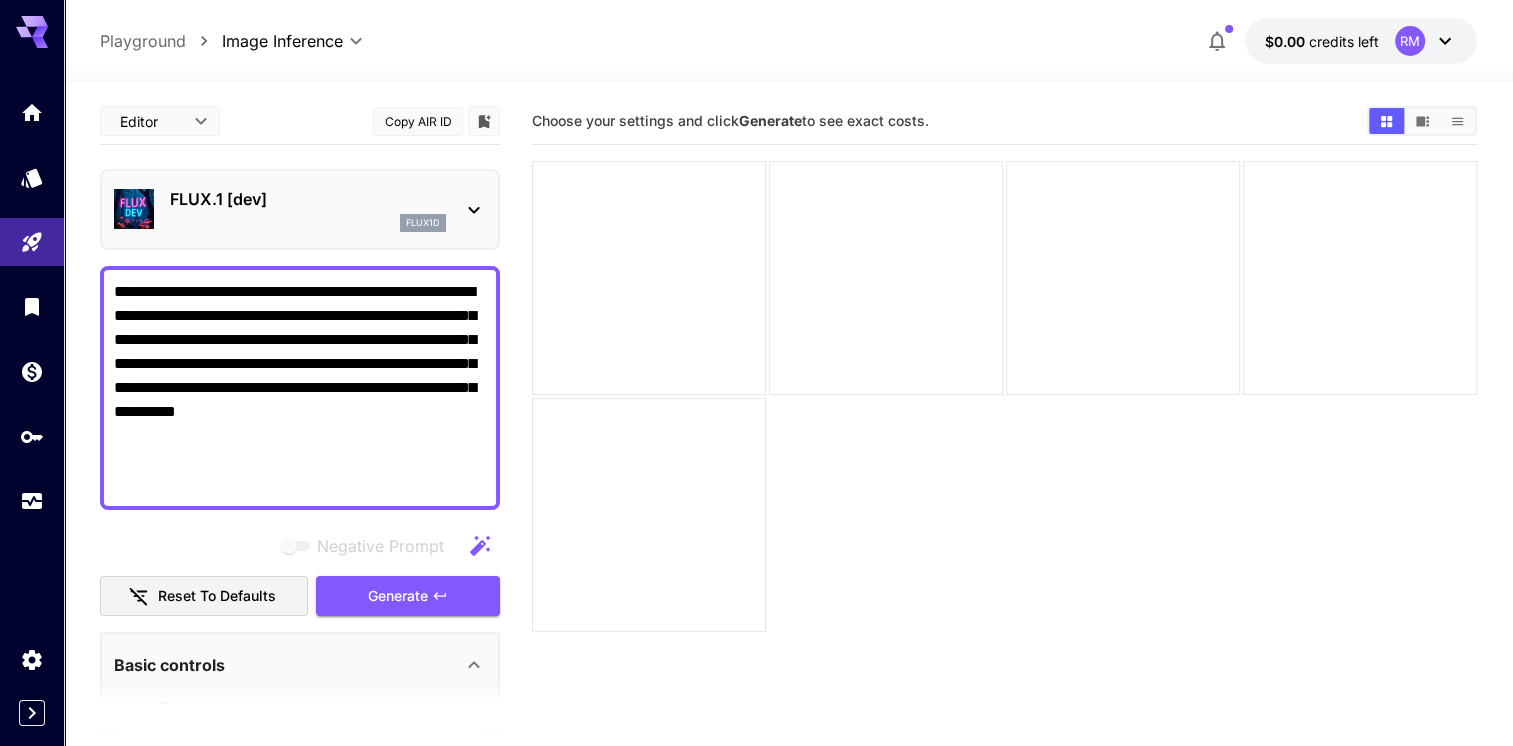 click on "FLUX.1 [dev] flux1d" at bounding box center (300, 209) 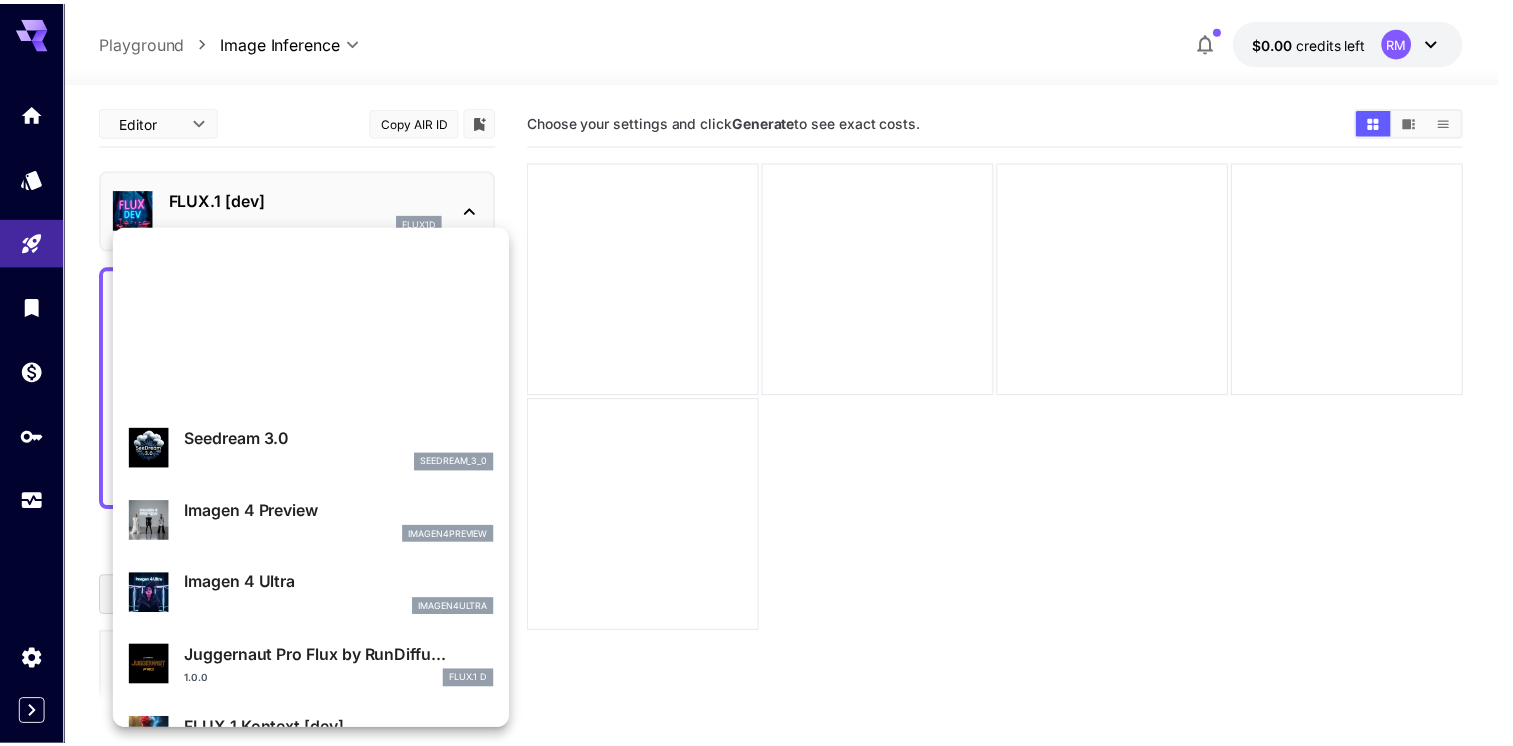 scroll, scrollTop: 0, scrollLeft: 0, axis: both 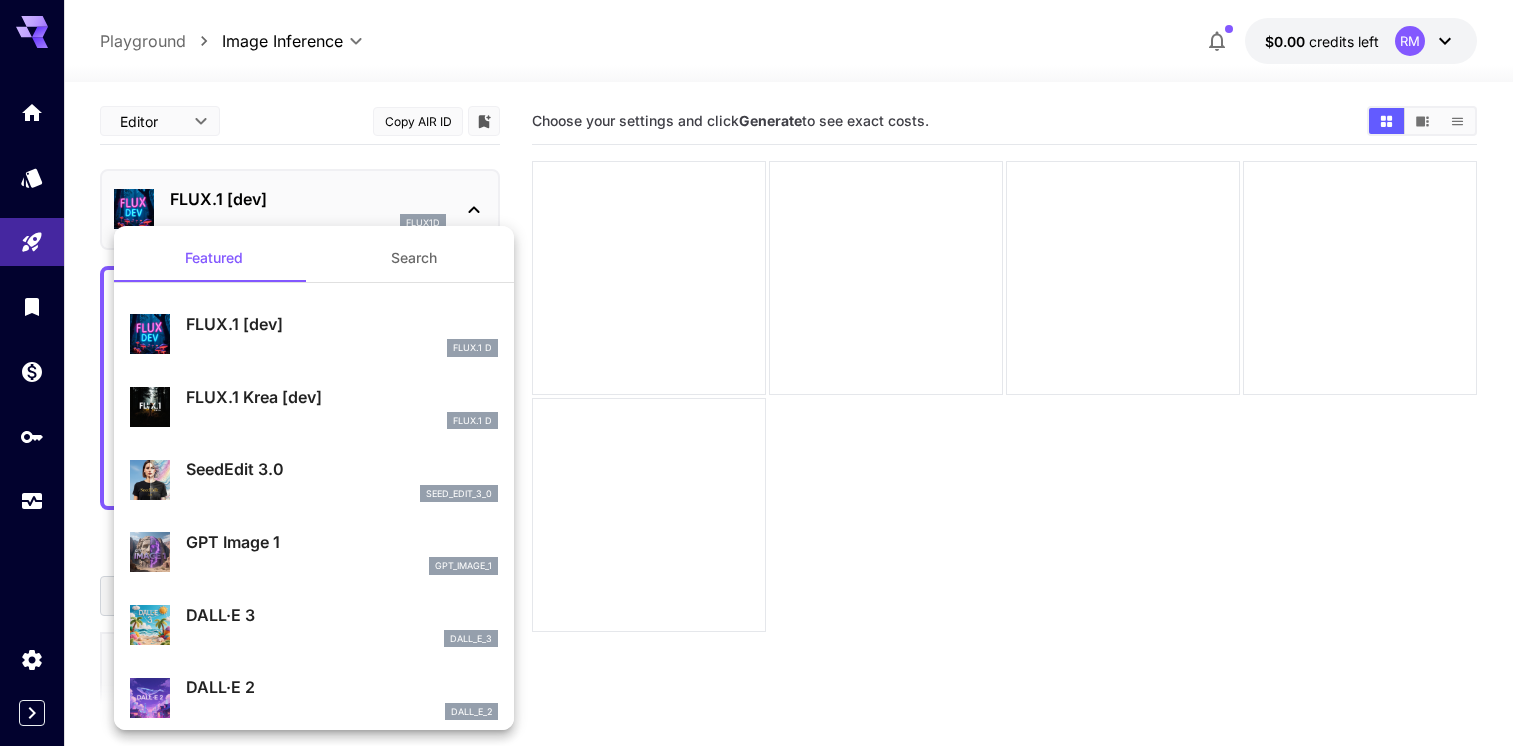click at bounding box center (764, 373) 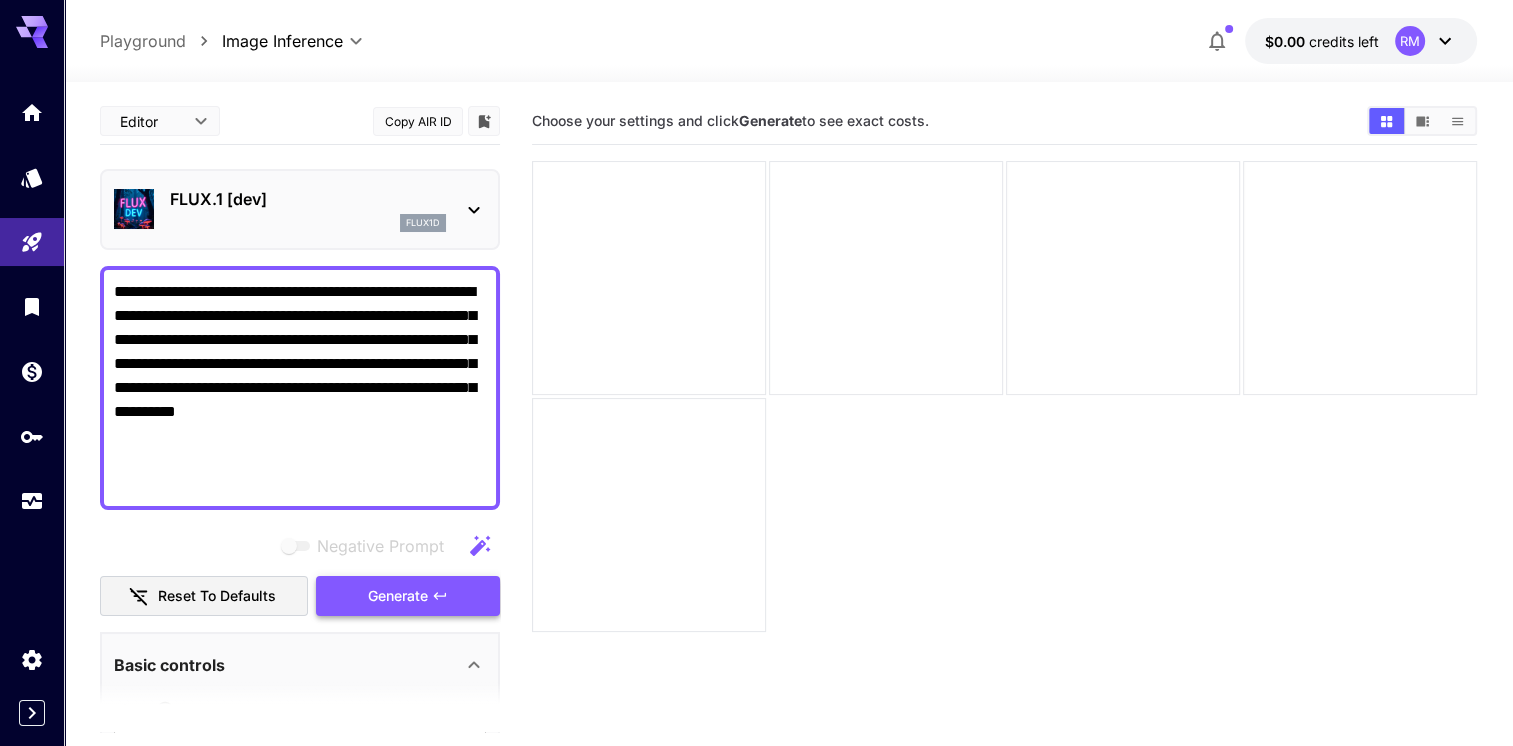click on "Generate" at bounding box center (398, 596) 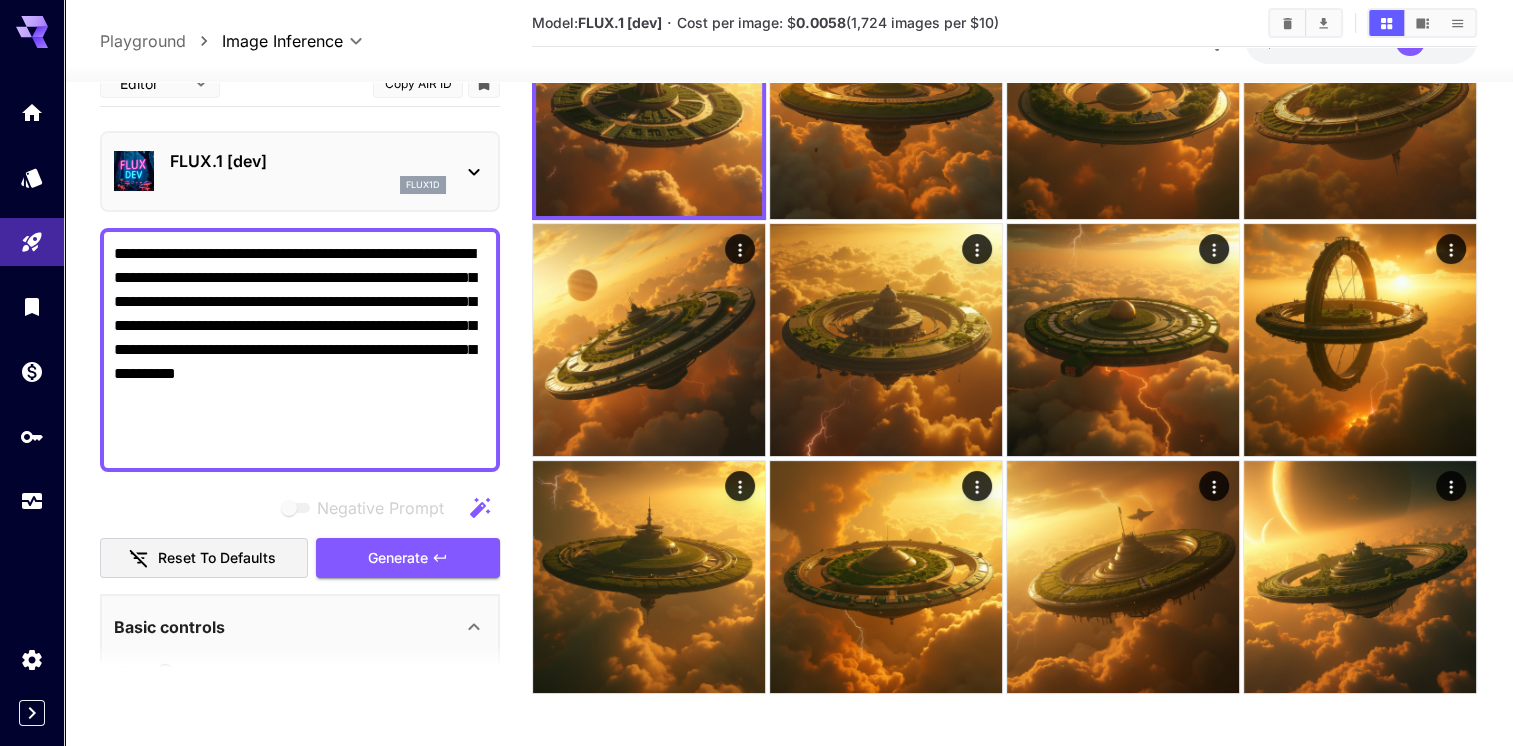 scroll, scrollTop: 181, scrollLeft: 0, axis: vertical 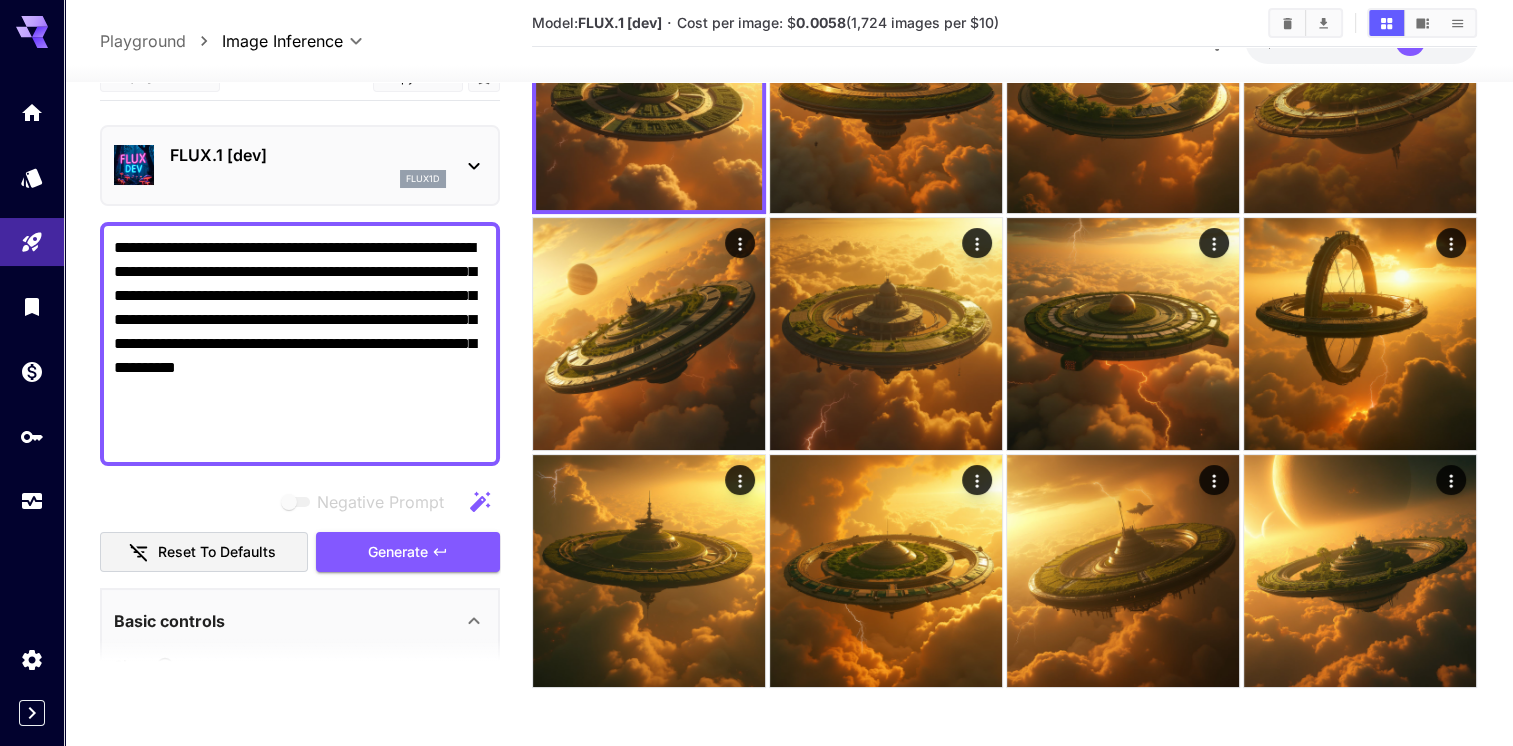 click at bounding box center (649, 571) 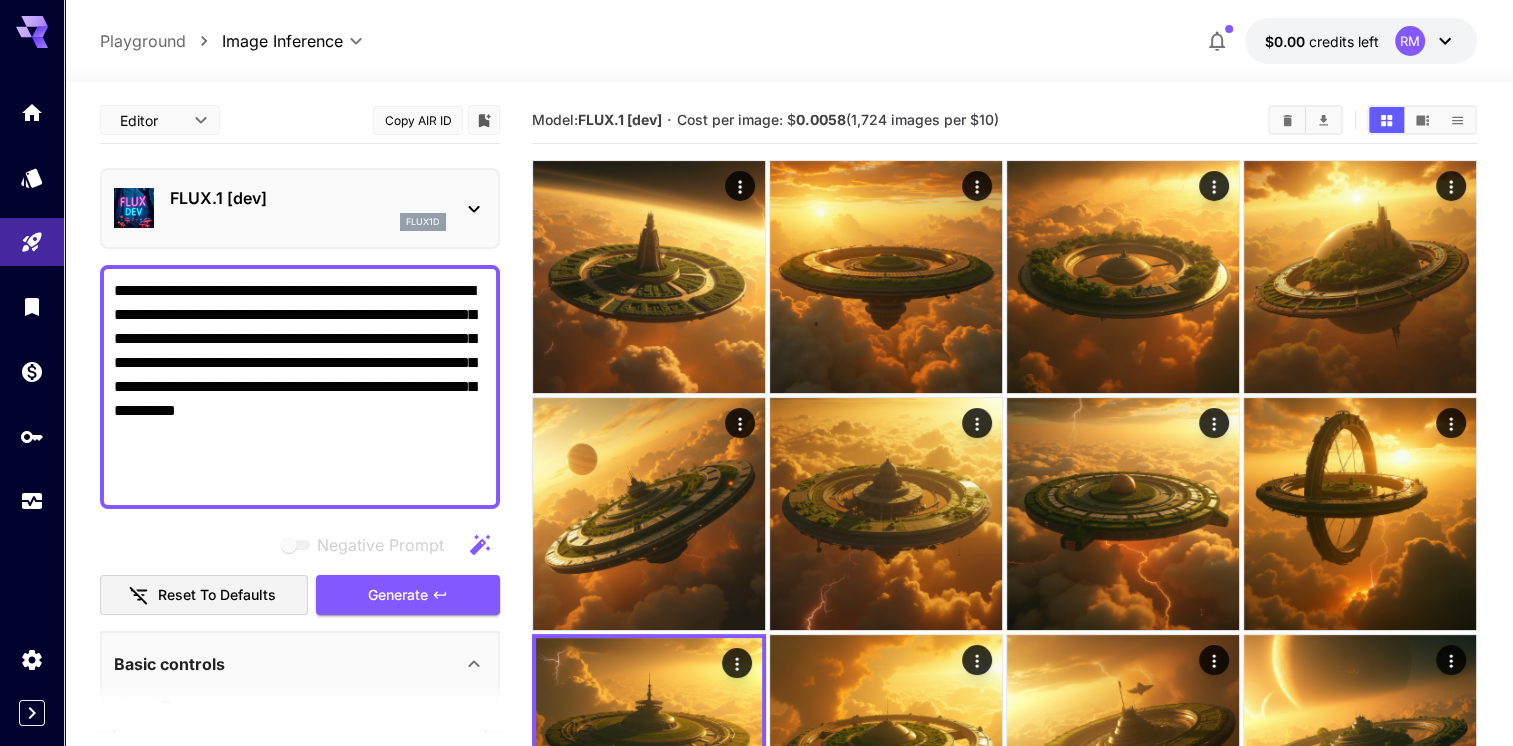 scroll, scrollTop: 0, scrollLeft: 0, axis: both 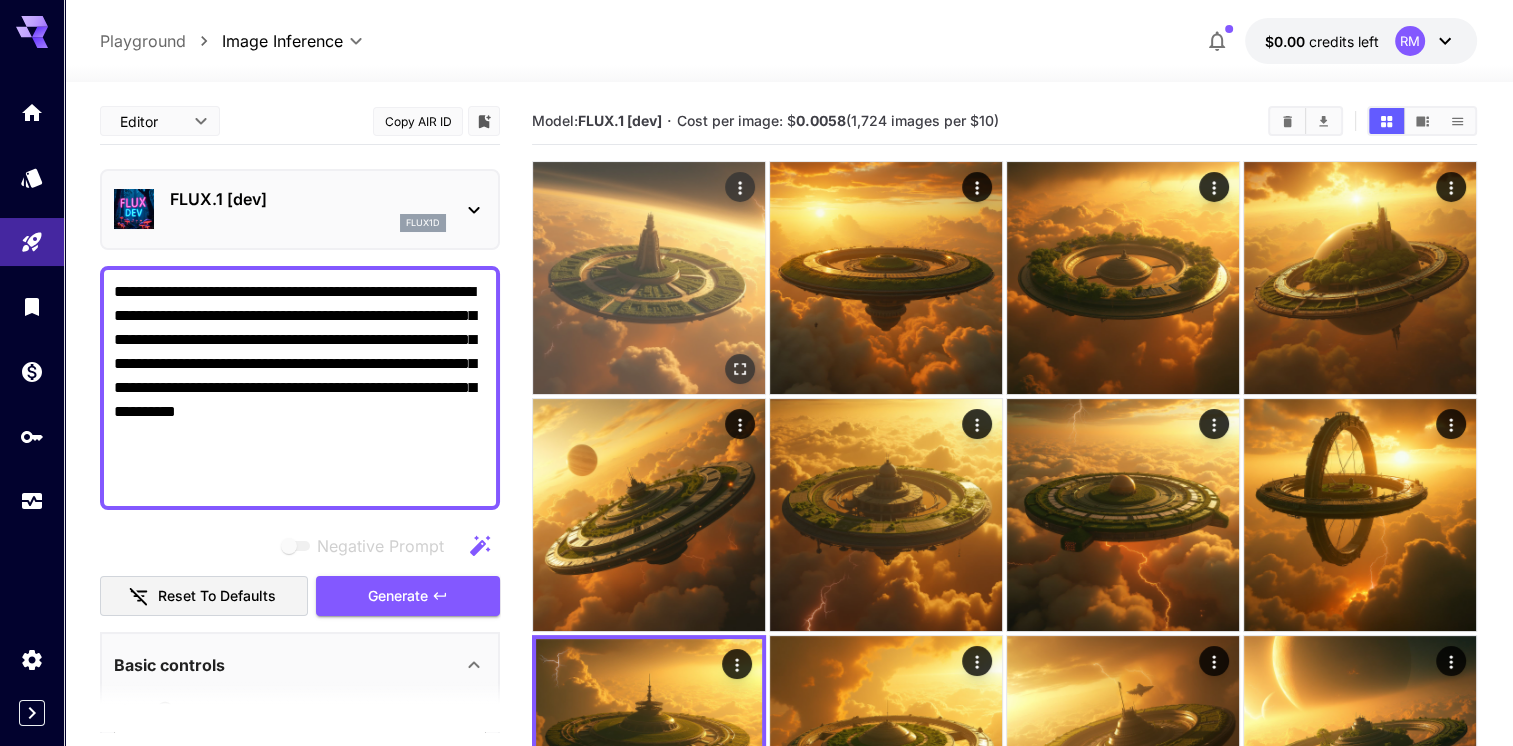click at bounding box center (649, 278) 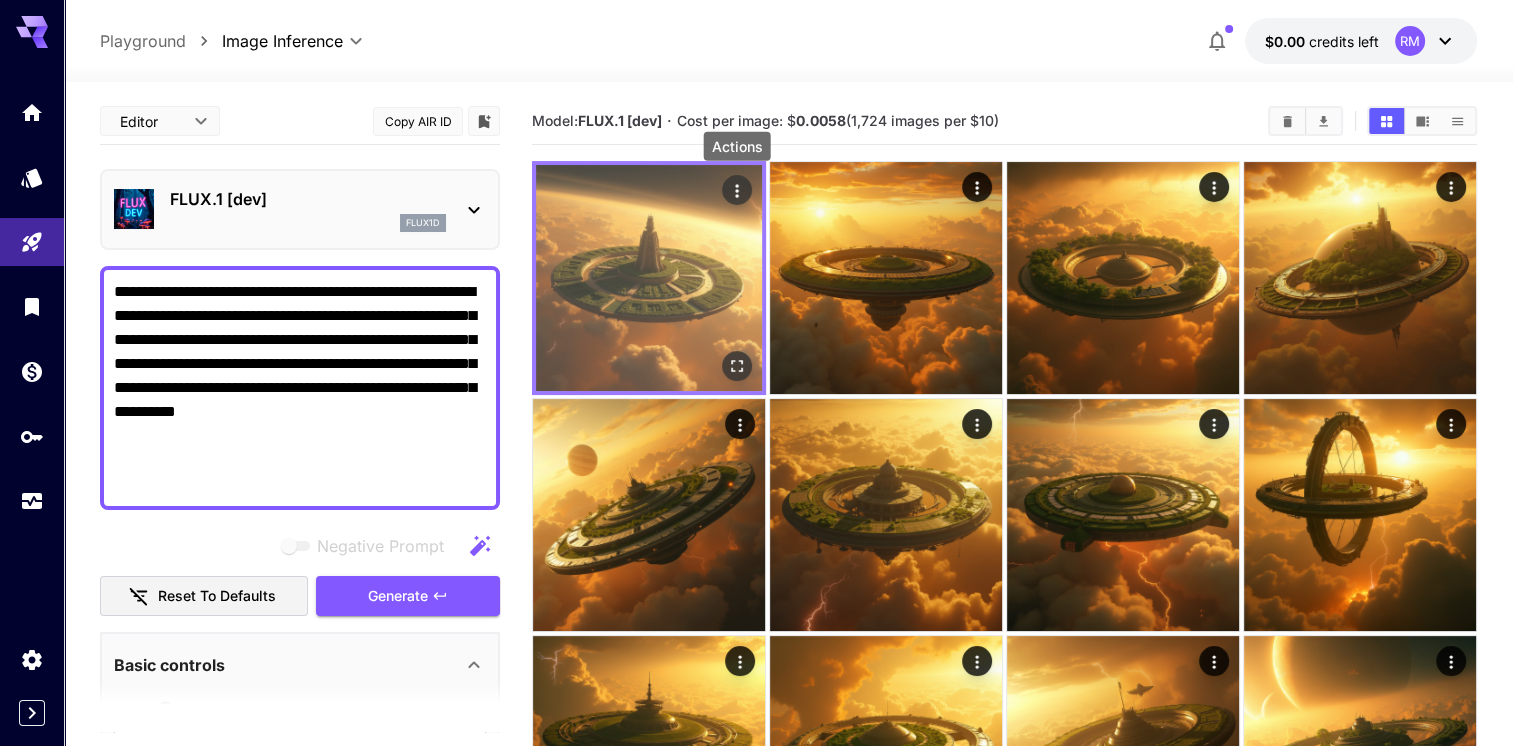 click 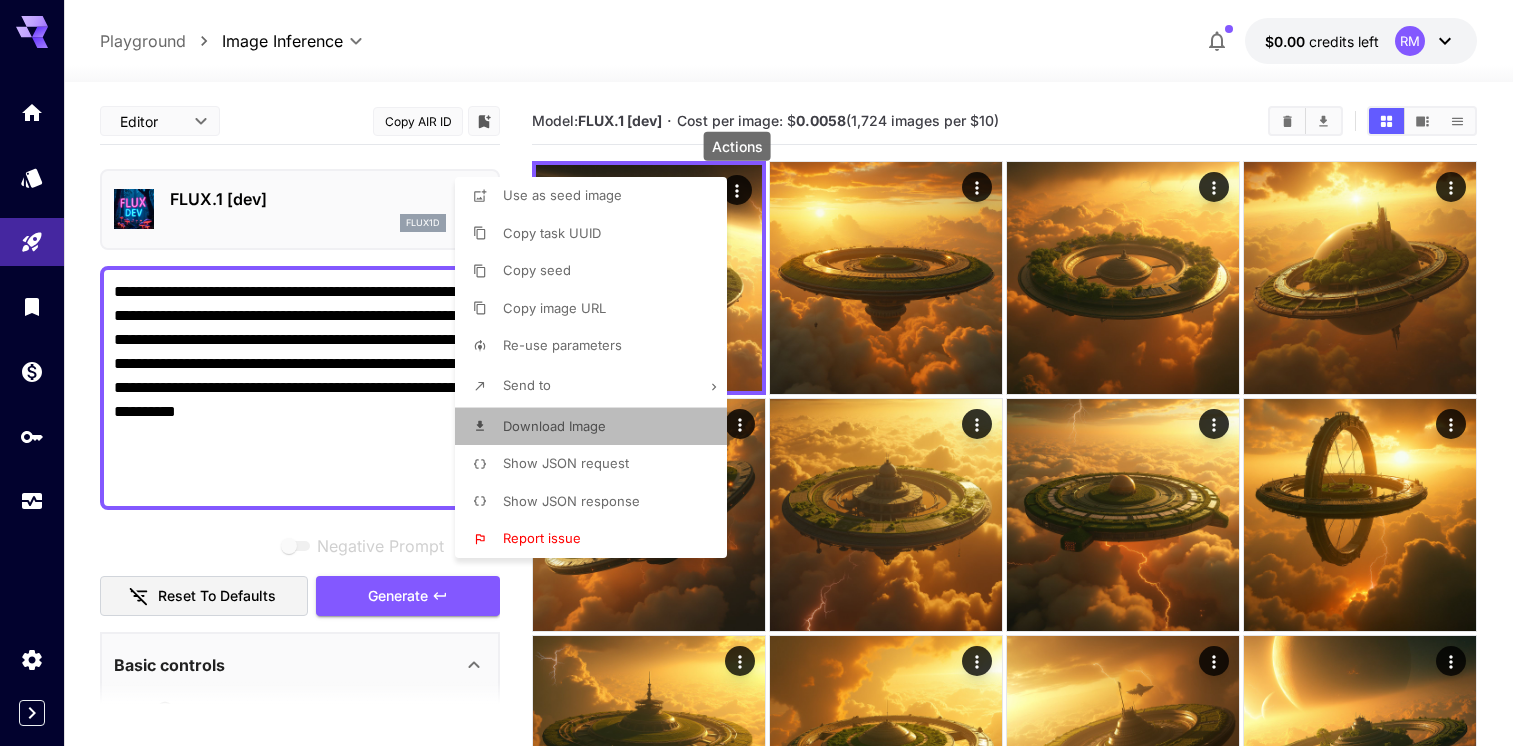 click on "Download Image" at bounding box center [597, 427] 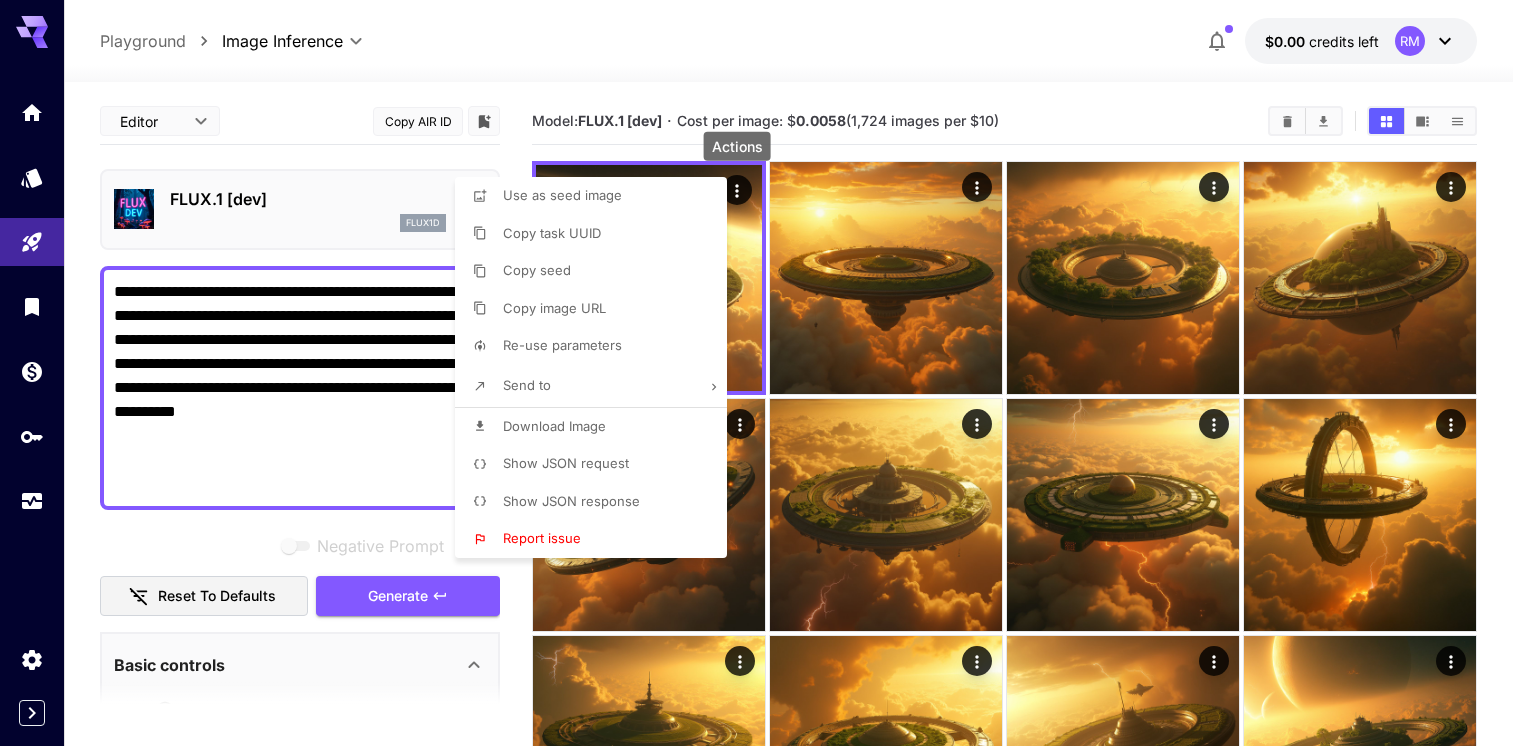 click at bounding box center [764, 373] 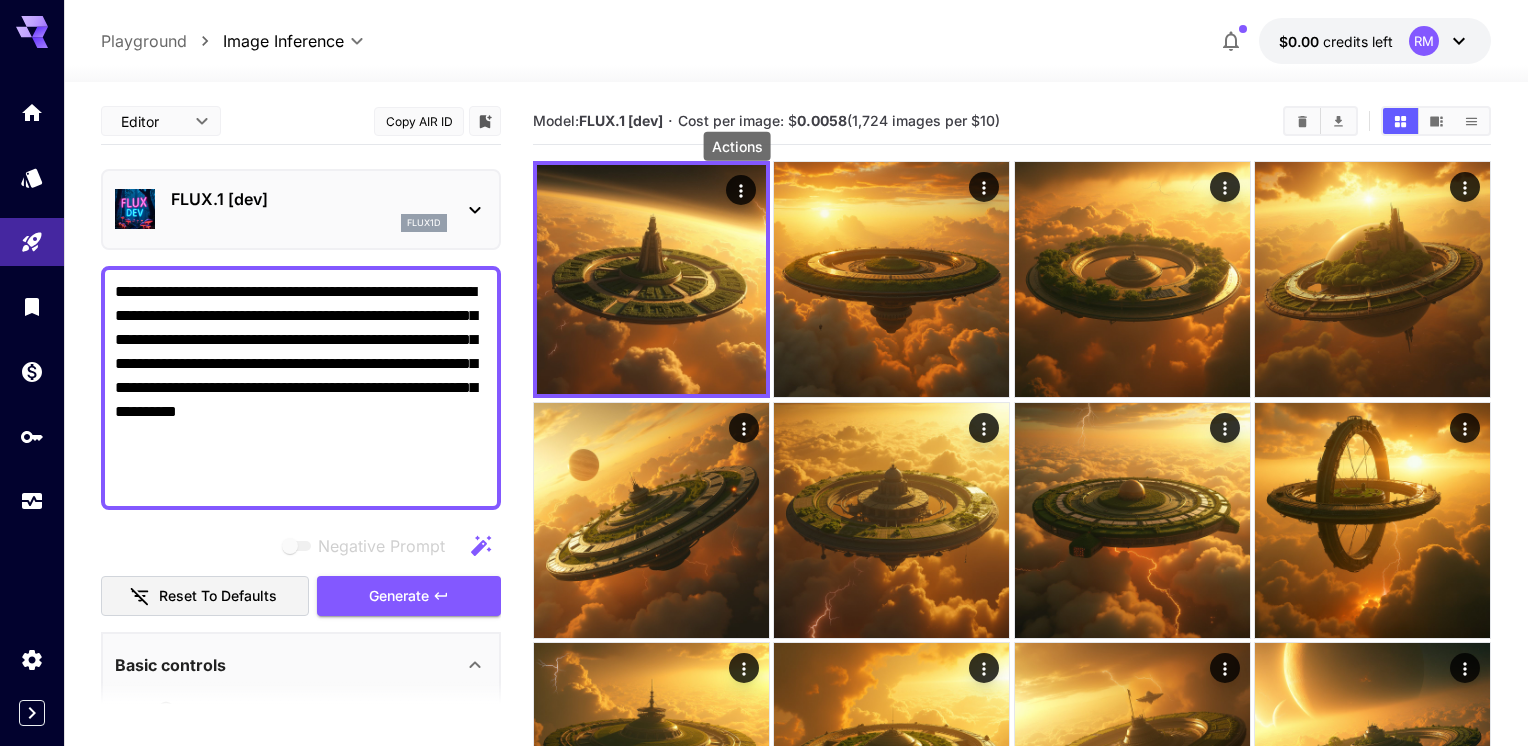 click at bounding box center (764, 373) 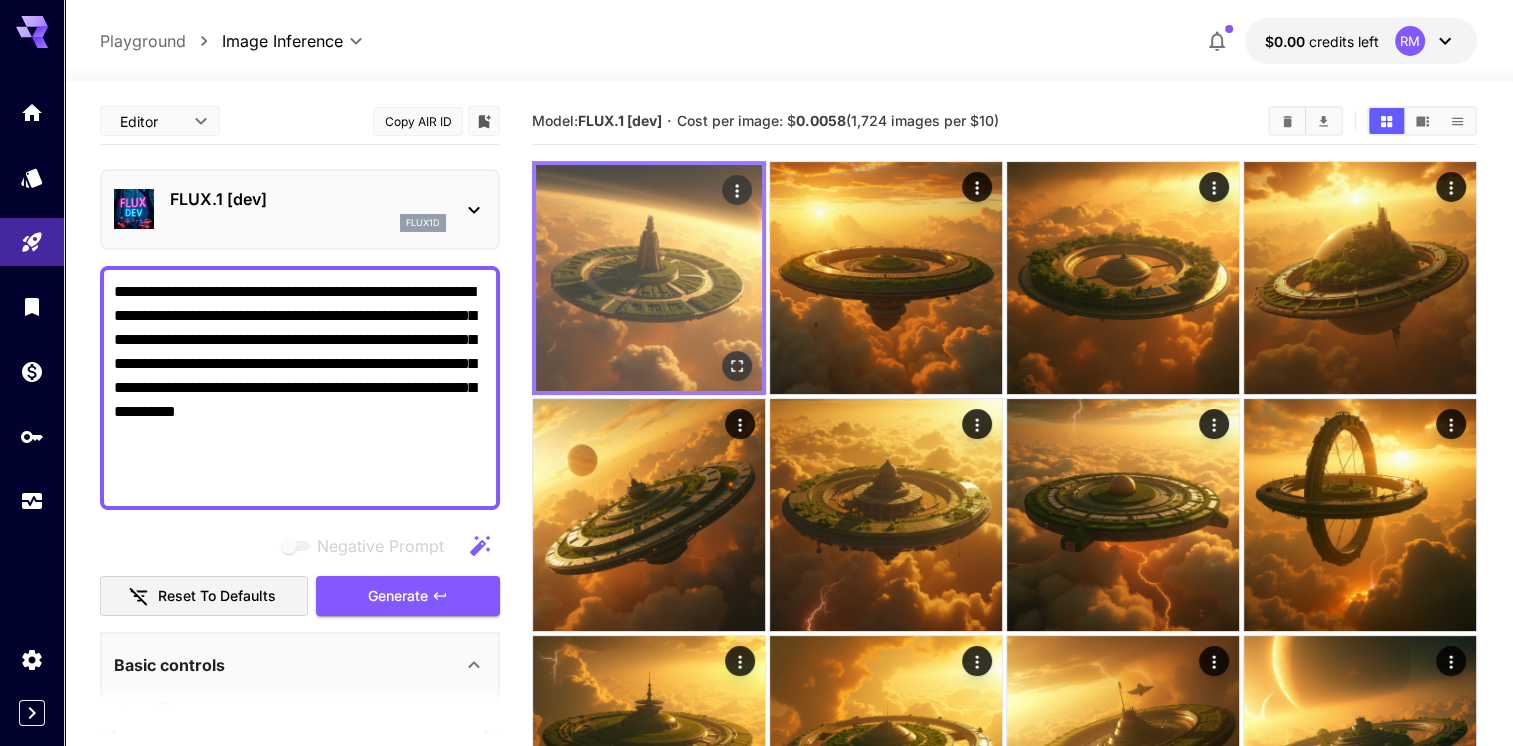 click at bounding box center [737, 190] 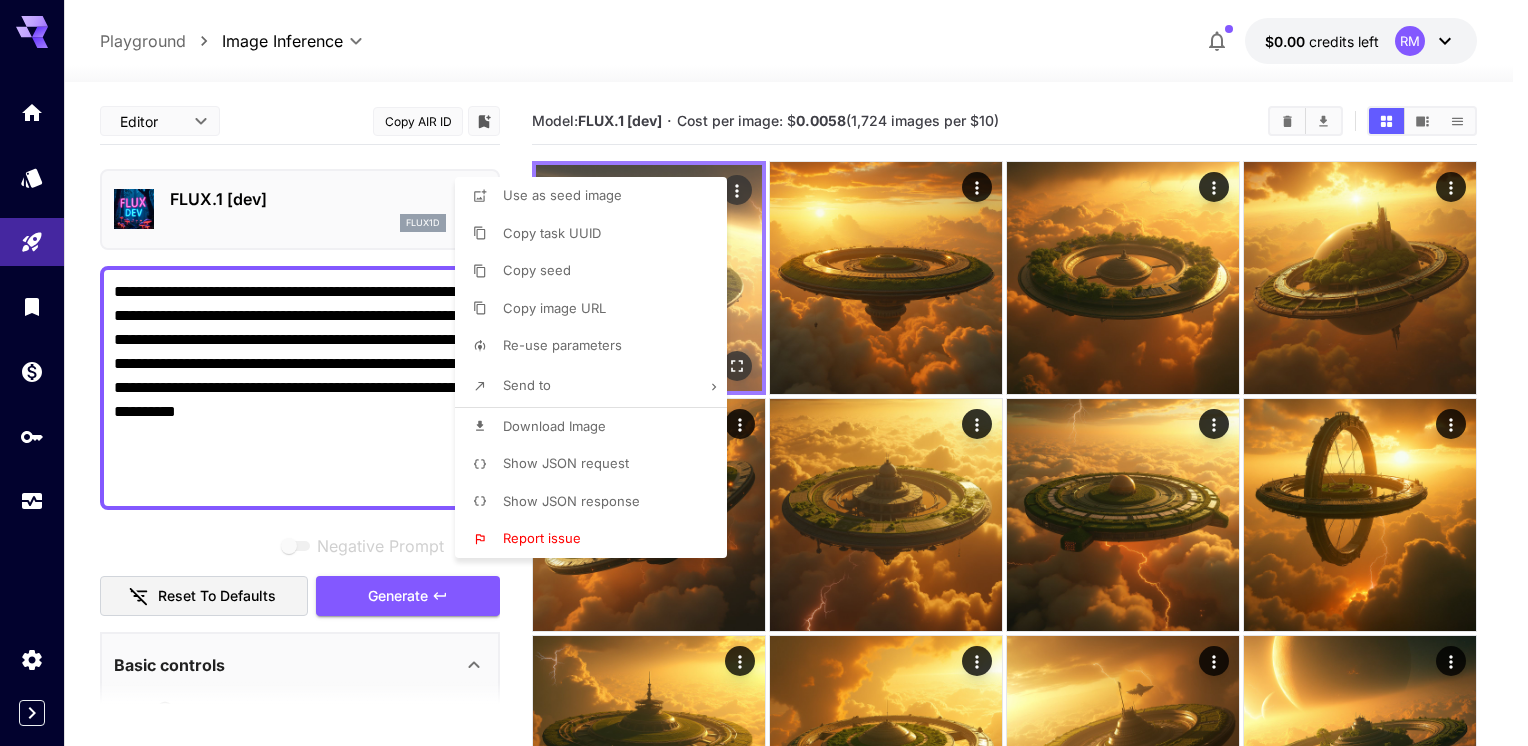 click at bounding box center (764, 373) 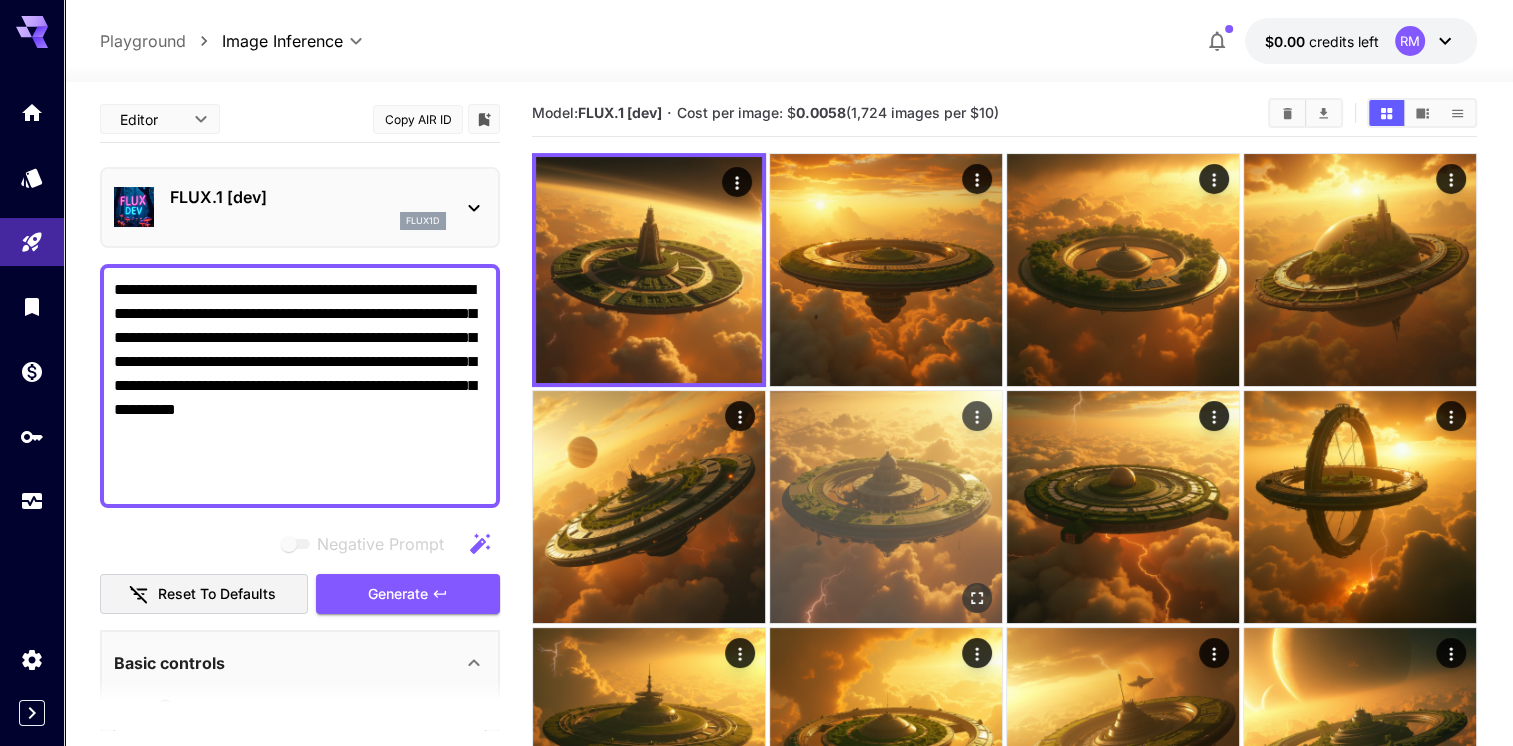 scroll, scrollTop: 0, scrollLeft: 0, axis: both 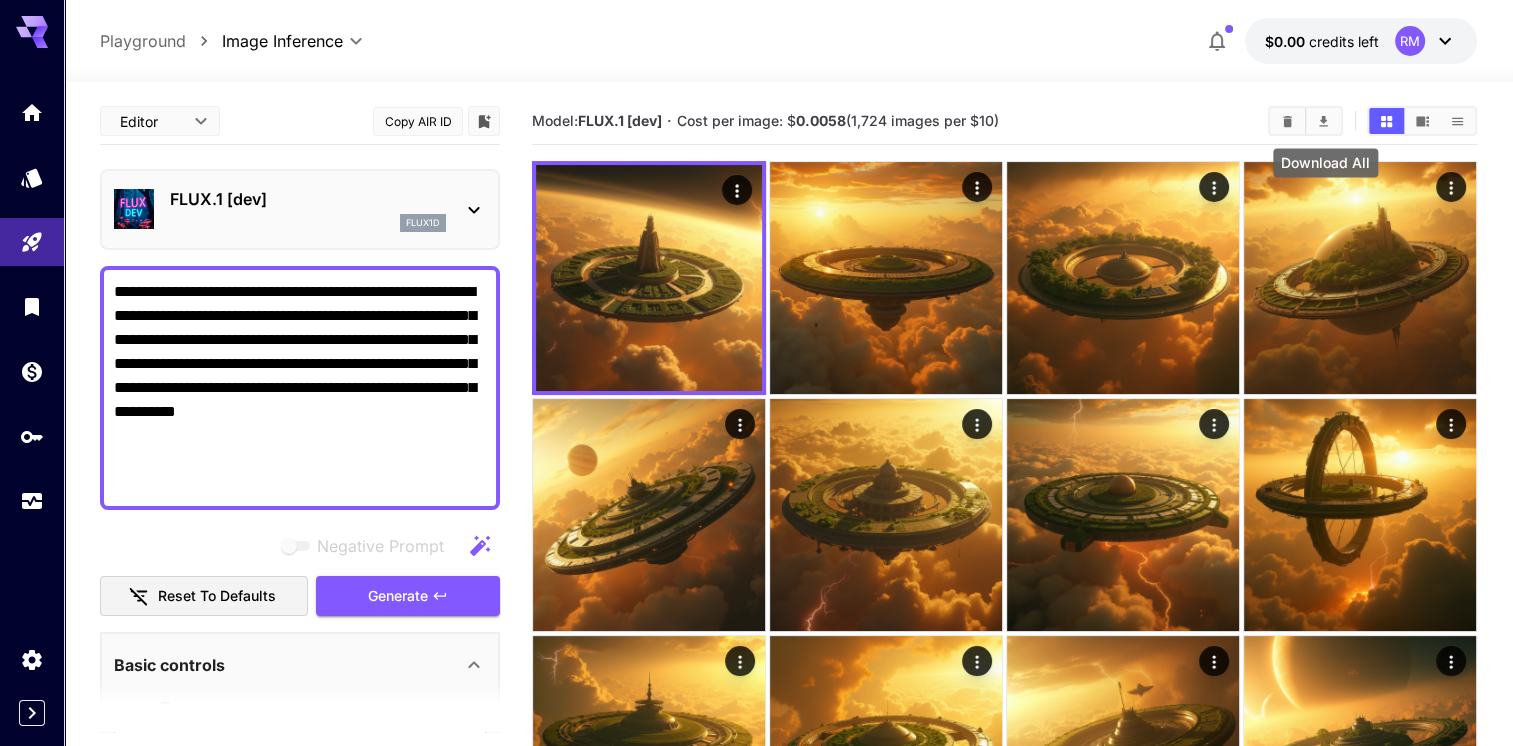 click 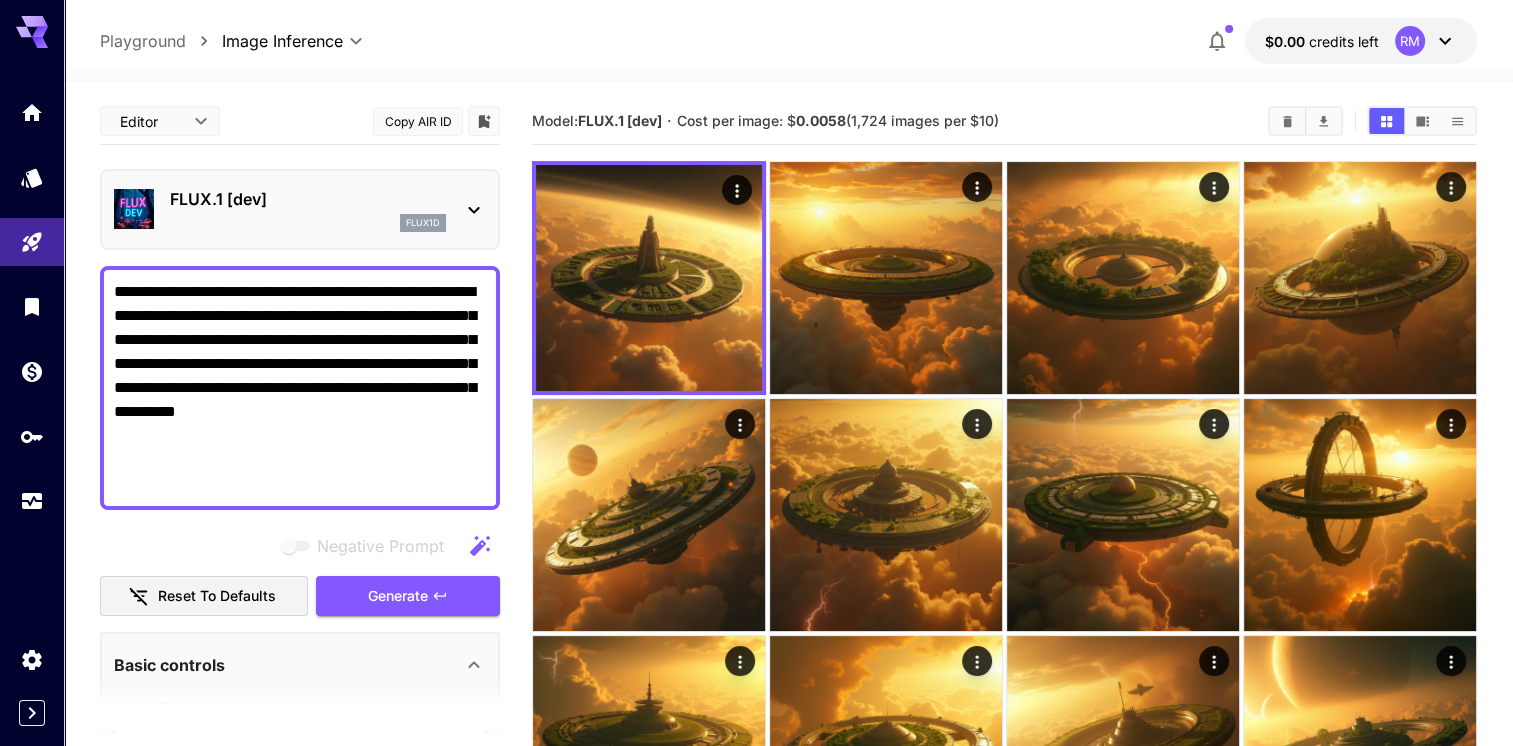 click on "FLUX.1 [dev]" at bounding box center [308, 199] 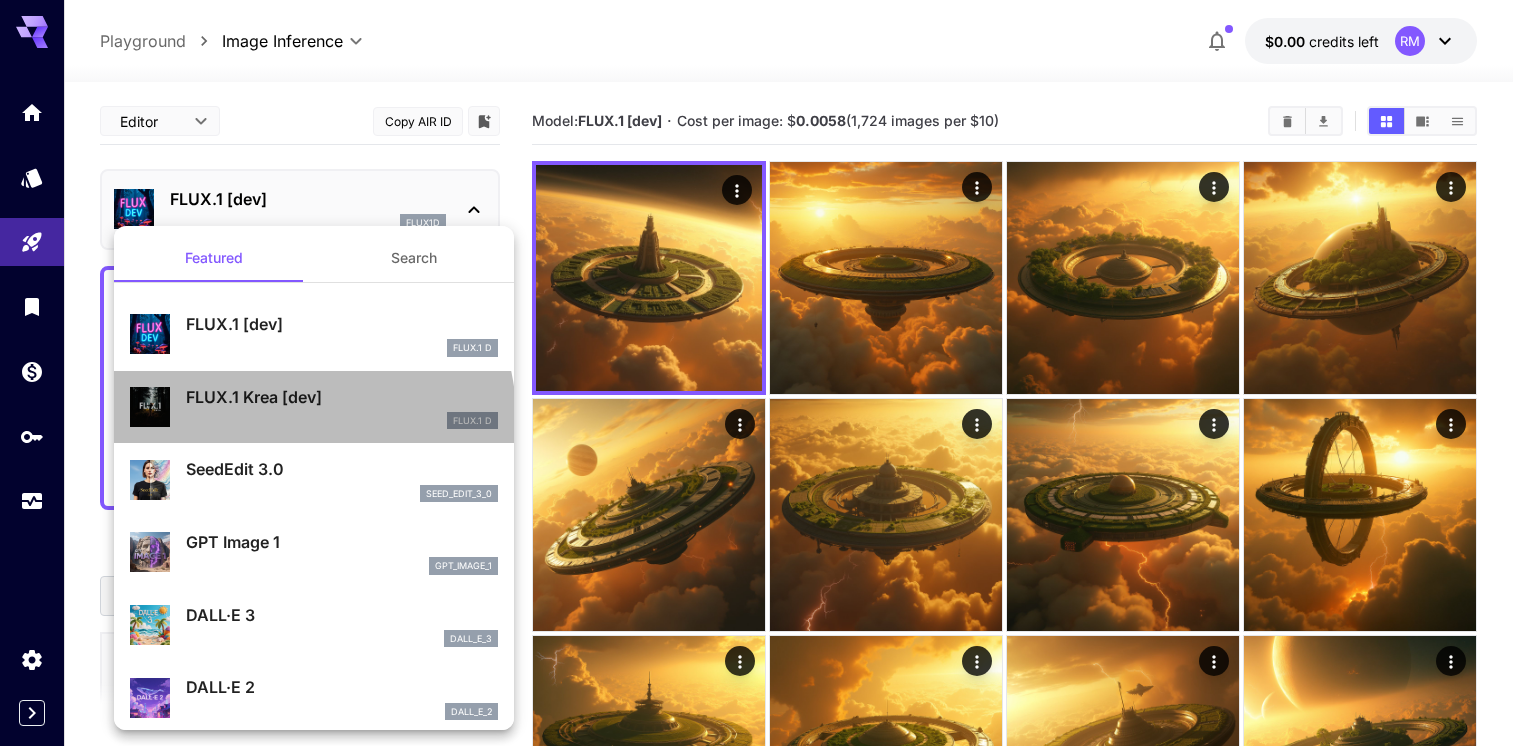 click on "FLUX.1 D" at bounding box center (342, 421) 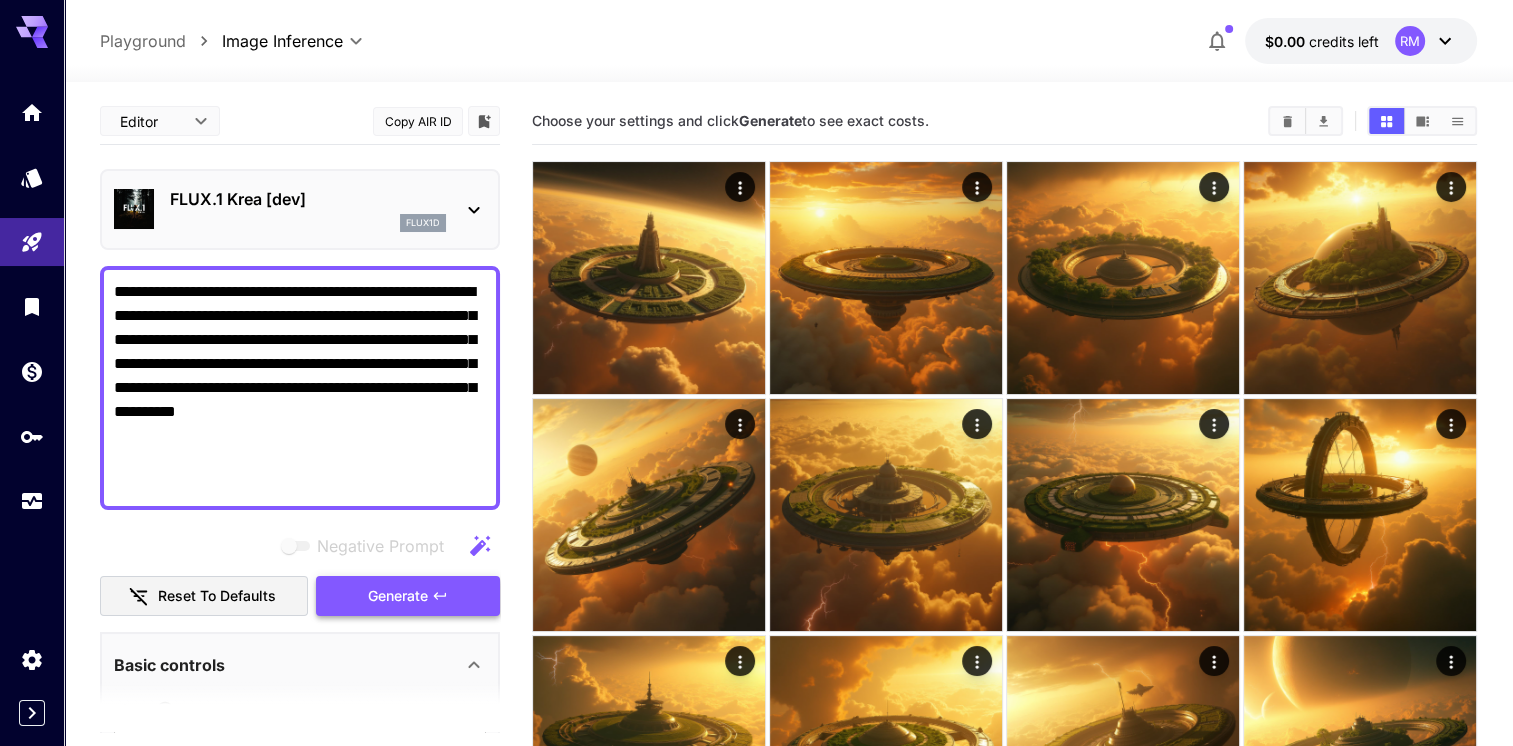 click on "Generate" at bounding box center (408, 596) 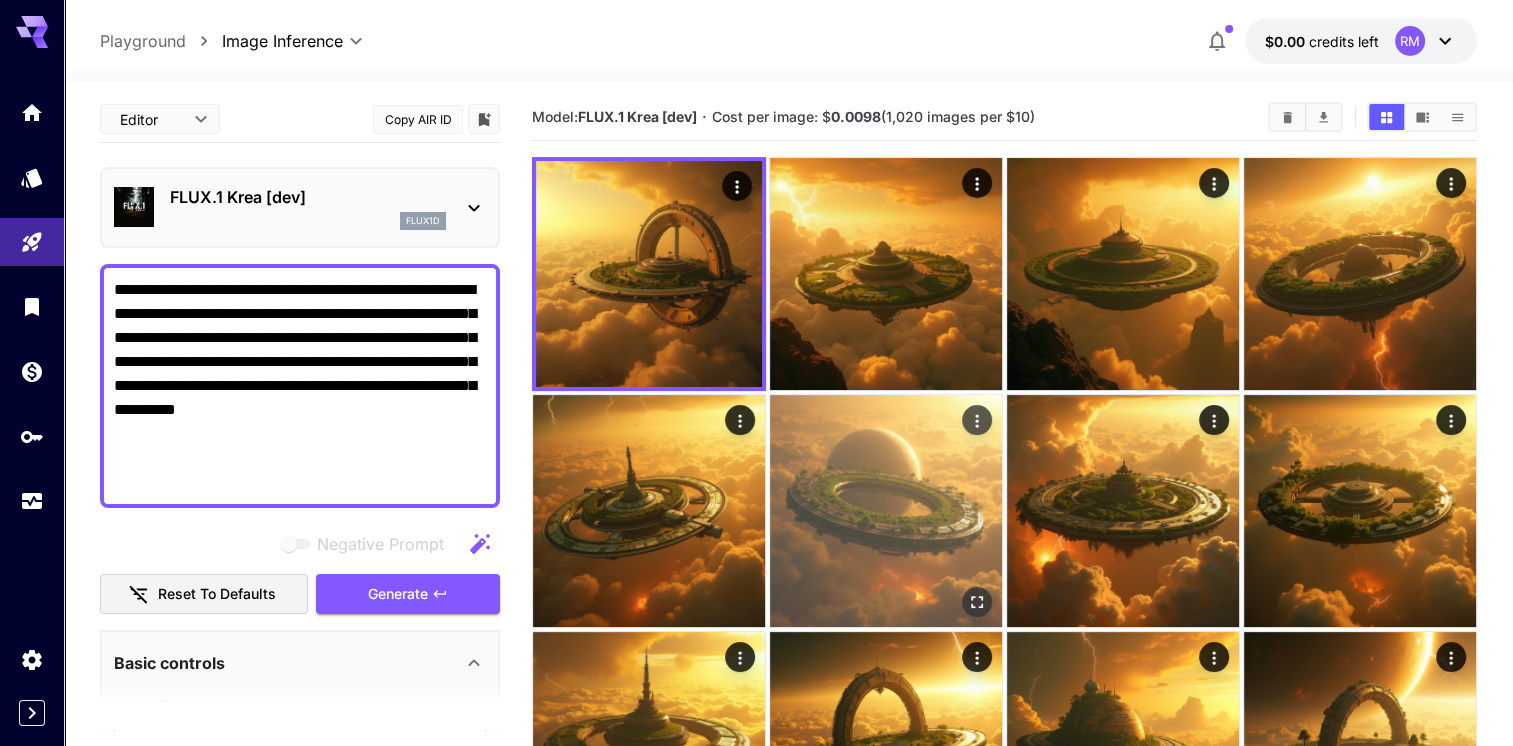 scroll, scrollTop: 0, scrollLeft: 0, axis: both 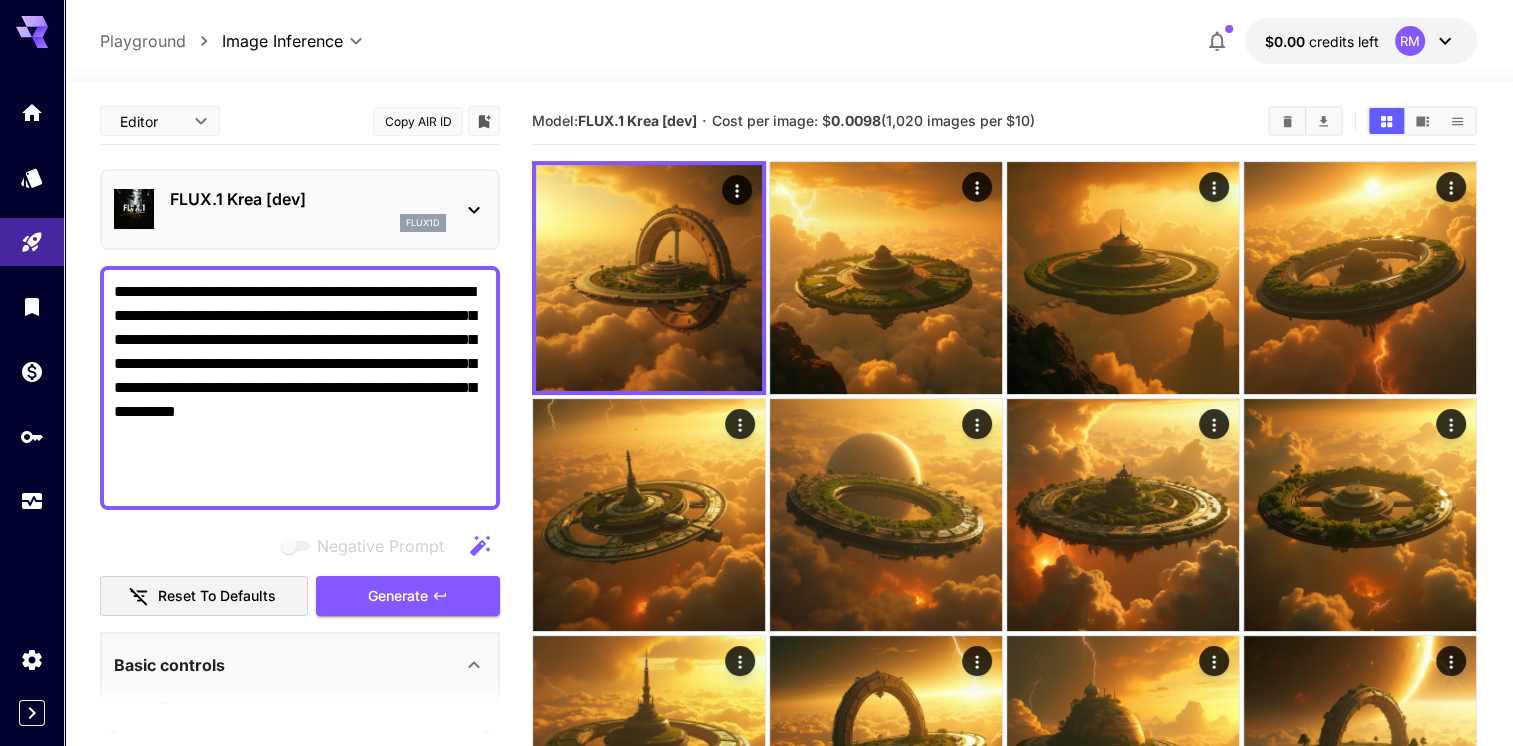 click on "FLUX.1 Krea [dev] flux1d" at bounding box center [300, 209] 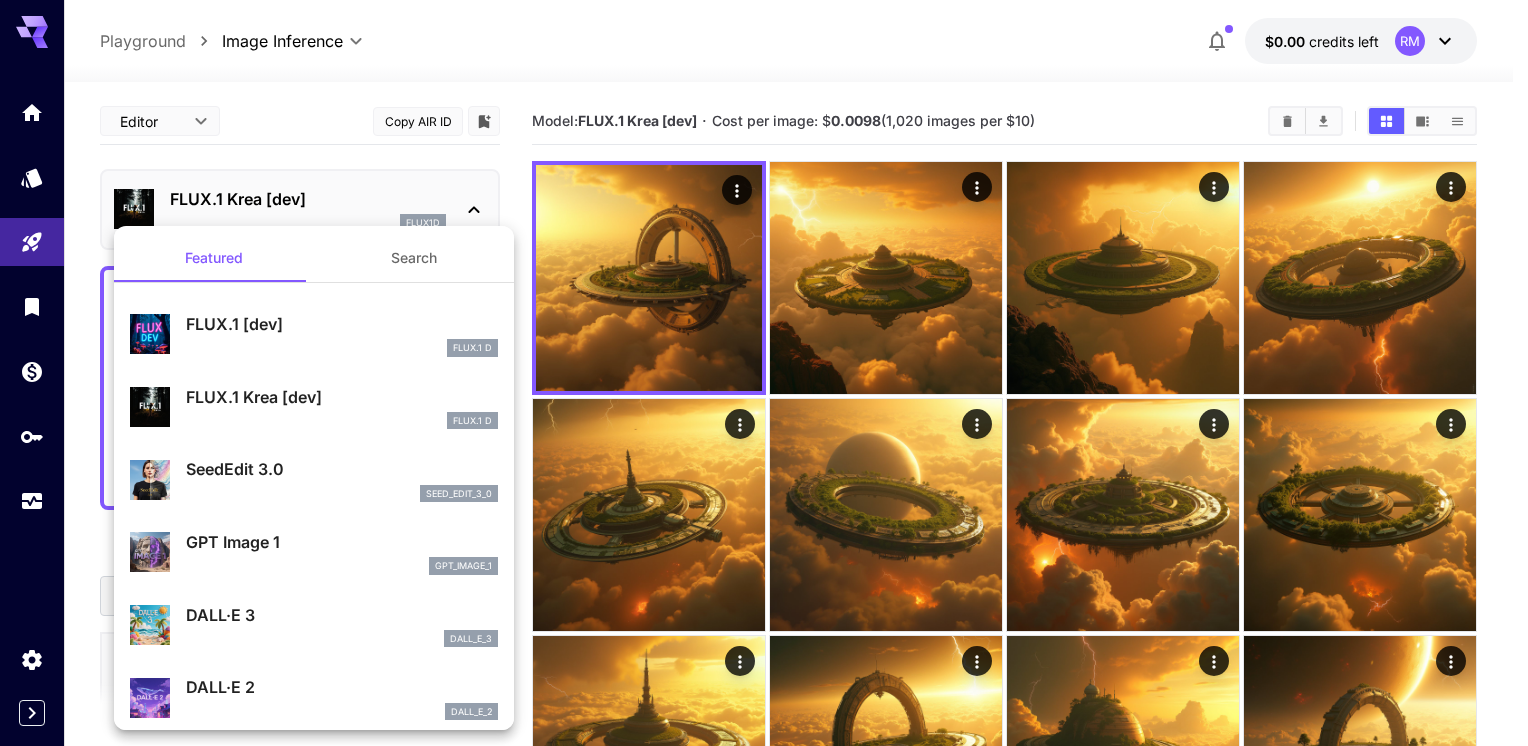 click on "seed_edit_3_0" at bounding box center [342, 494] 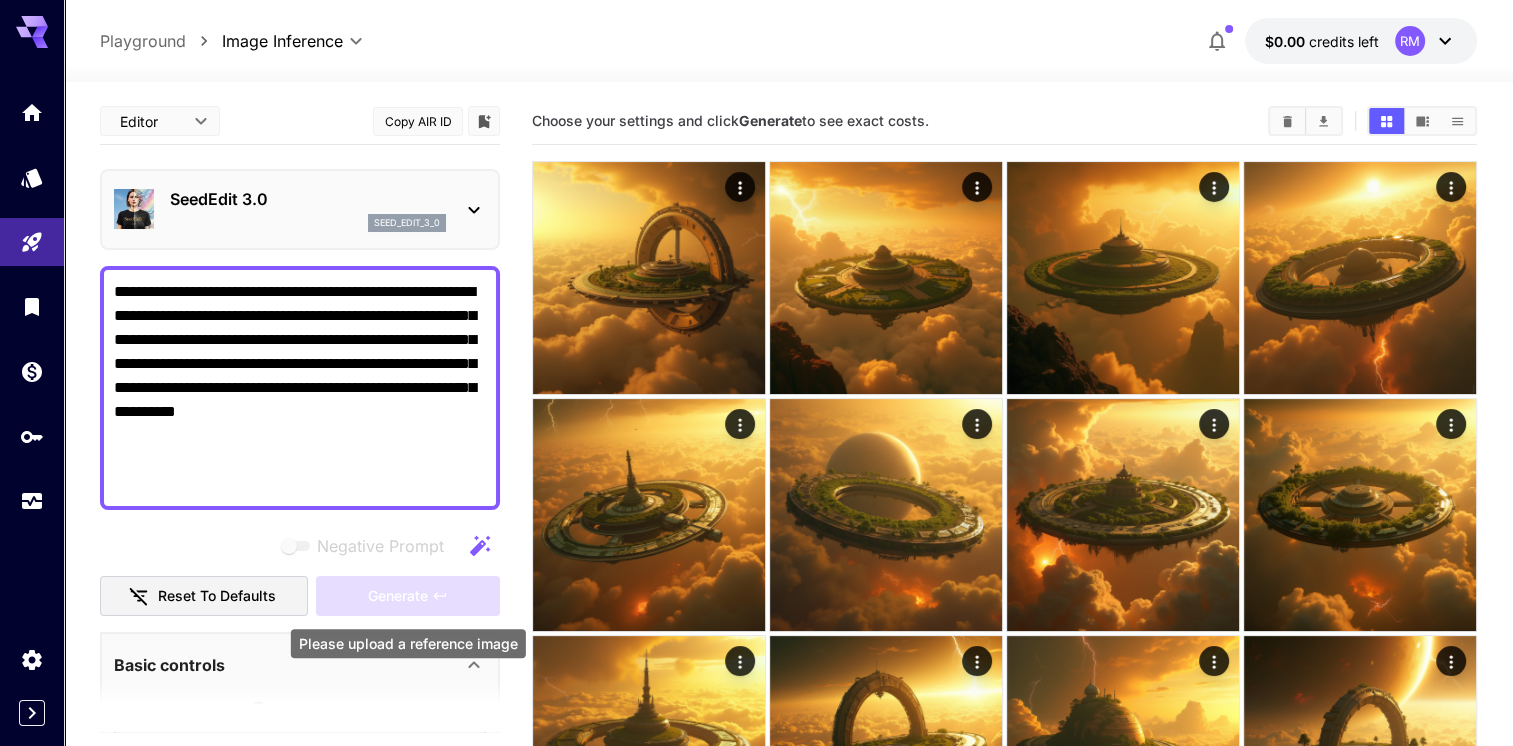 click on "Generate" at bounding box center (408, 596) 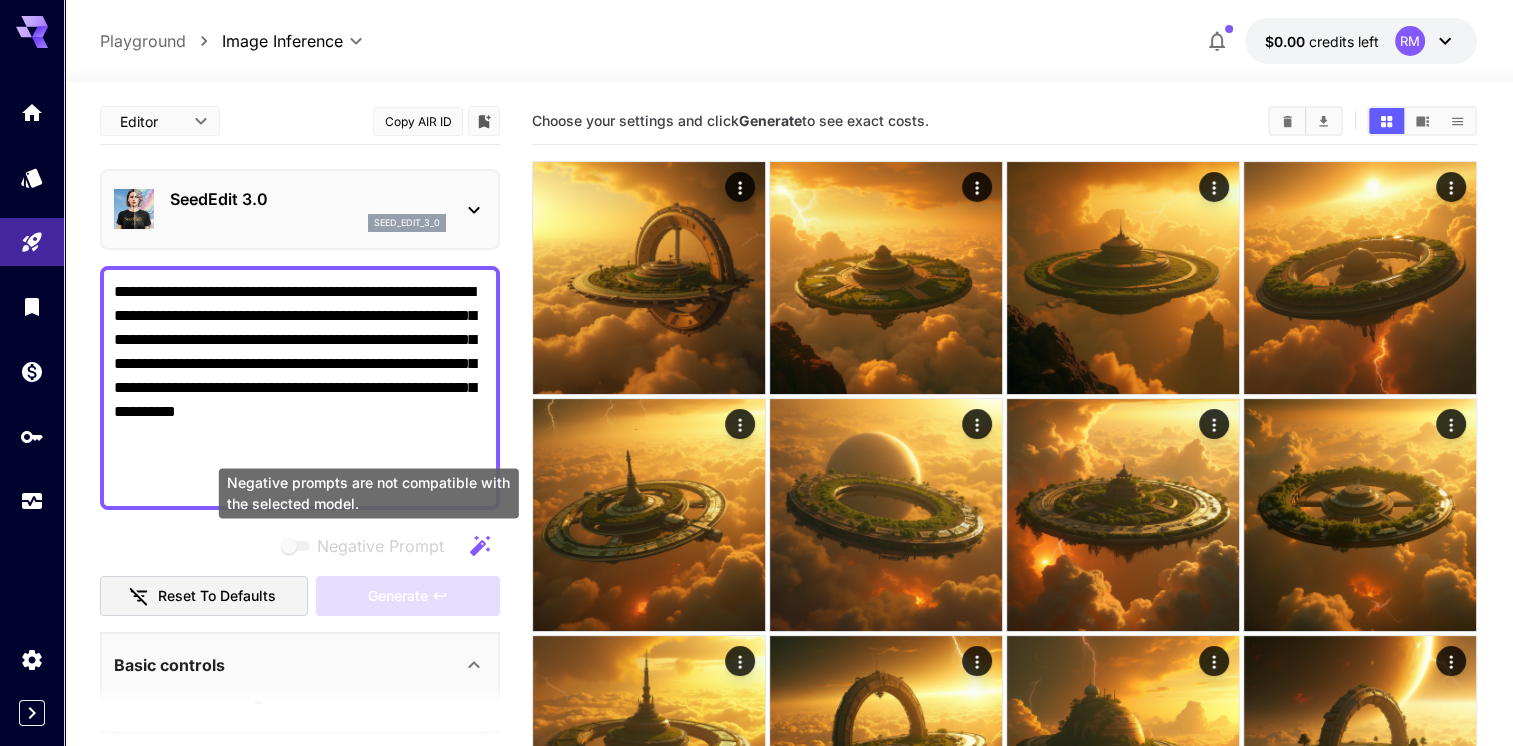 click on "Negative Prompt" at bounding box center (380, 546) 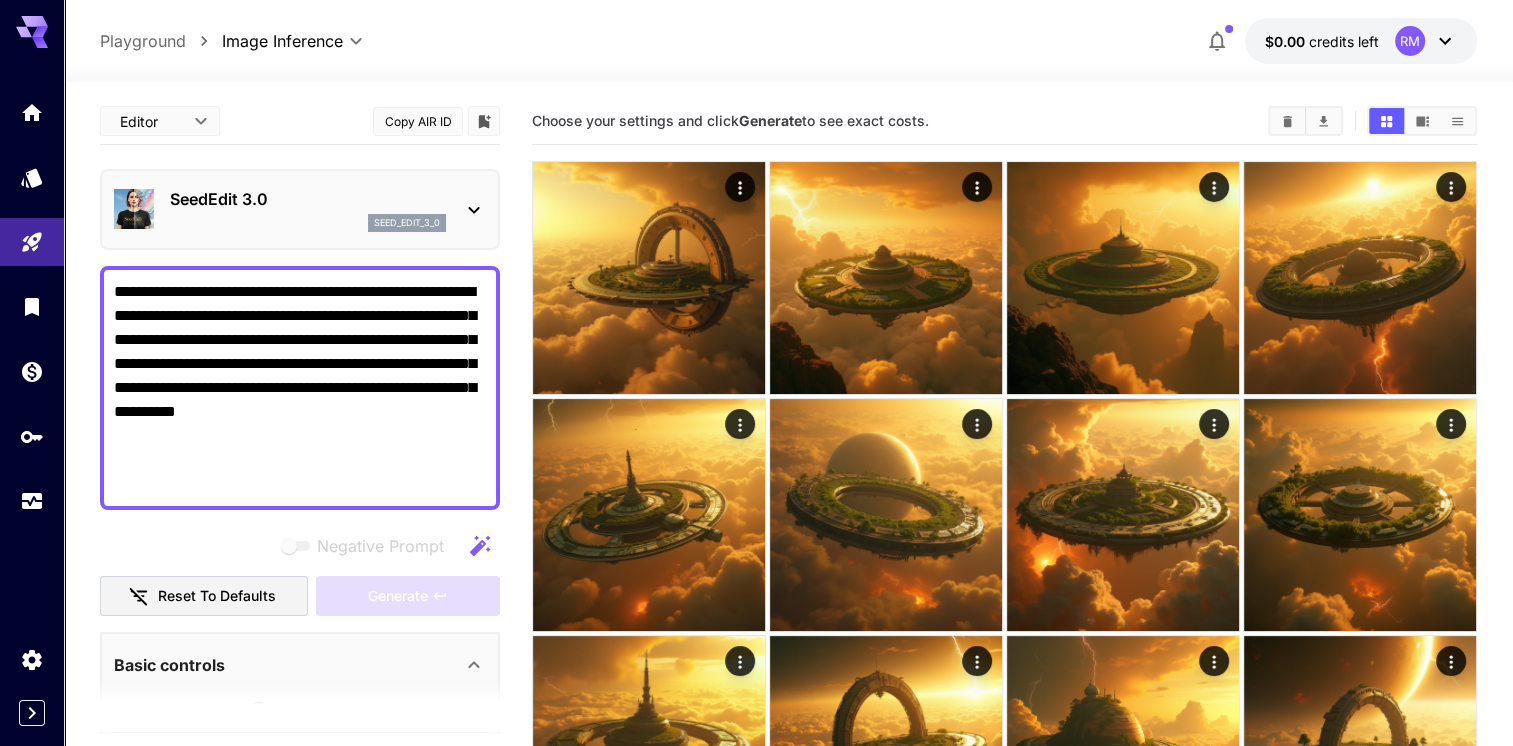 click on "**********" at bounding box center [300, 388] 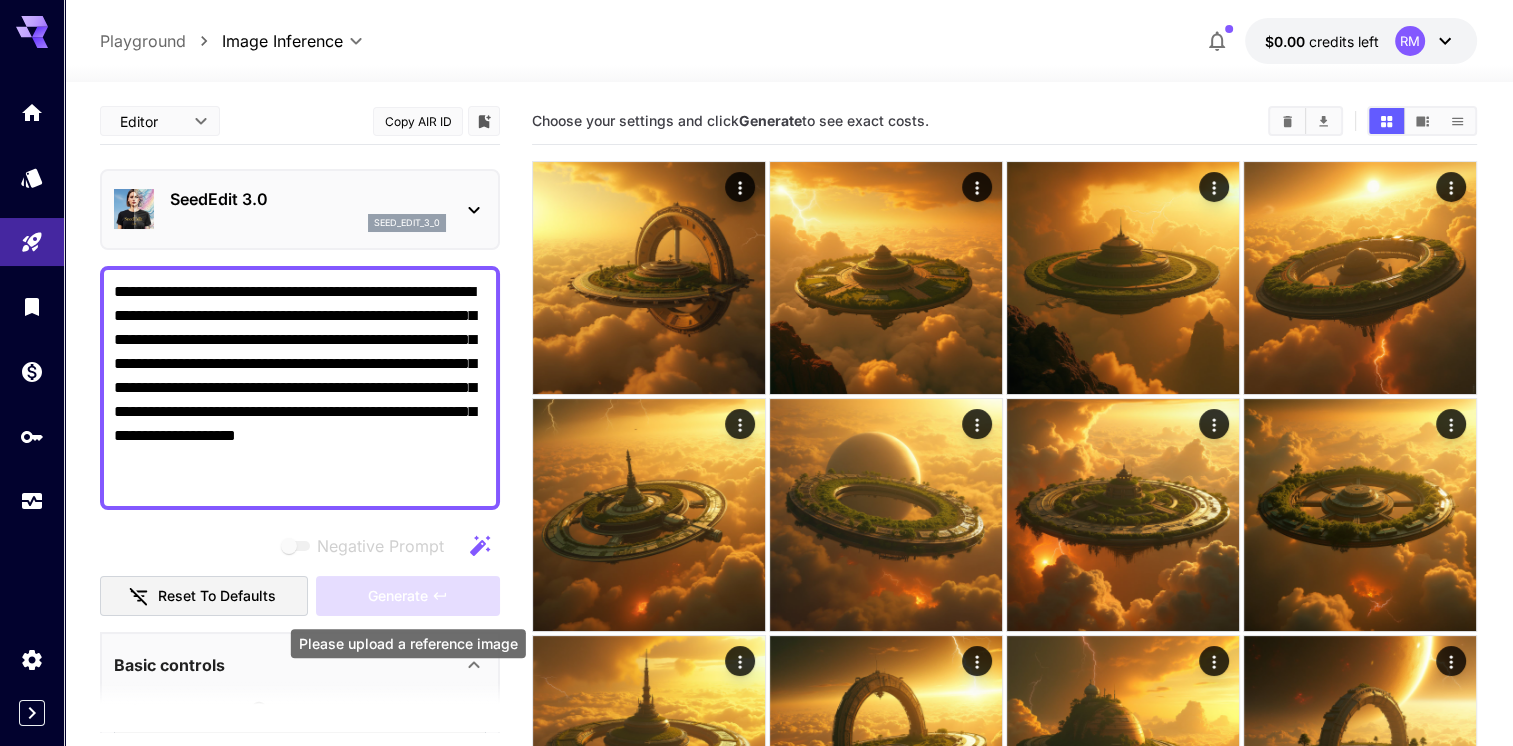 type on "**********" 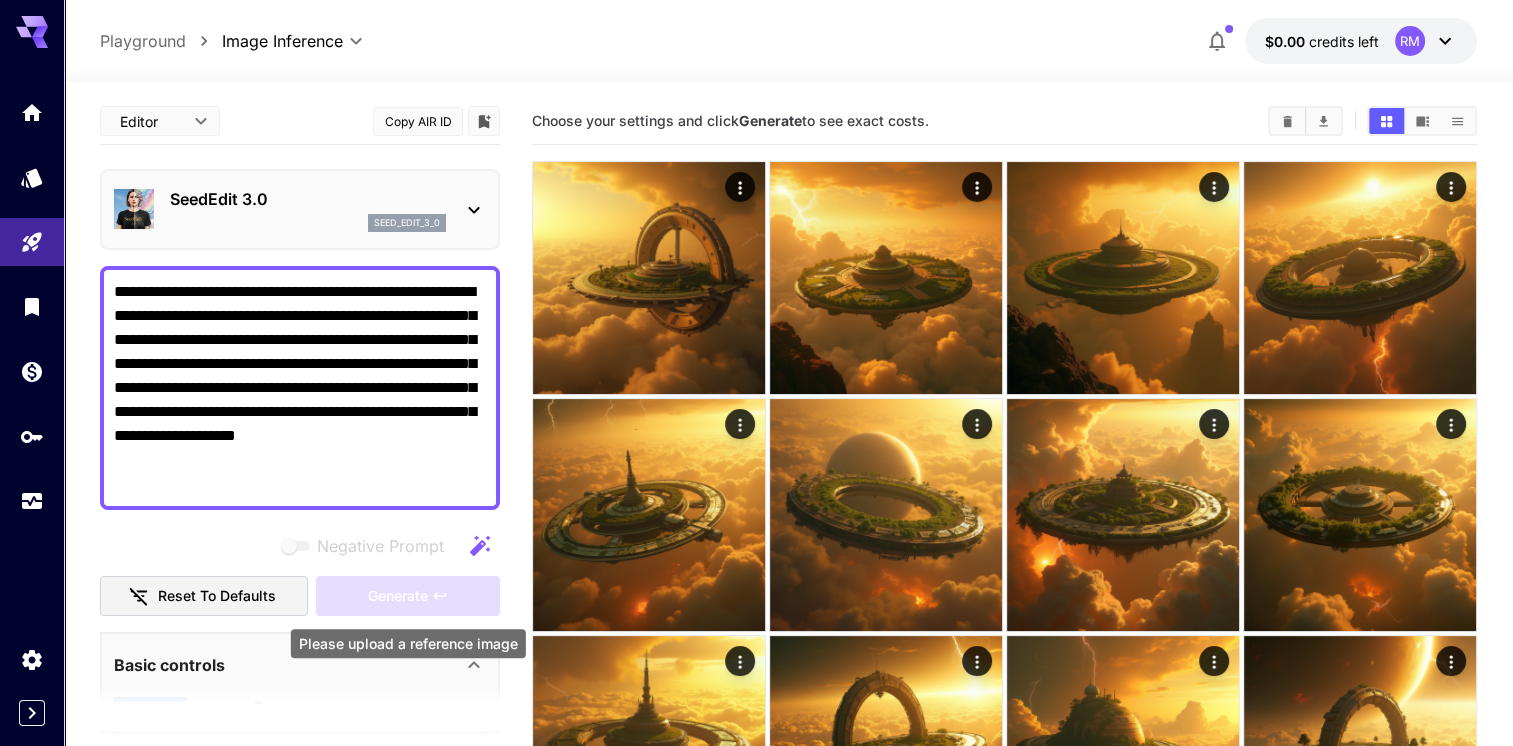 click on "Generate" at bounding box center (408, 596) 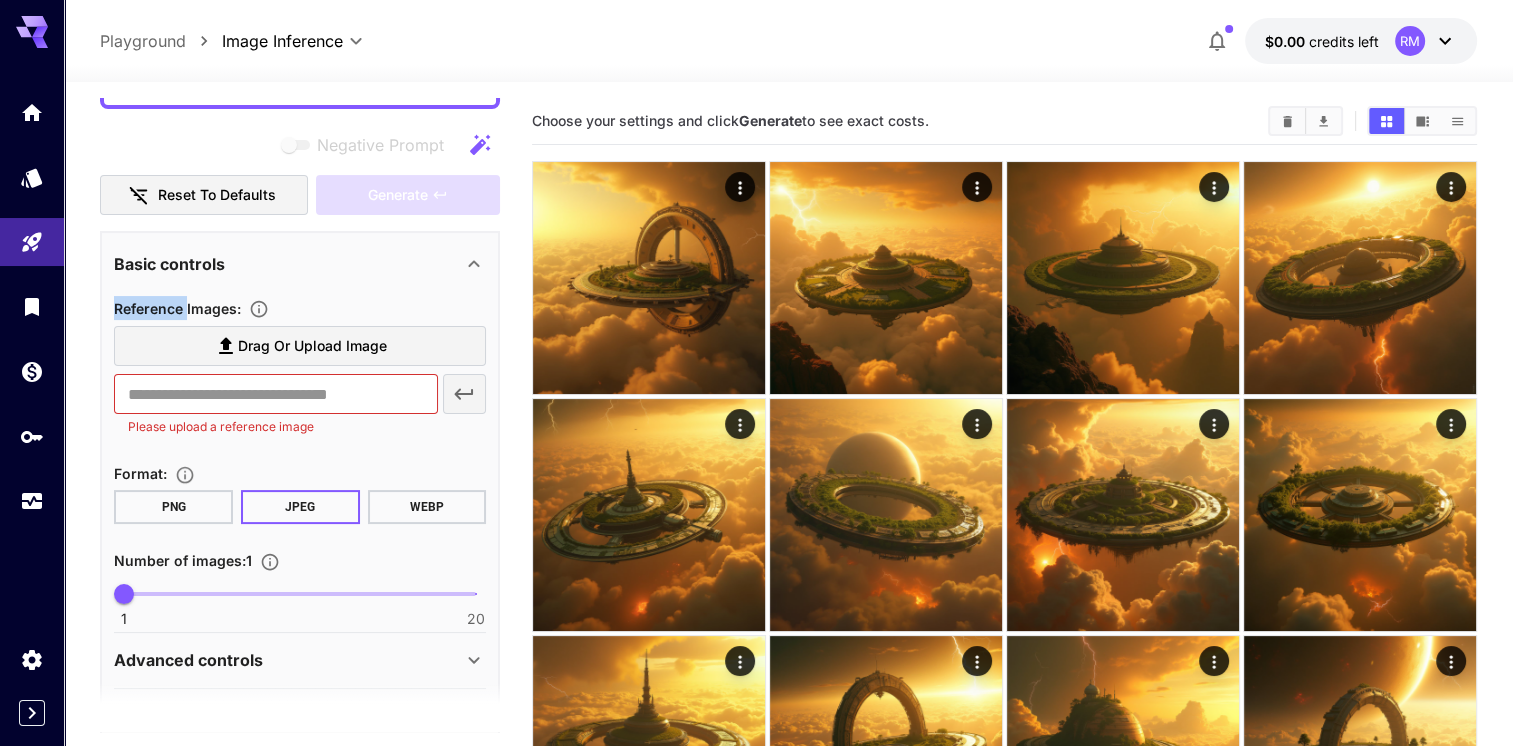 scroll, scrollTop: 459, scrollLeft: 0, axis: vertical 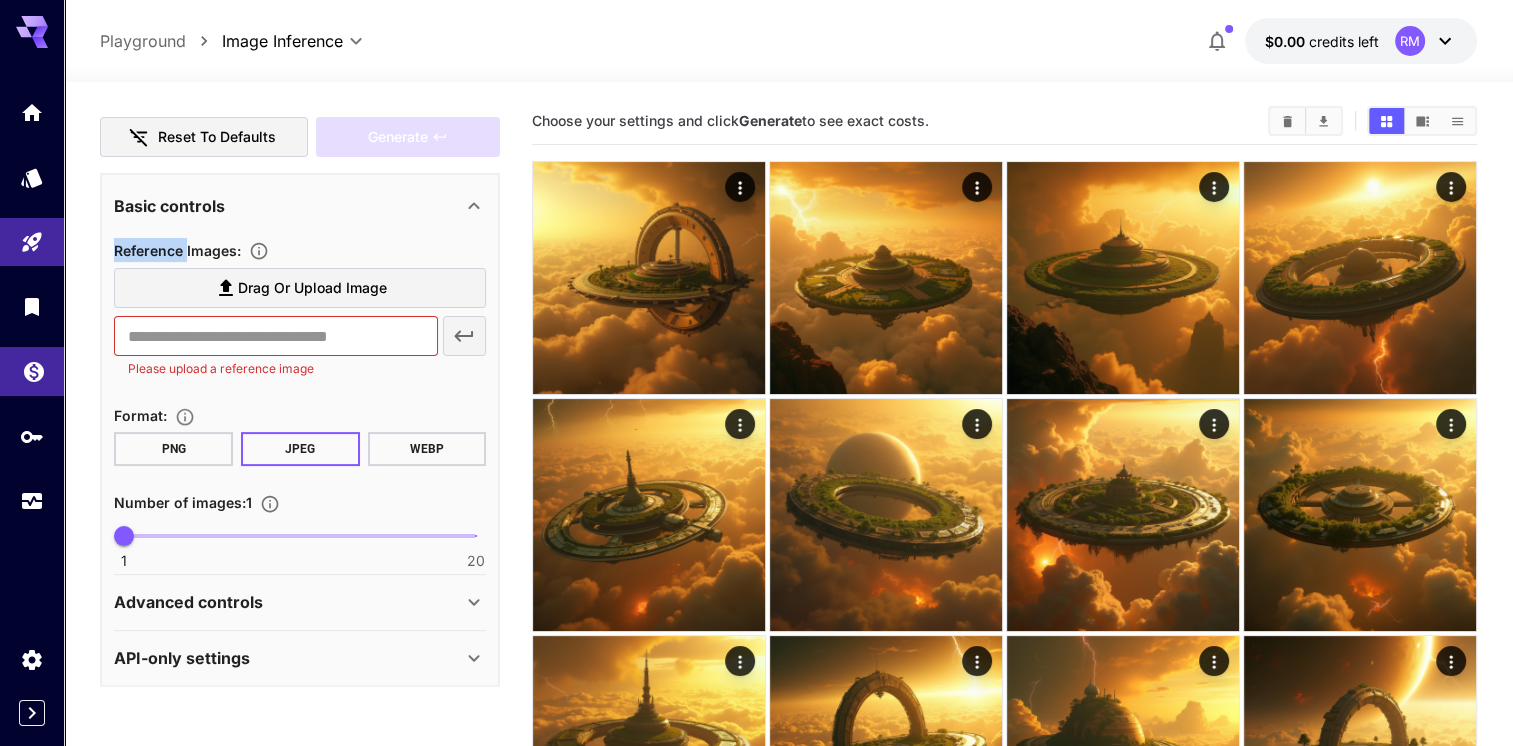 click at bounding box center (32, 371) 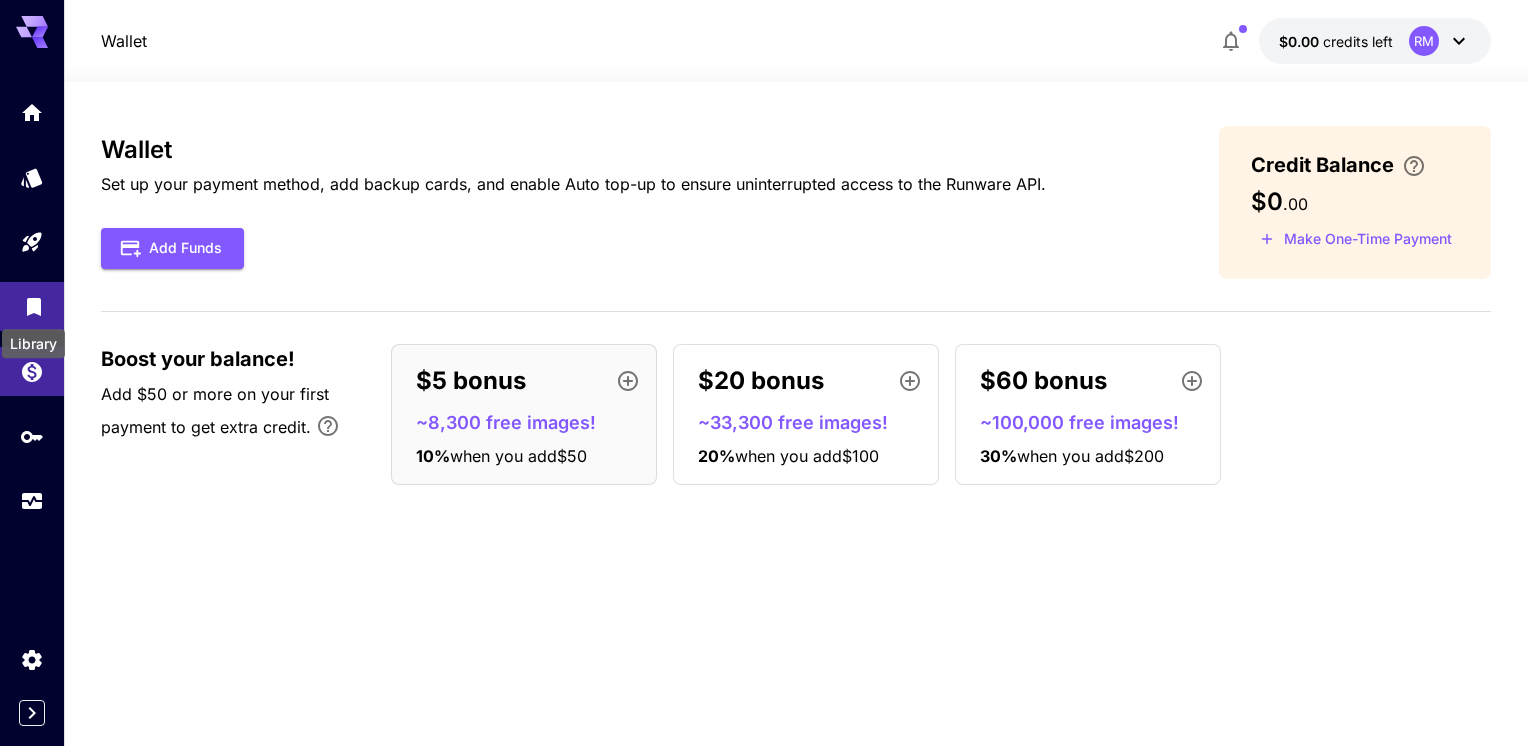 click 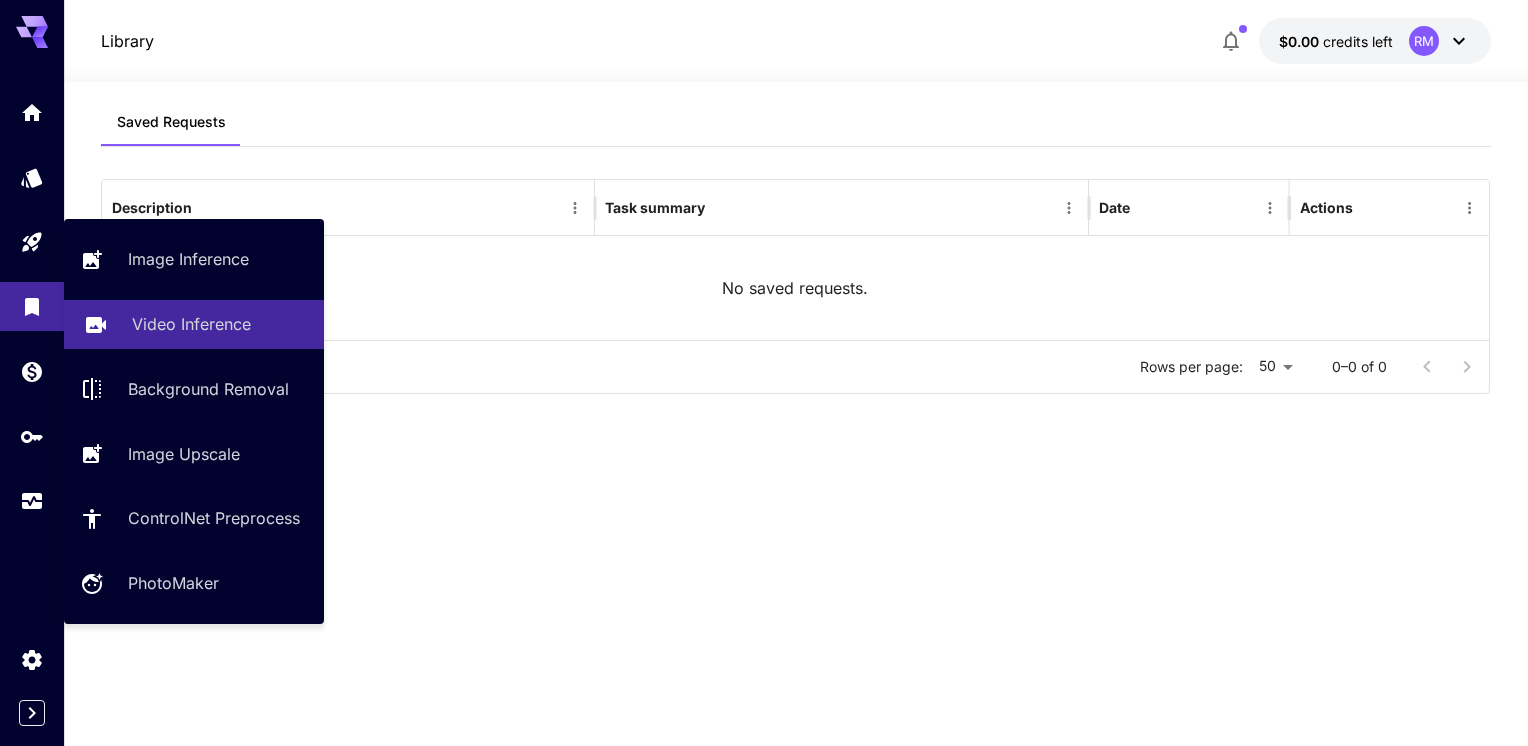 click on "Video Inference" at bounding box center (191, 324) 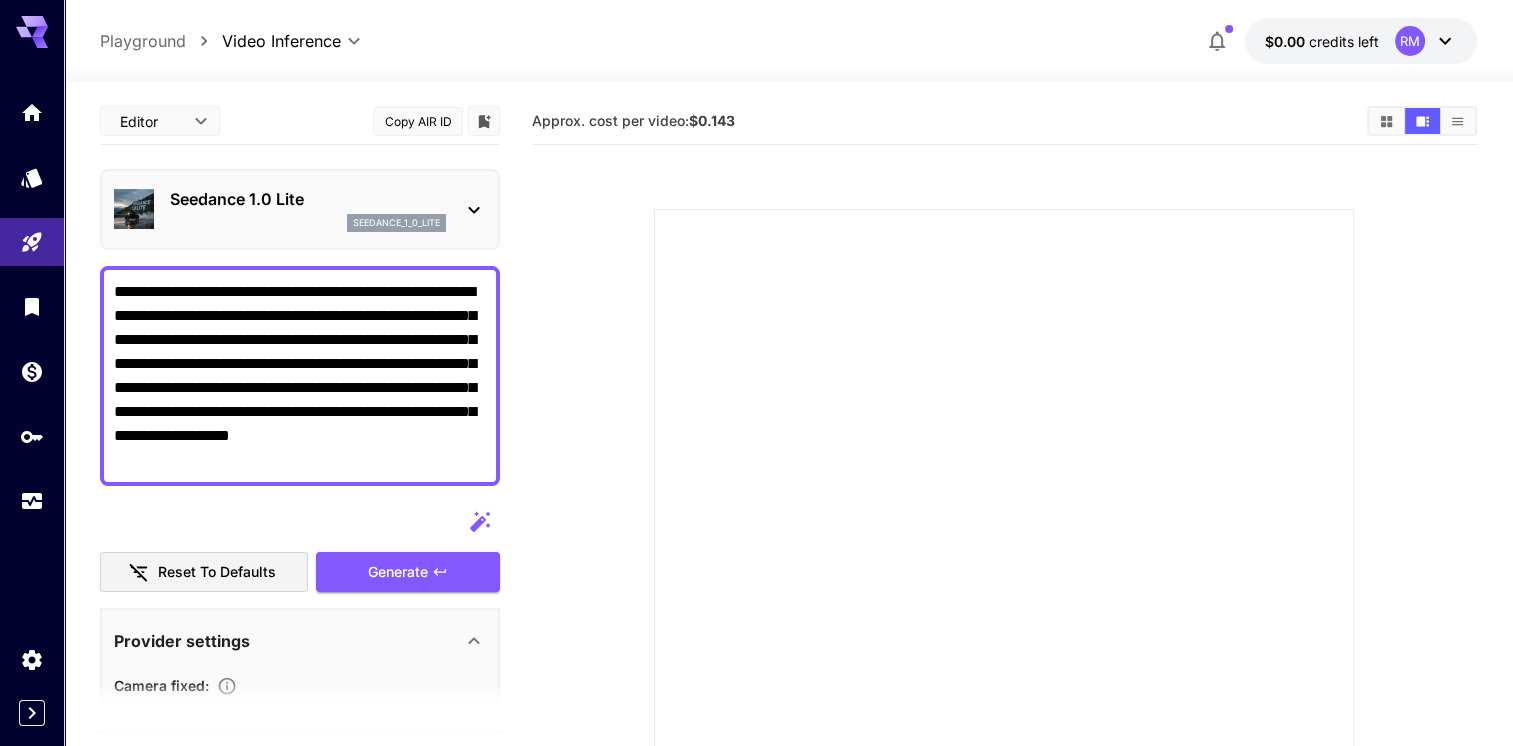 click on "**********" at bounding box center [300, 376] 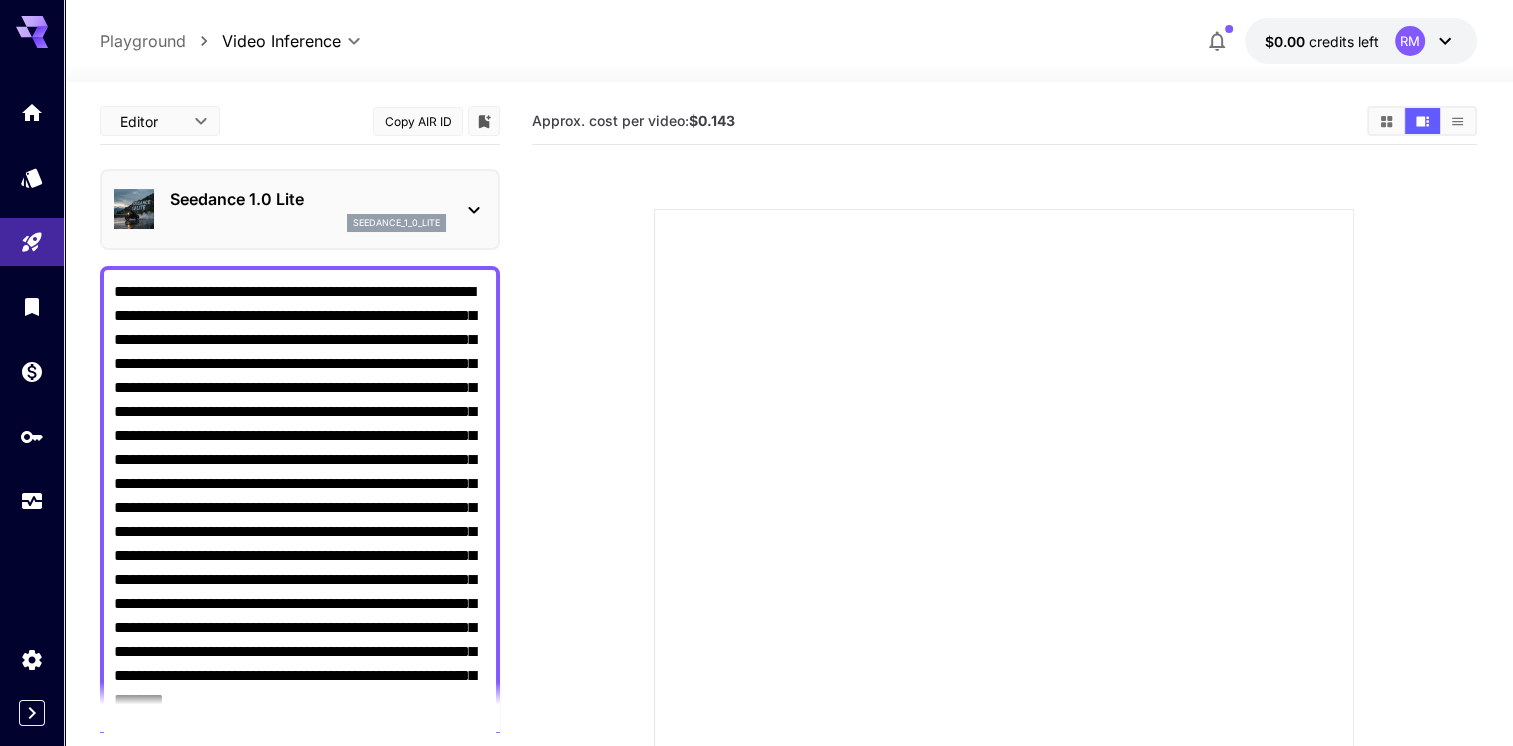click on "Camera fixed" at bounding box center [300, 532] 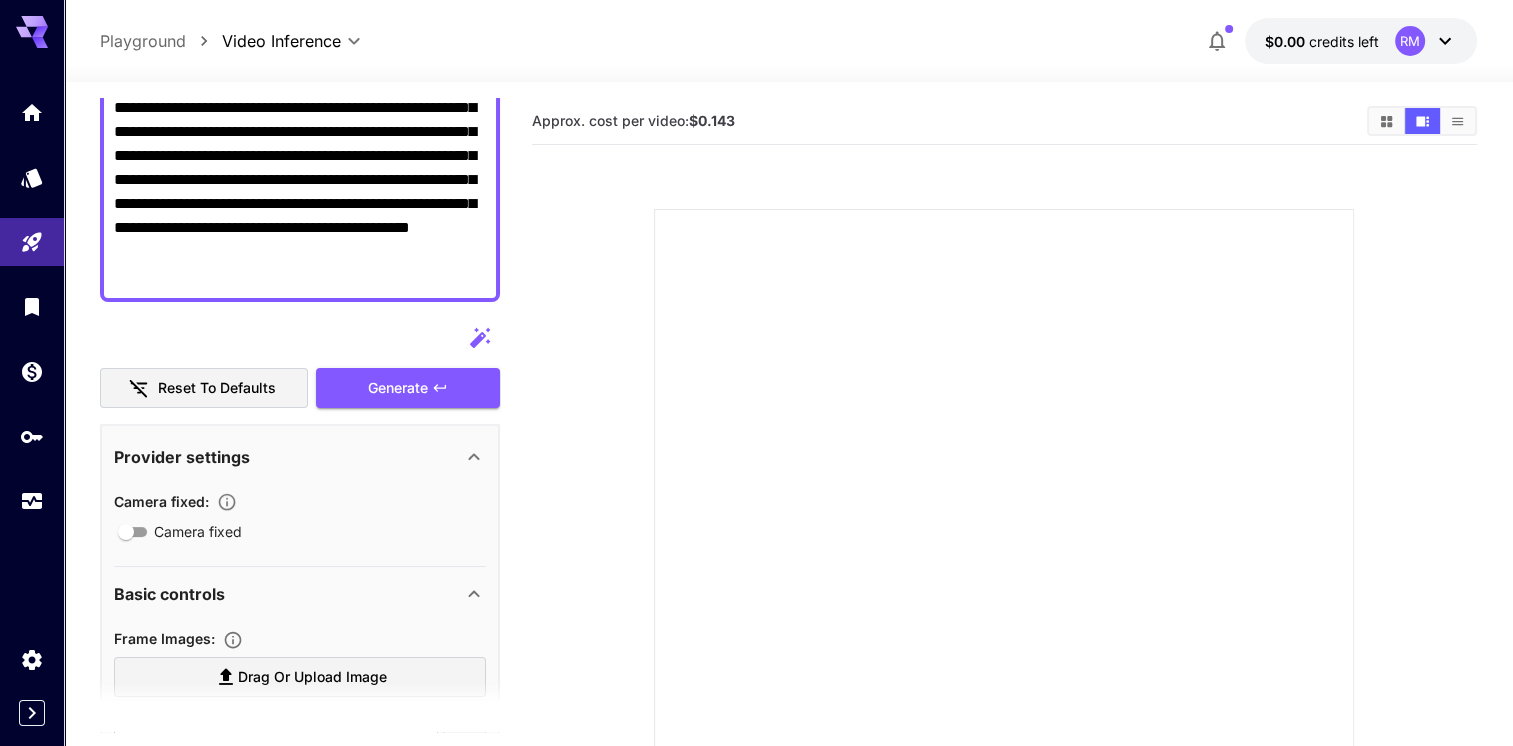 scroll, scrollTop: 309, scrollLeft: 0, axis: vertical 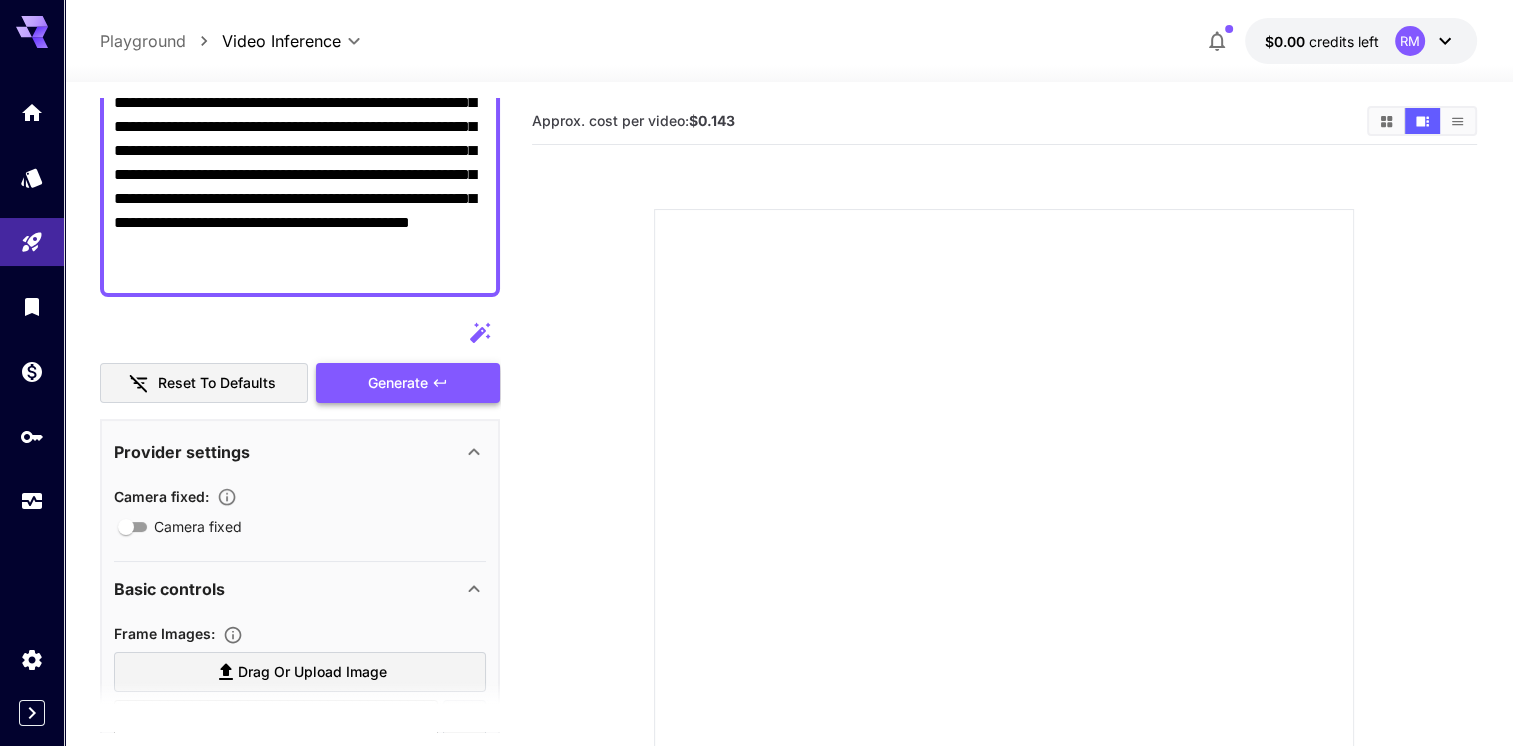 type on "**********" 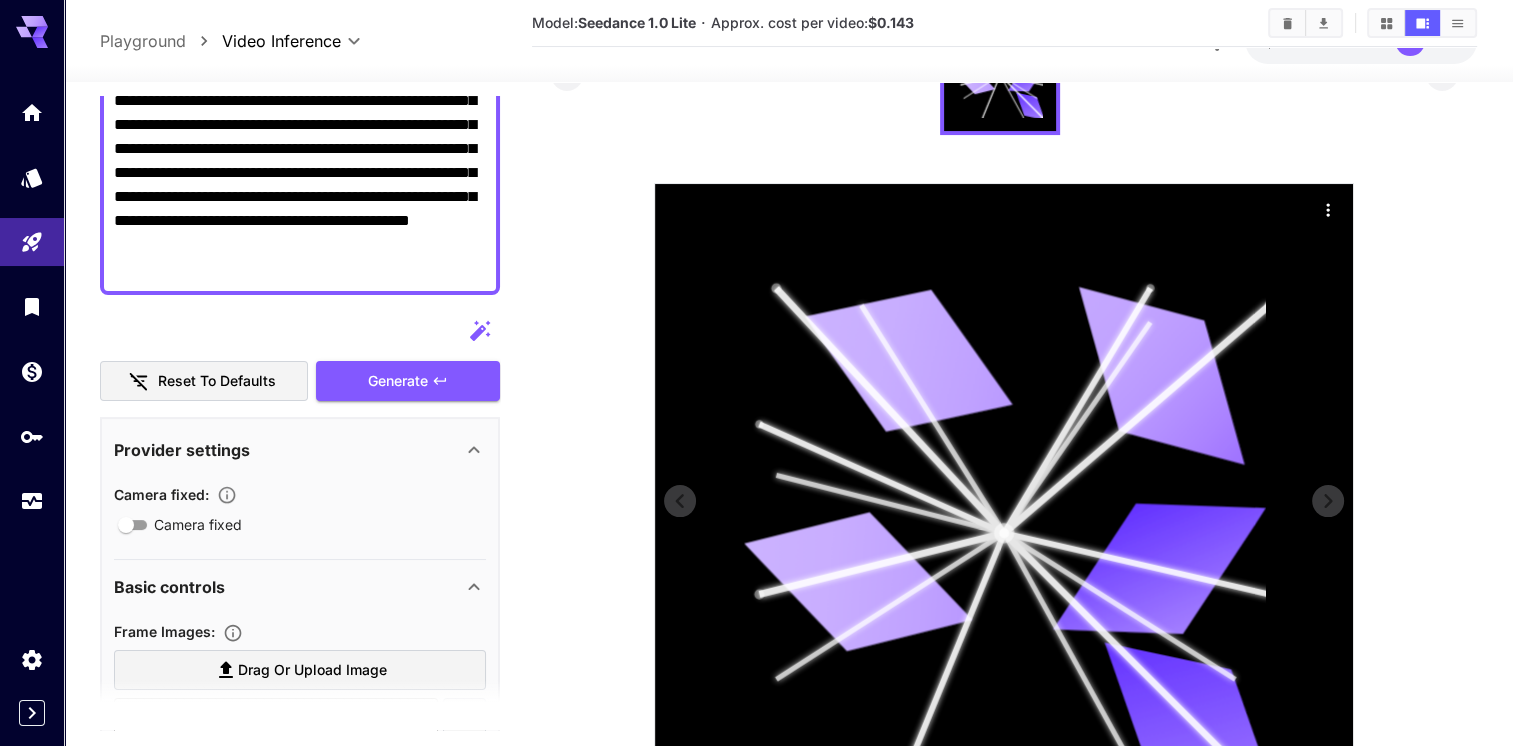 scroll, scrollTop: 0, scrollLeft: 0, axis: both 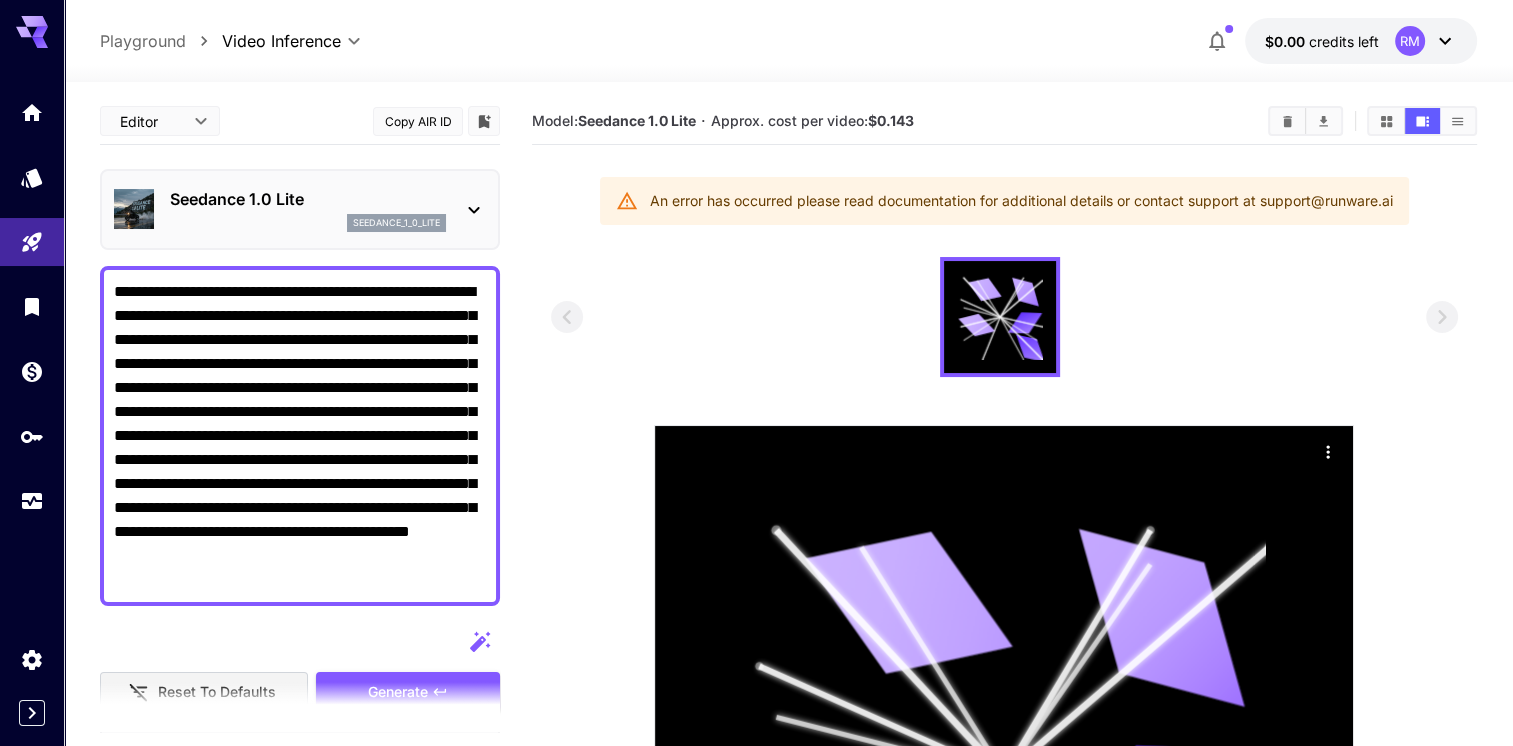 click on "Seedance 1.0 Lite" at bounding box center [308, 199] 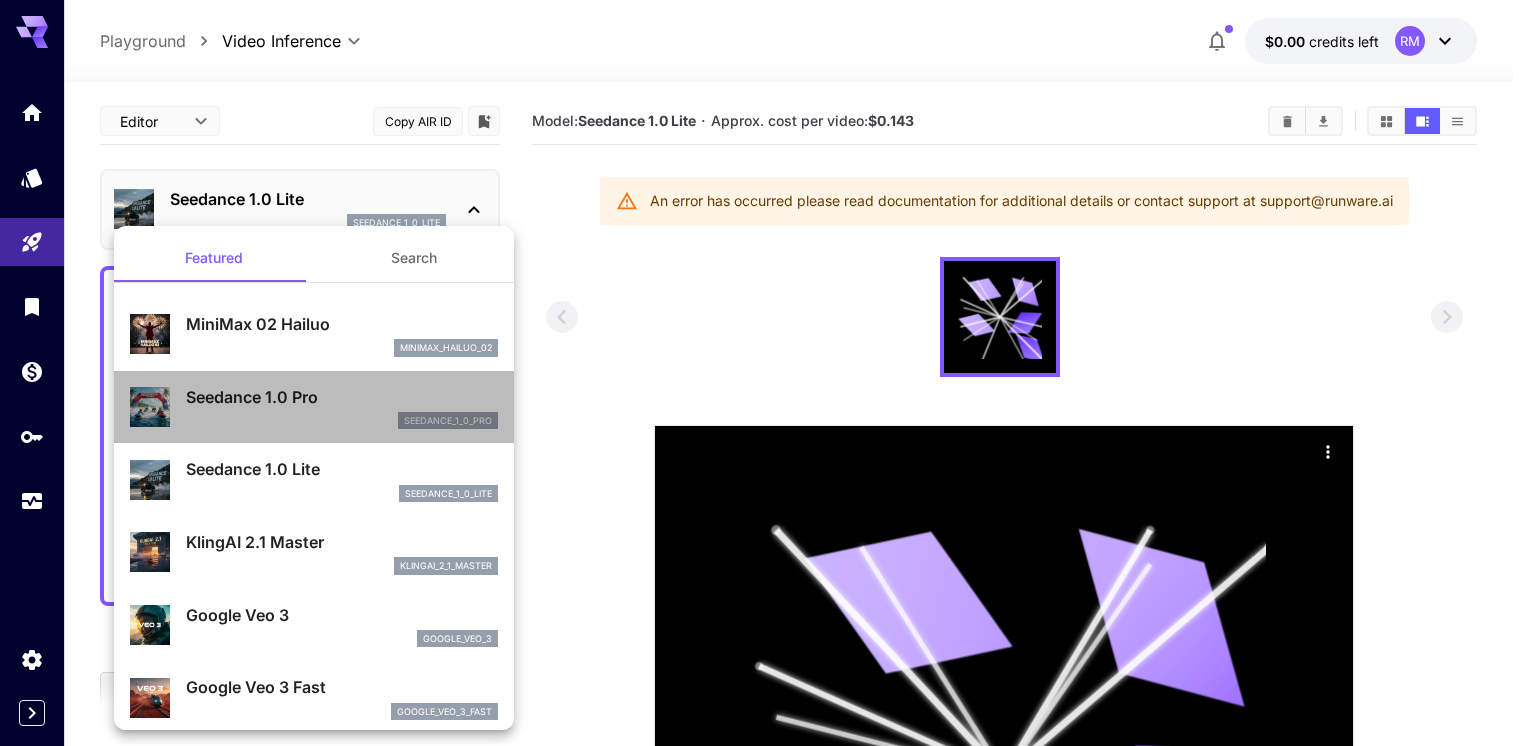 click on "seedance_1_0_pro" at bounding box center (448, 421) 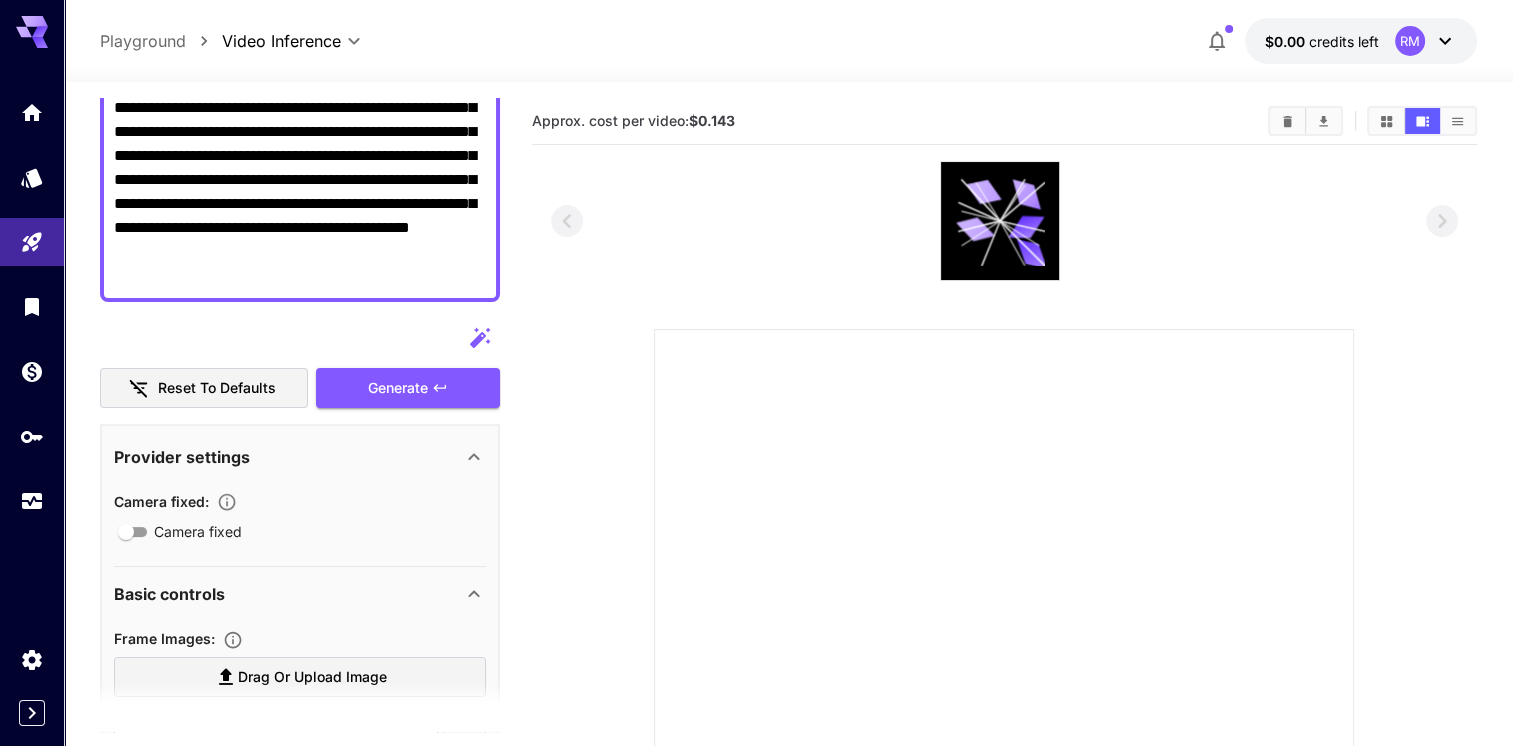 scroll, scrollTop: 303, scrollLeft: 0, axis: vertical 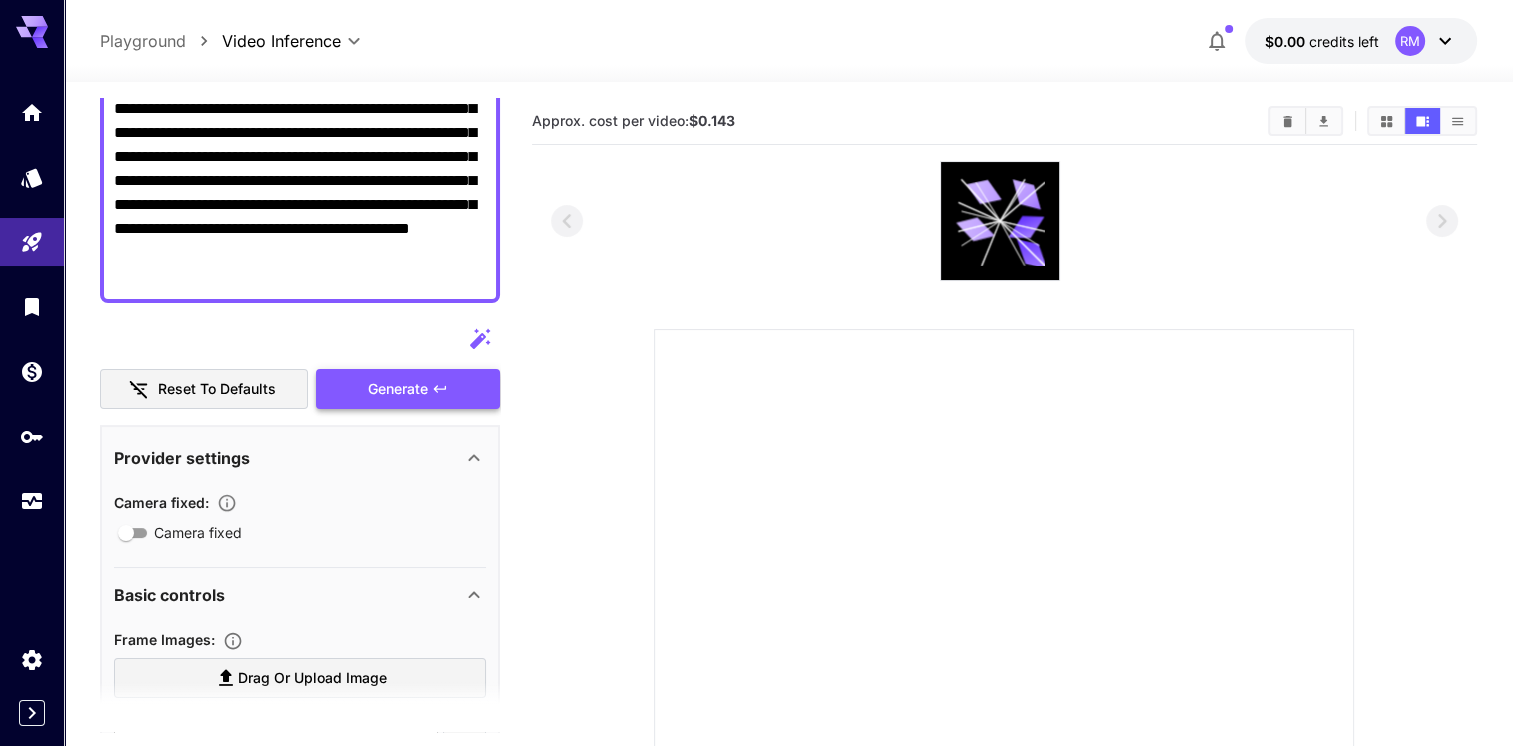 click on "Generate" at bounding box center (408, 389) 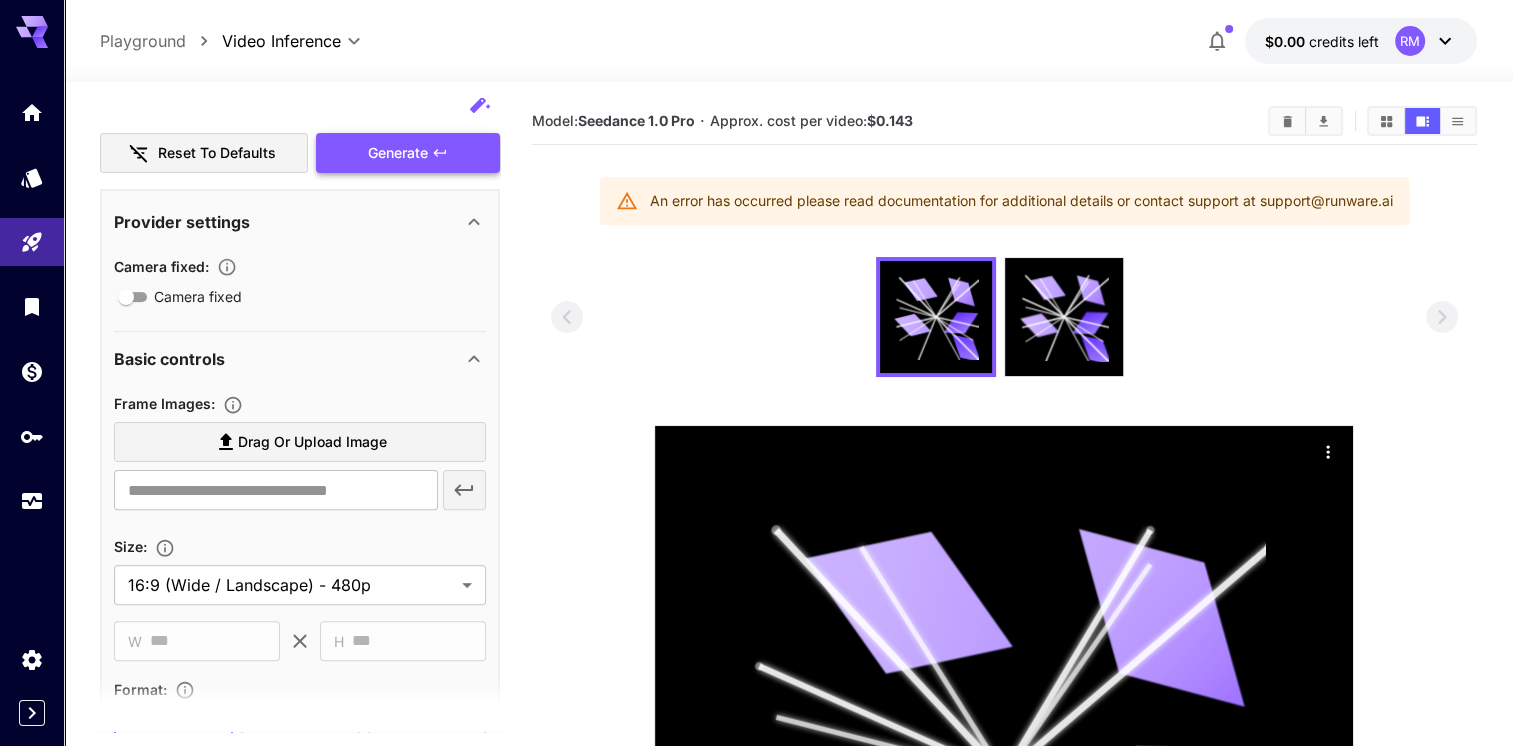scroll, scrollTop: 540, scrollLeft: 0, axis: vertical 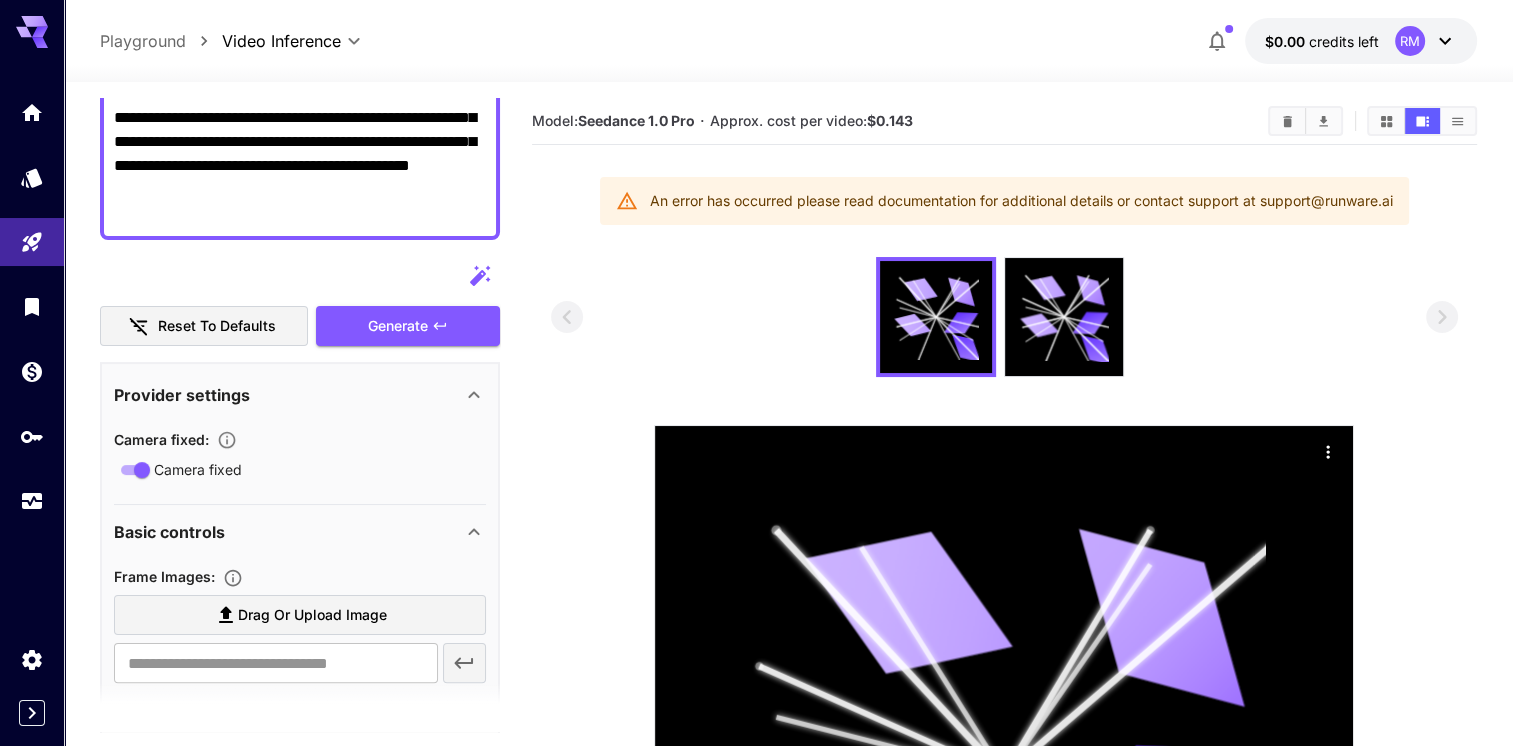 click on "Camera fixed :  Camera fixed" at bounding box center [300, 450] 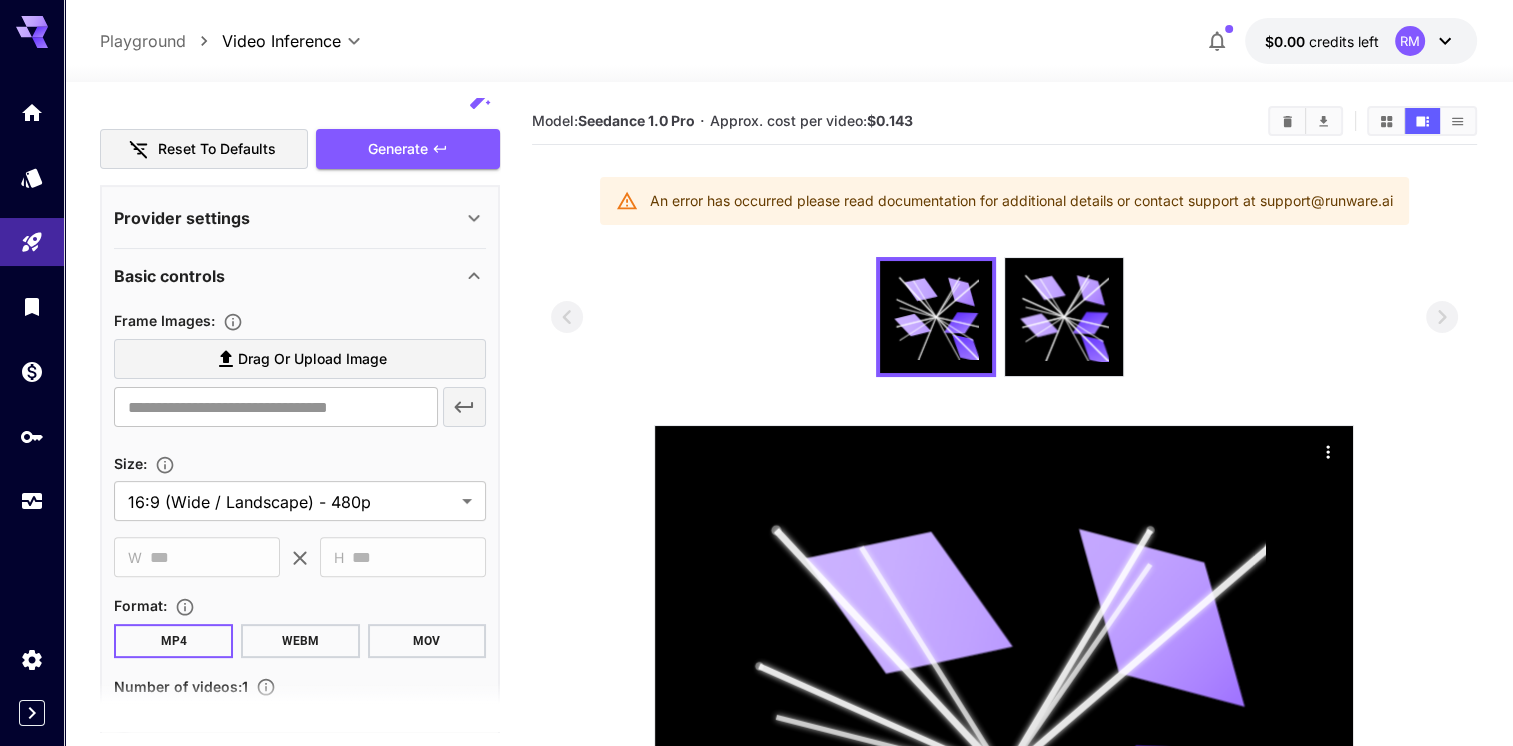 scroll, scrollTop: 544, scrollLeft: 0, axis: vertical 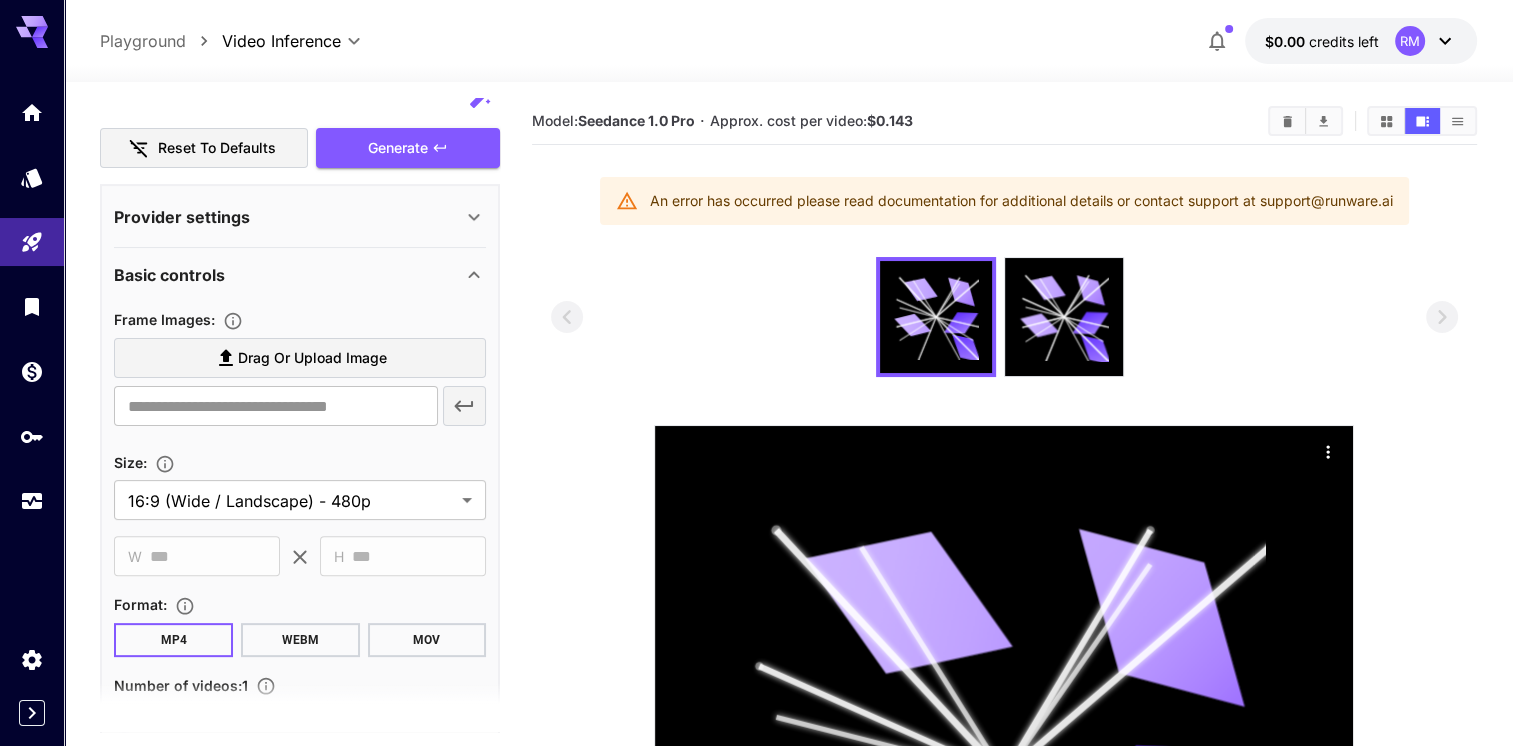 click 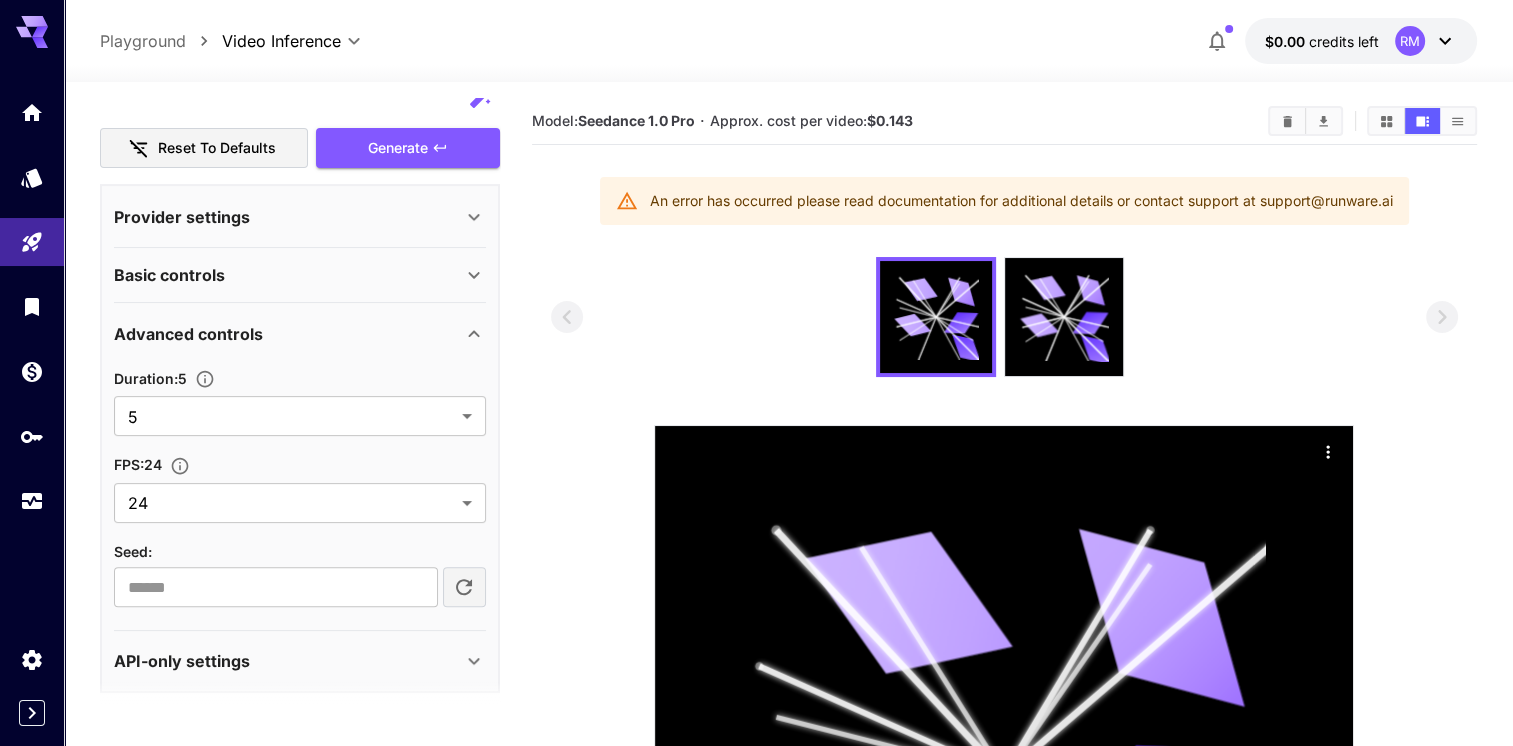 click 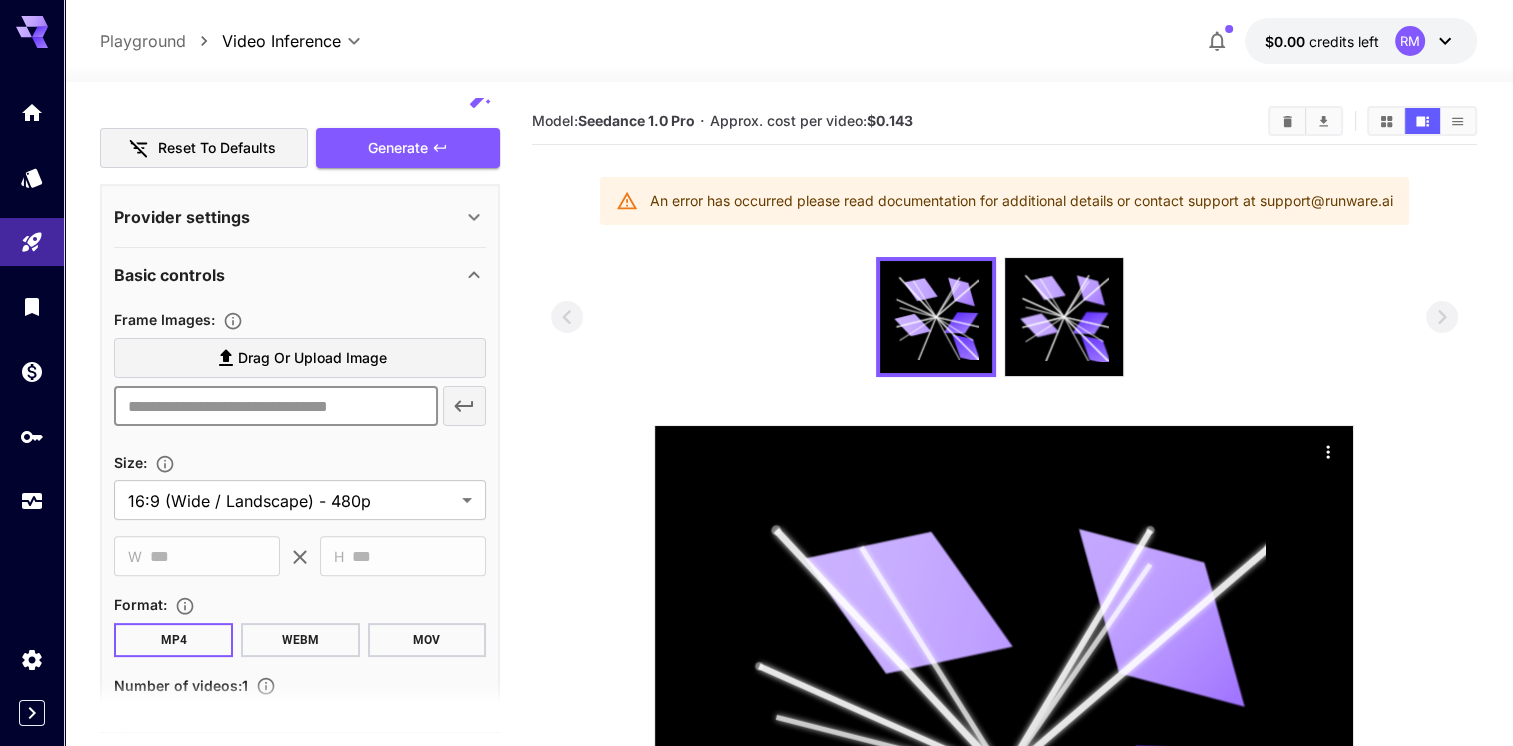 click at bounding box center [275, 406] 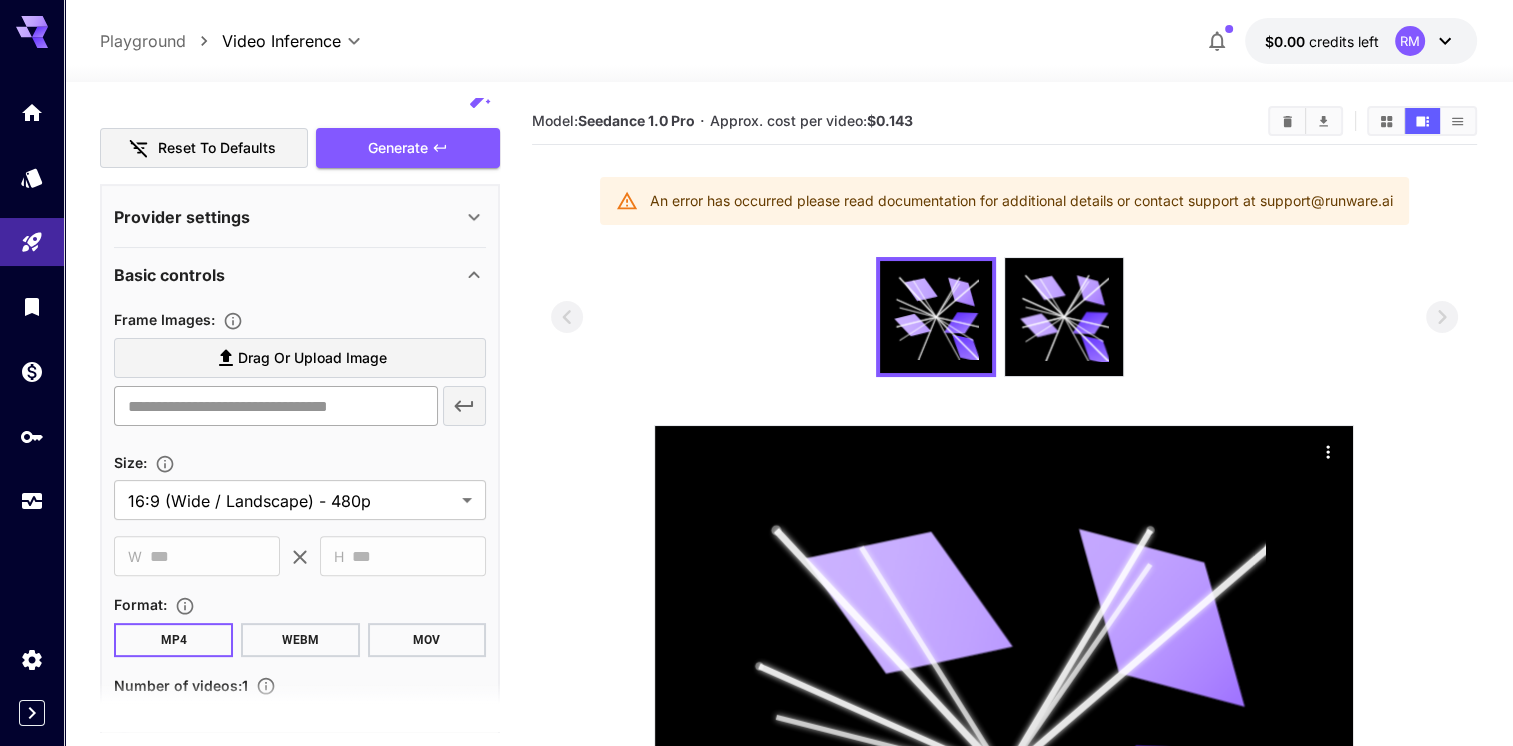 click at bounding box center [275, 406] 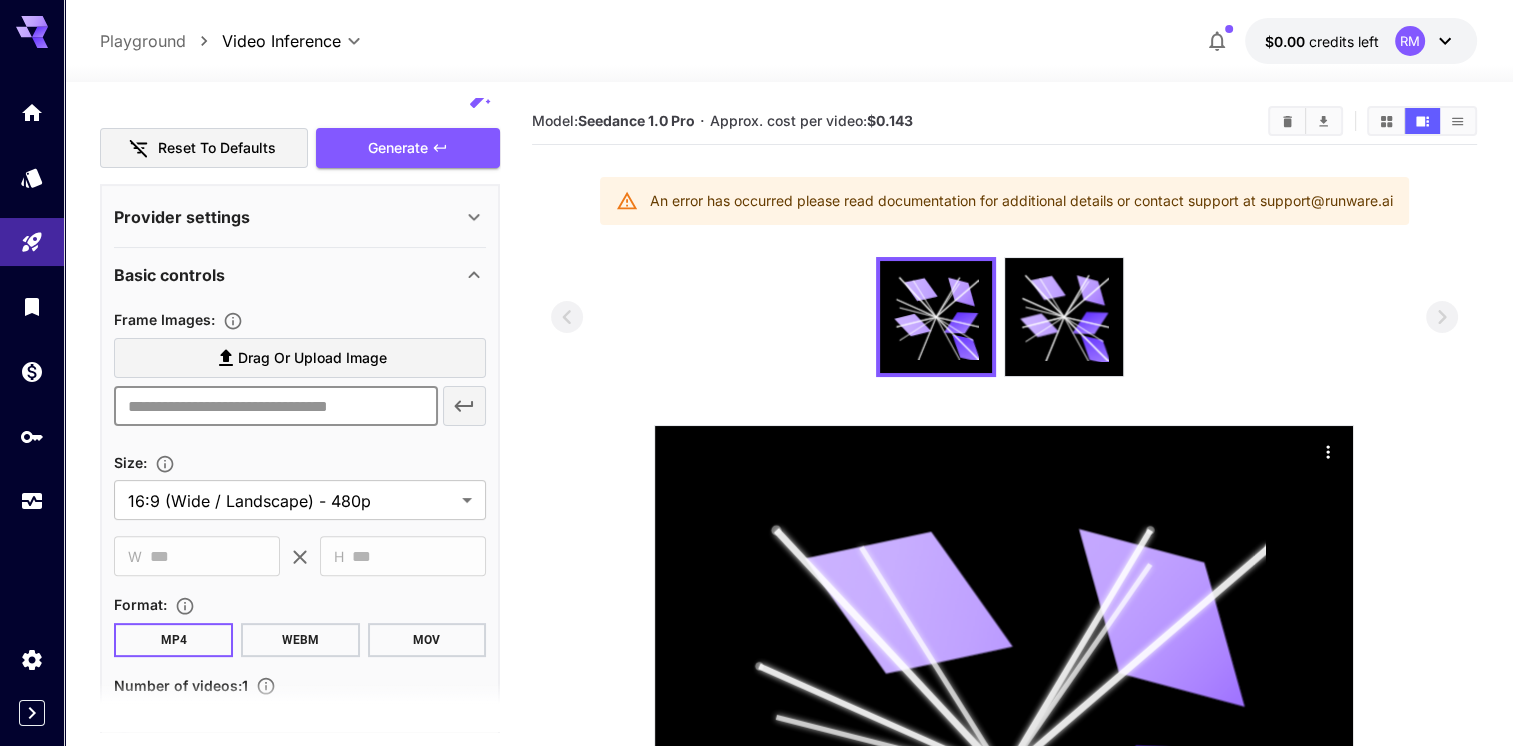 click 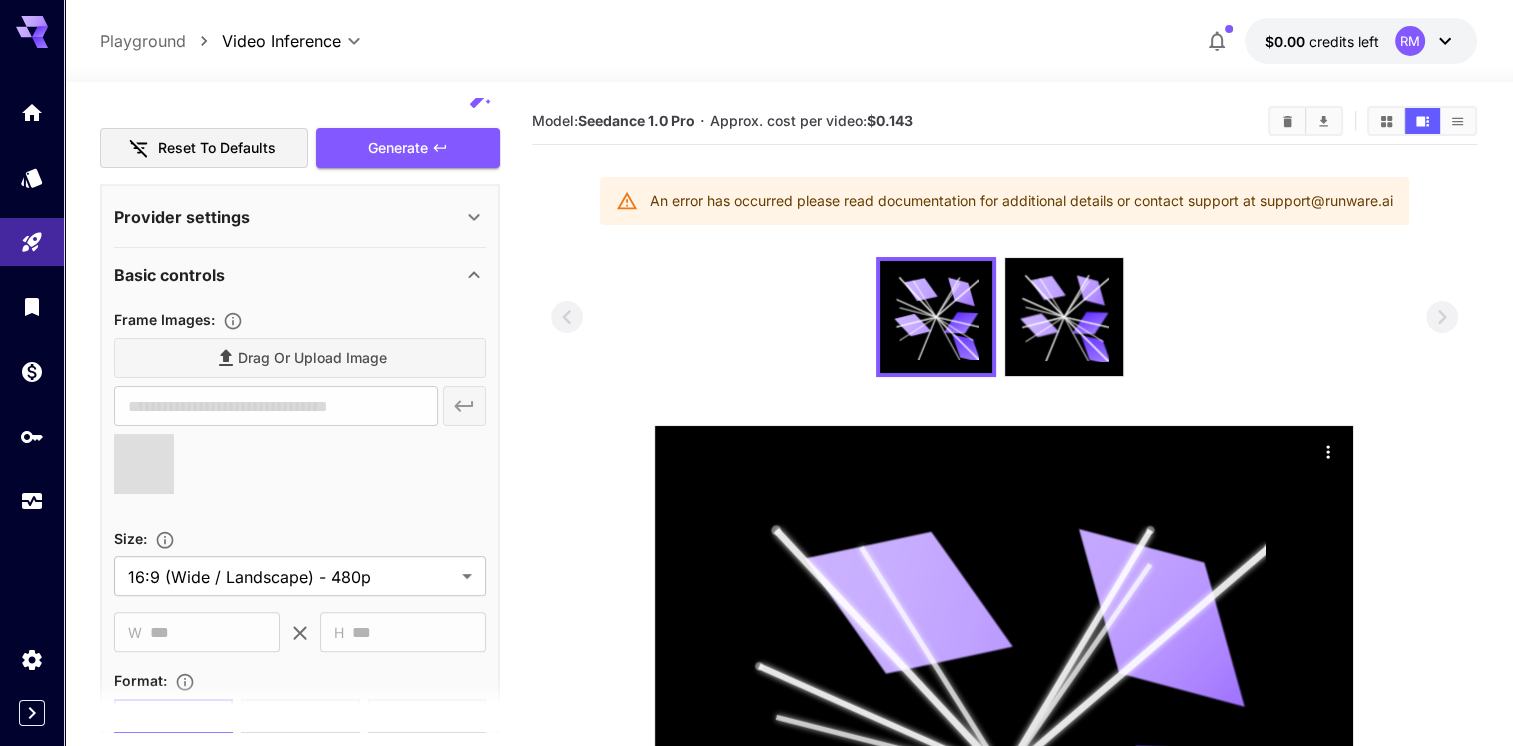 type on "**********" 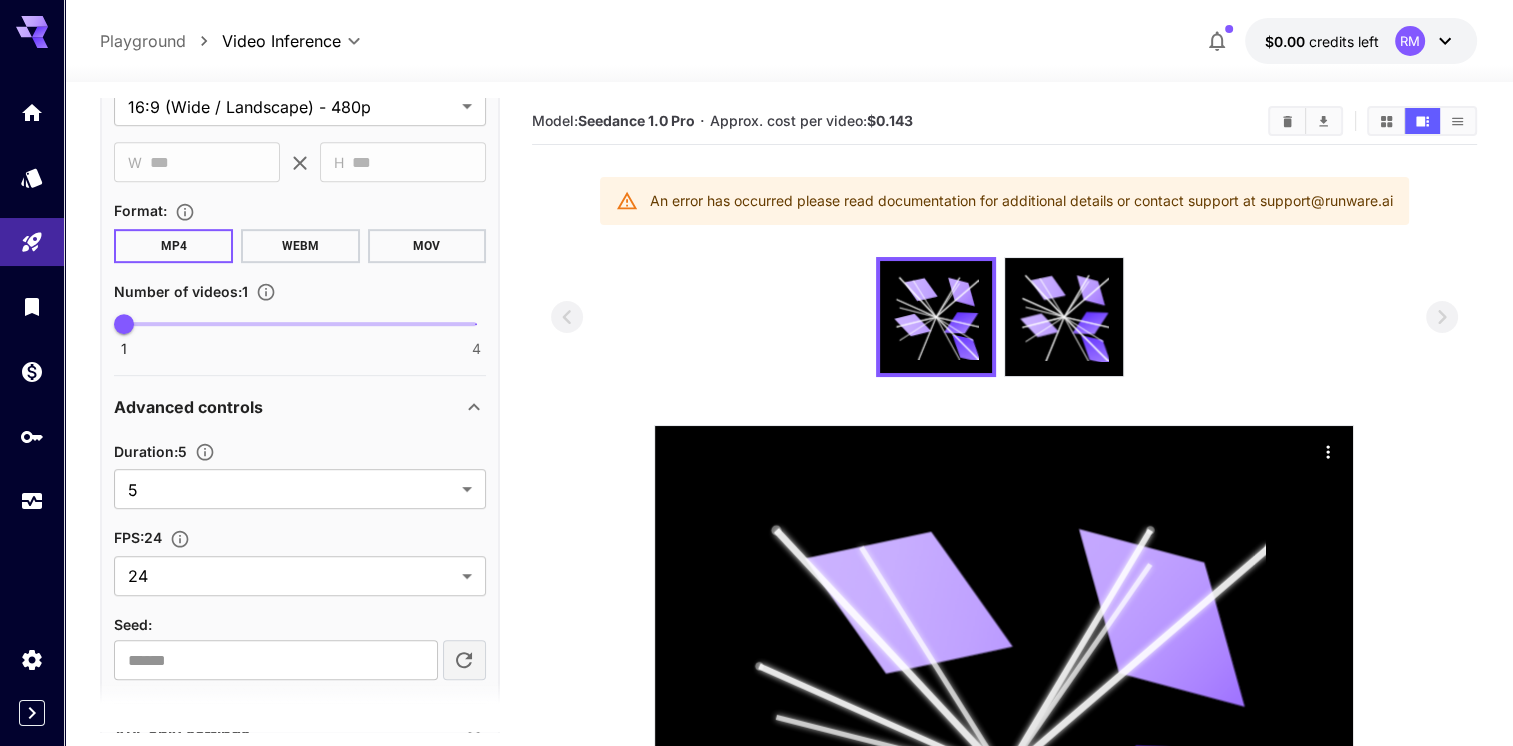 scroll, scrollTop: 1093, scrollLeft: 0, axis: vertical 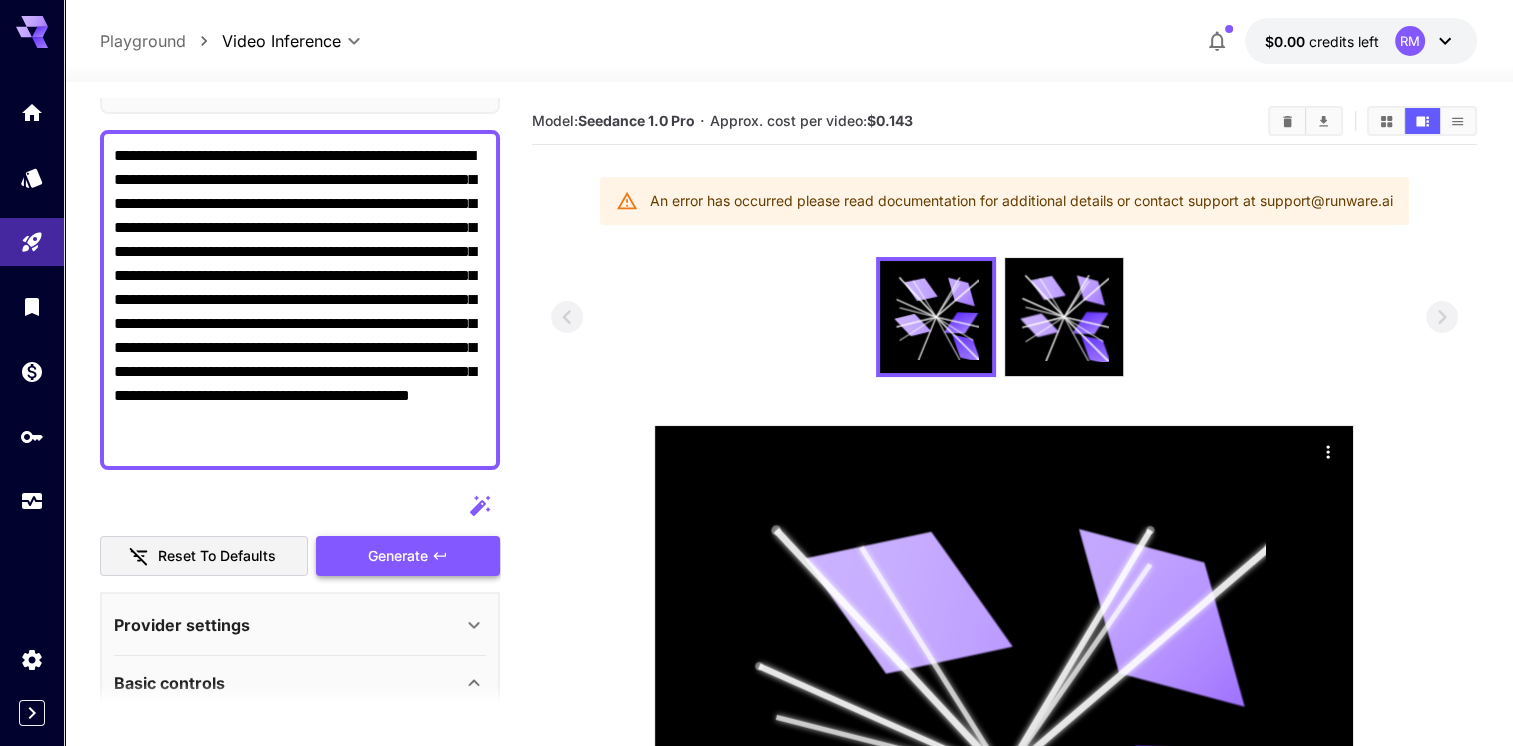 click on "Generate" at bounding box center [408, 556] 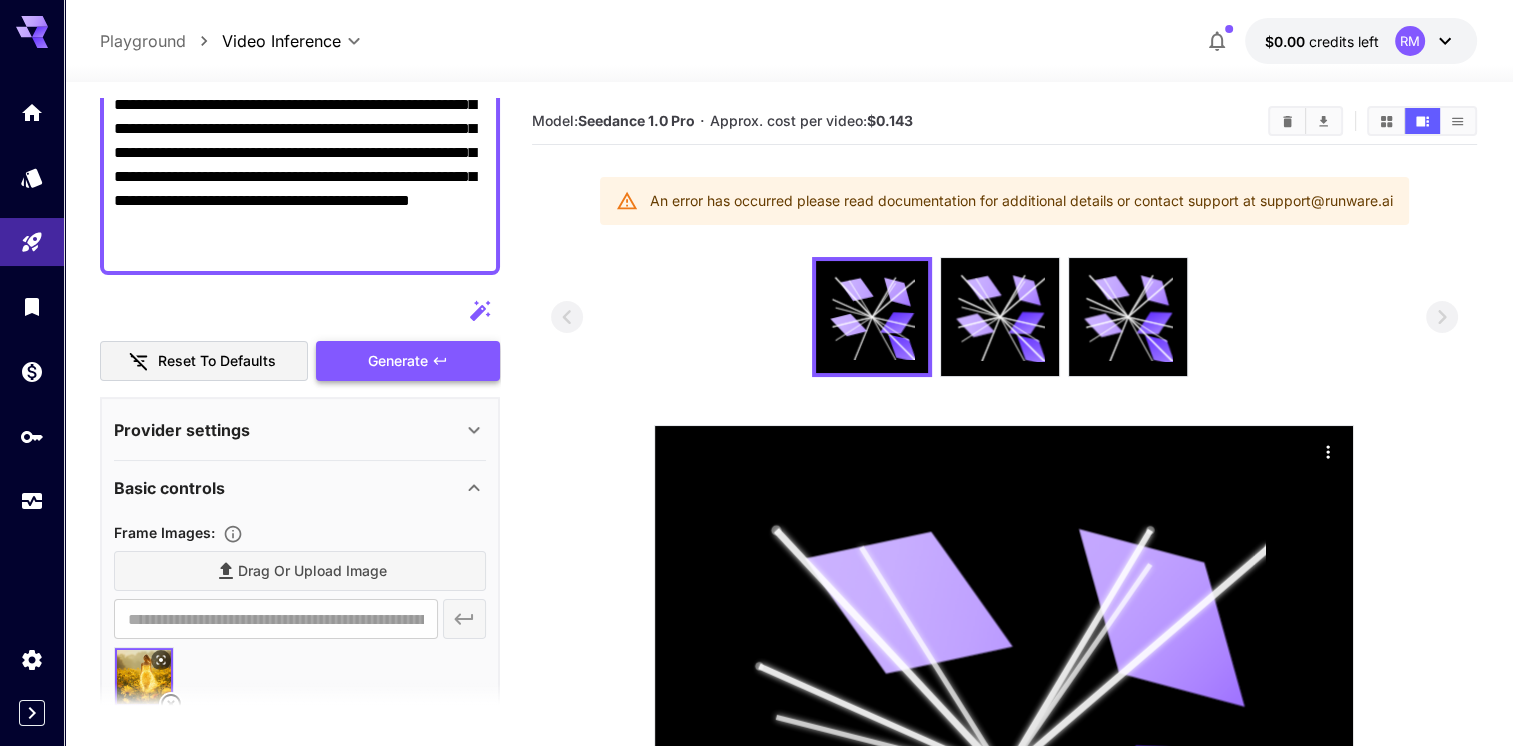scroll, scrollTop: 320, scrollLeft: 0, axis: vertical 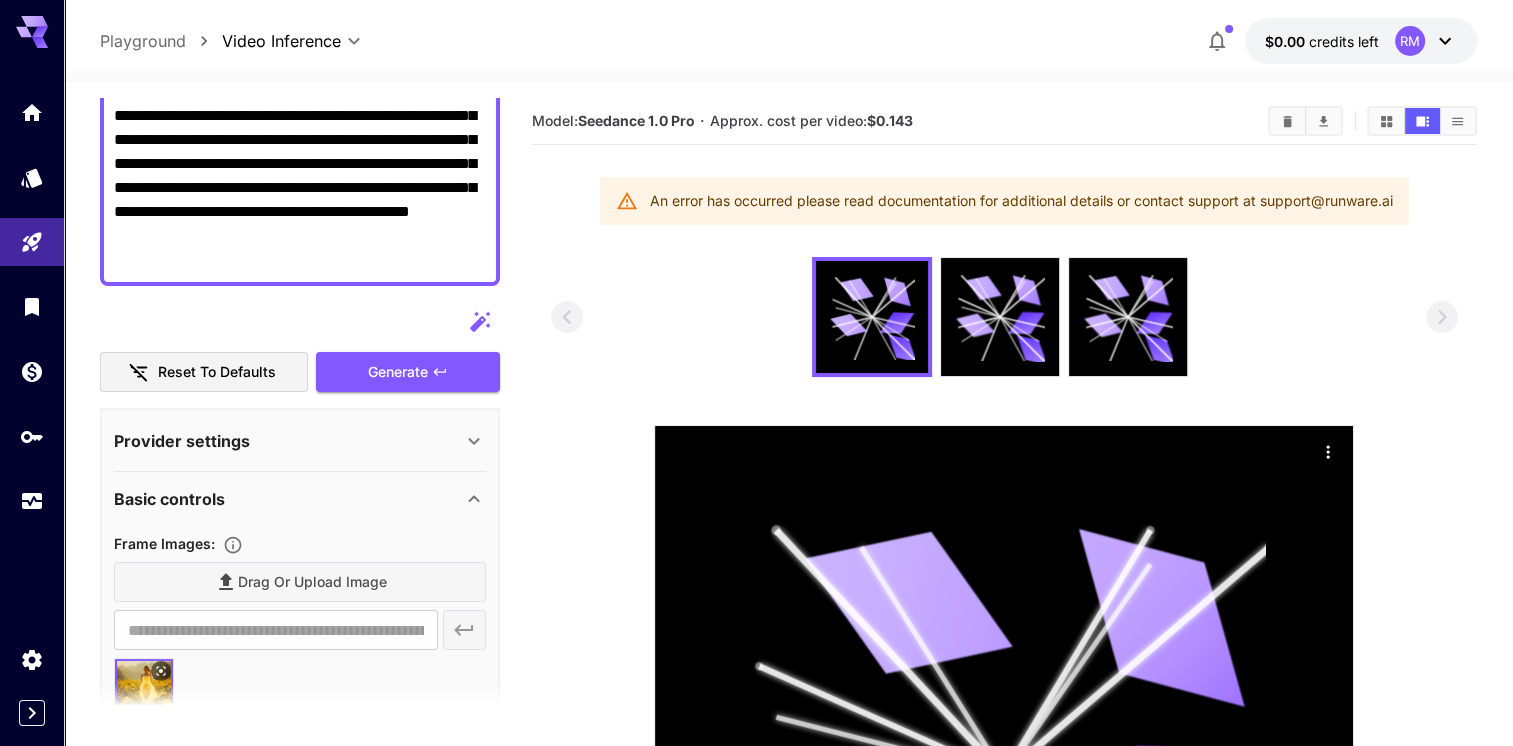 click 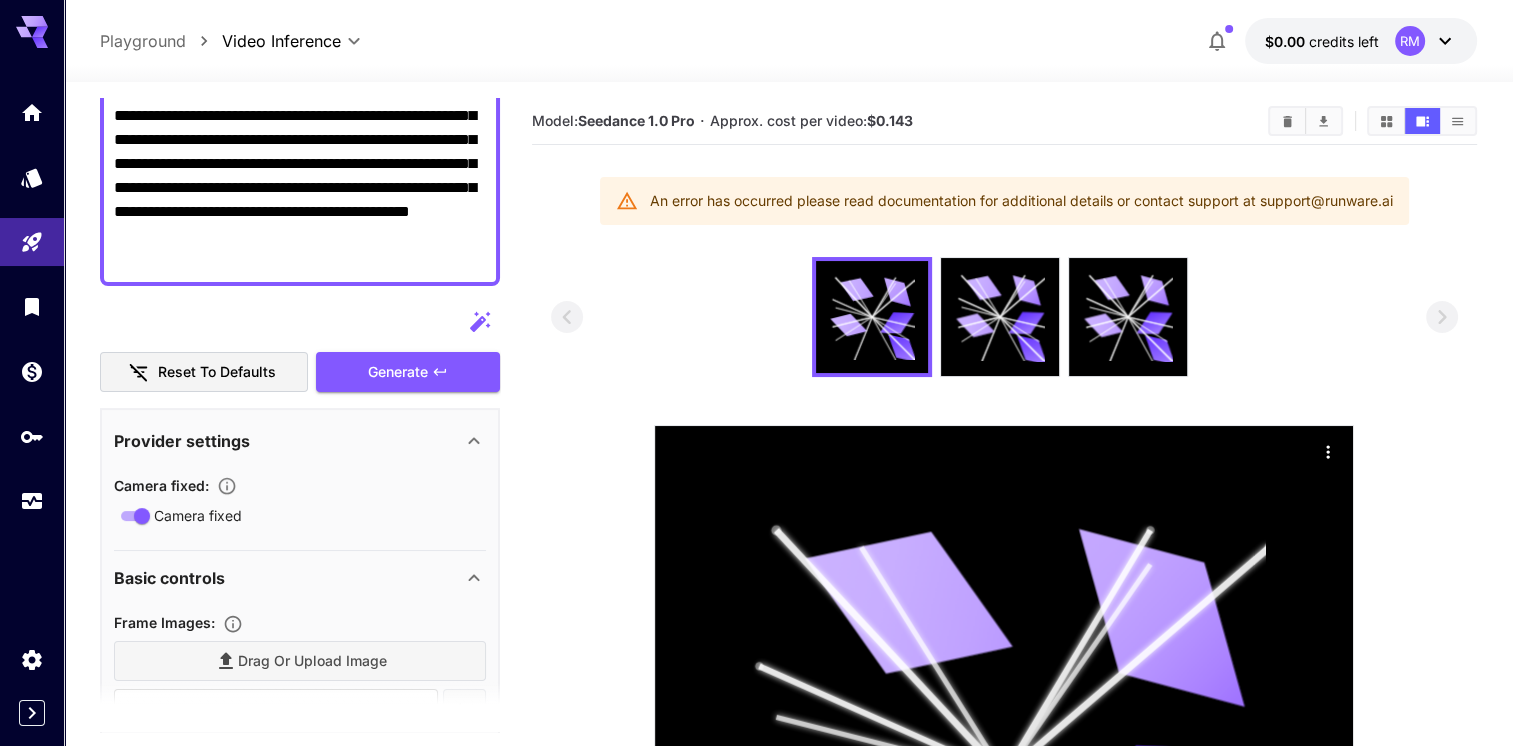 click 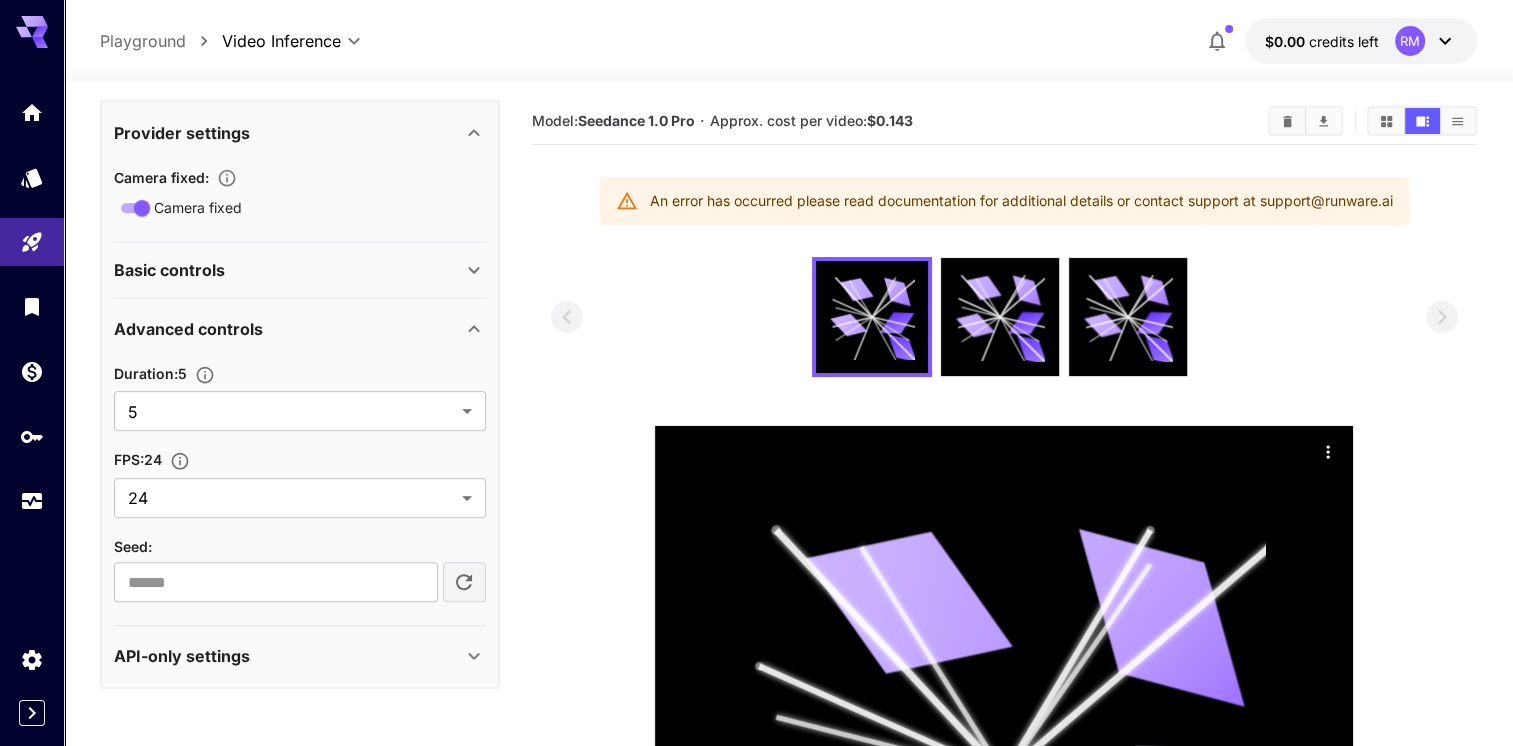 scroll, scrollTop: 632, scrollLeft: 0, axis: vertical 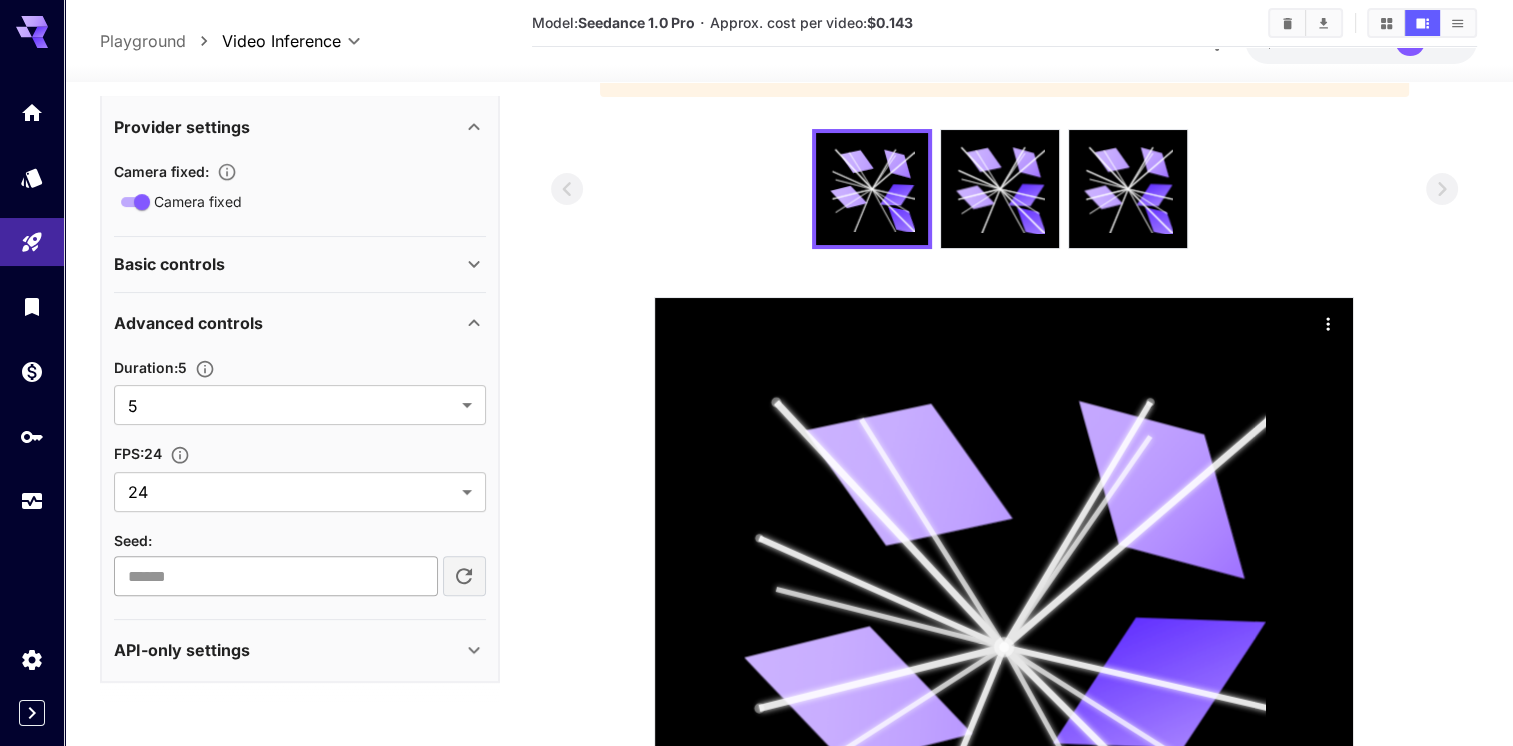 click at bounding box center [275, 576] 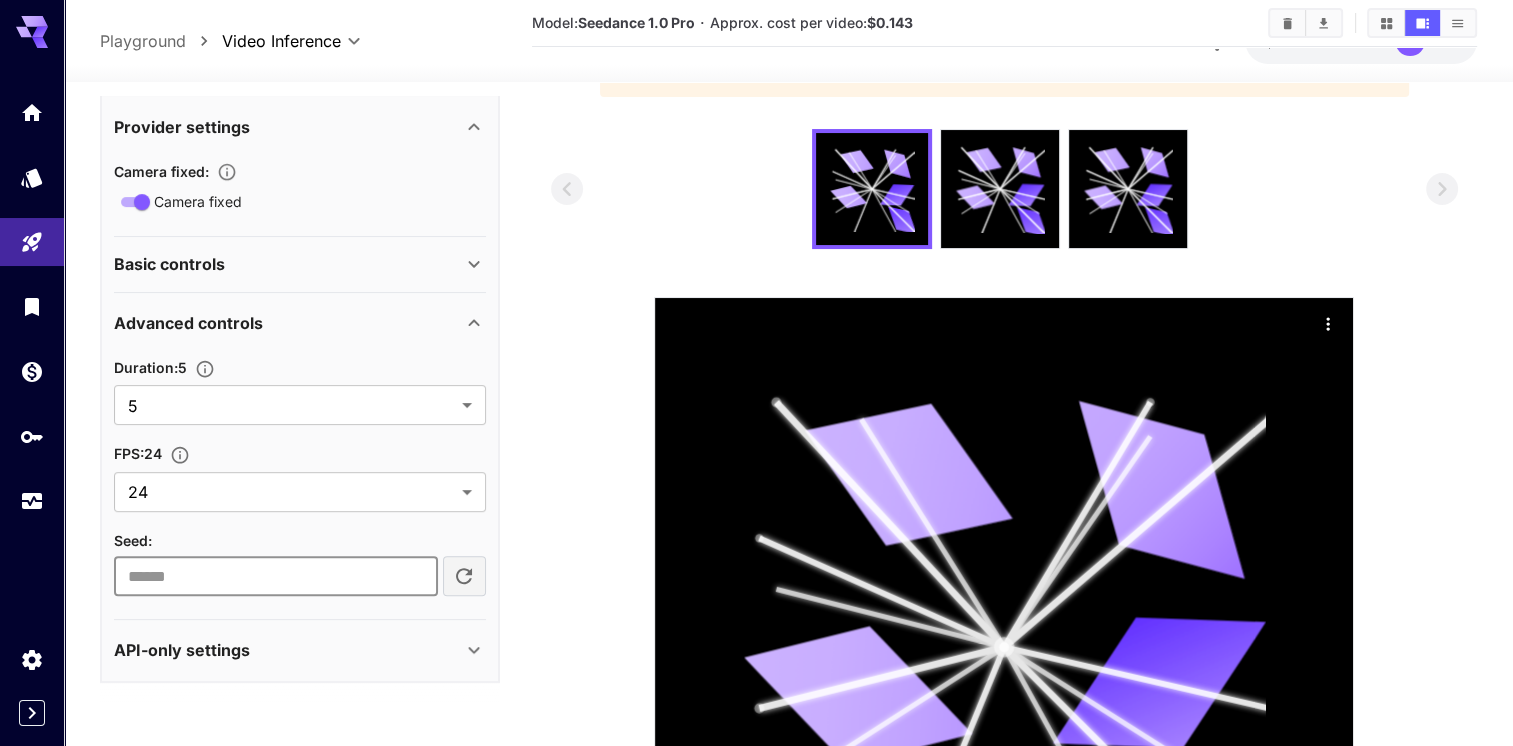 click on "**" at bounding box center [275, 576] 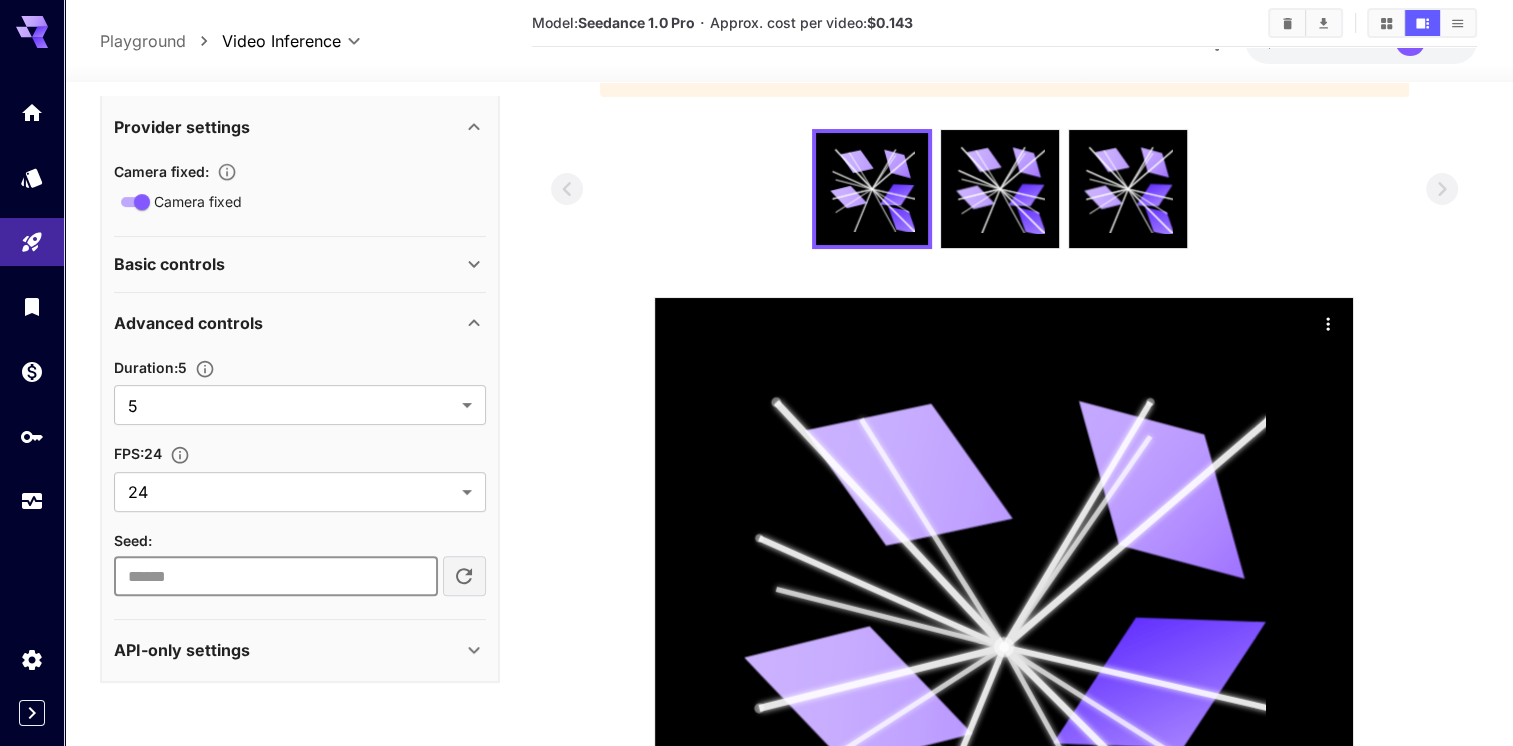 scroll, scrollTop: 632, scrollLeft: 0, axis: vertical 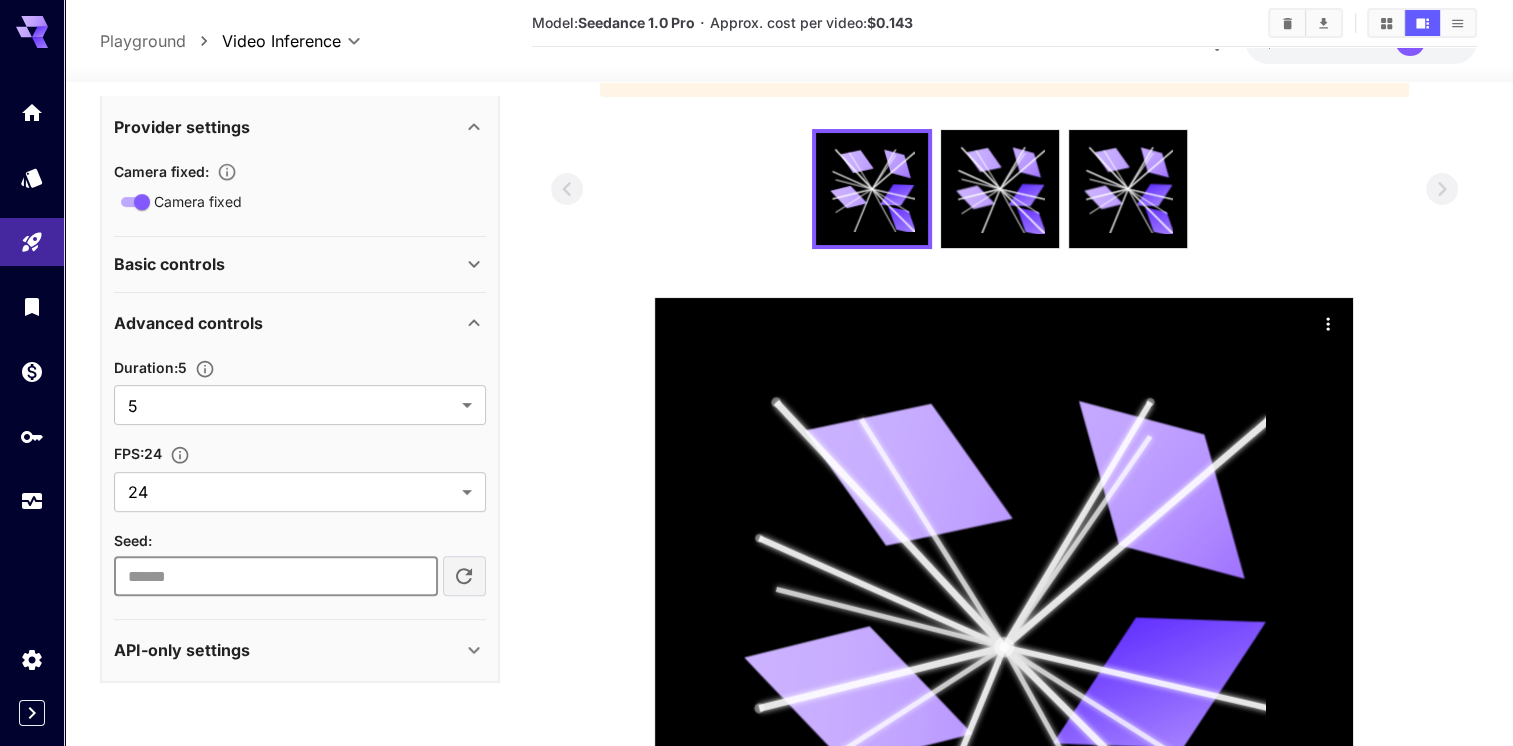click on "**" at bounding box center [275, 576] 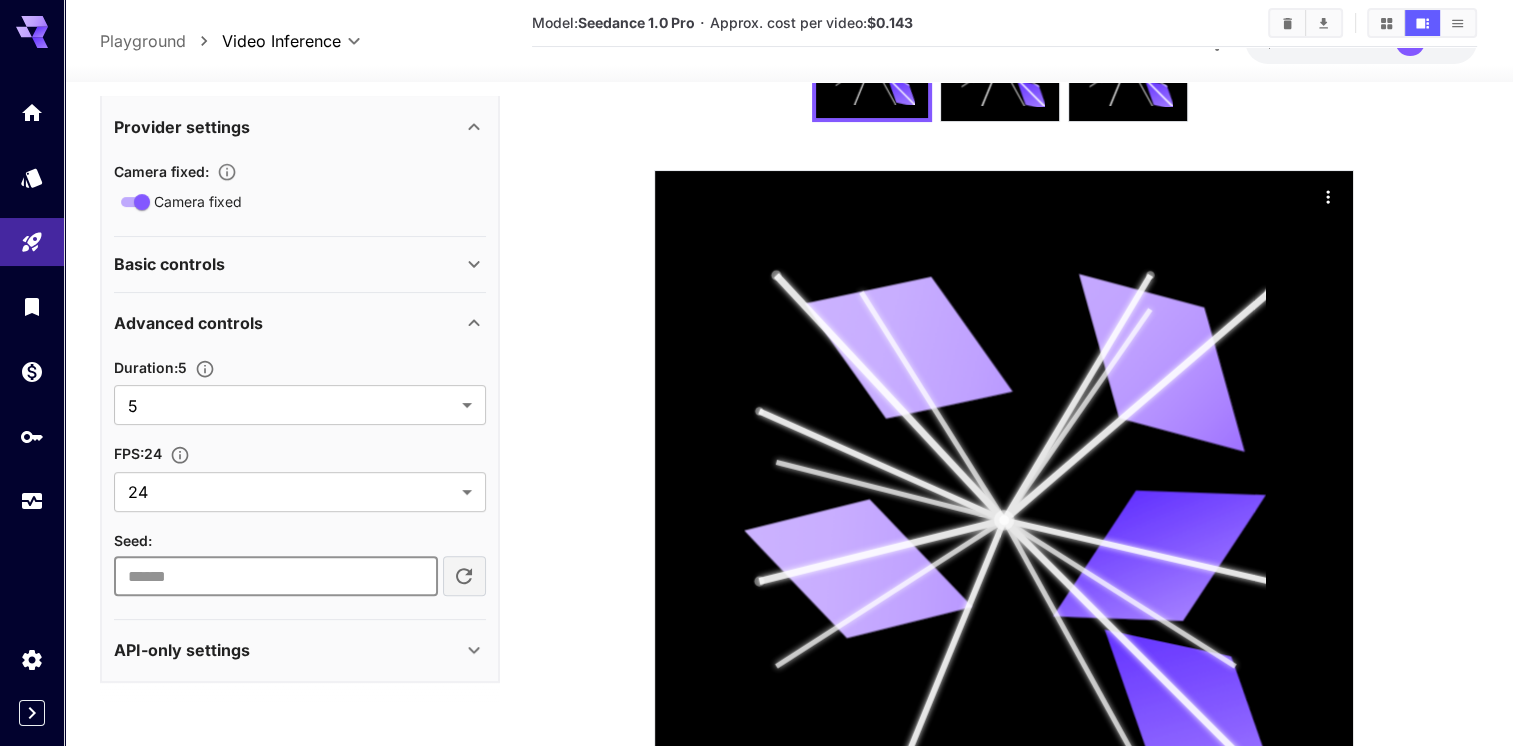 scroll, scrollTop: 438, scrollLeft: 0, axis: vertical 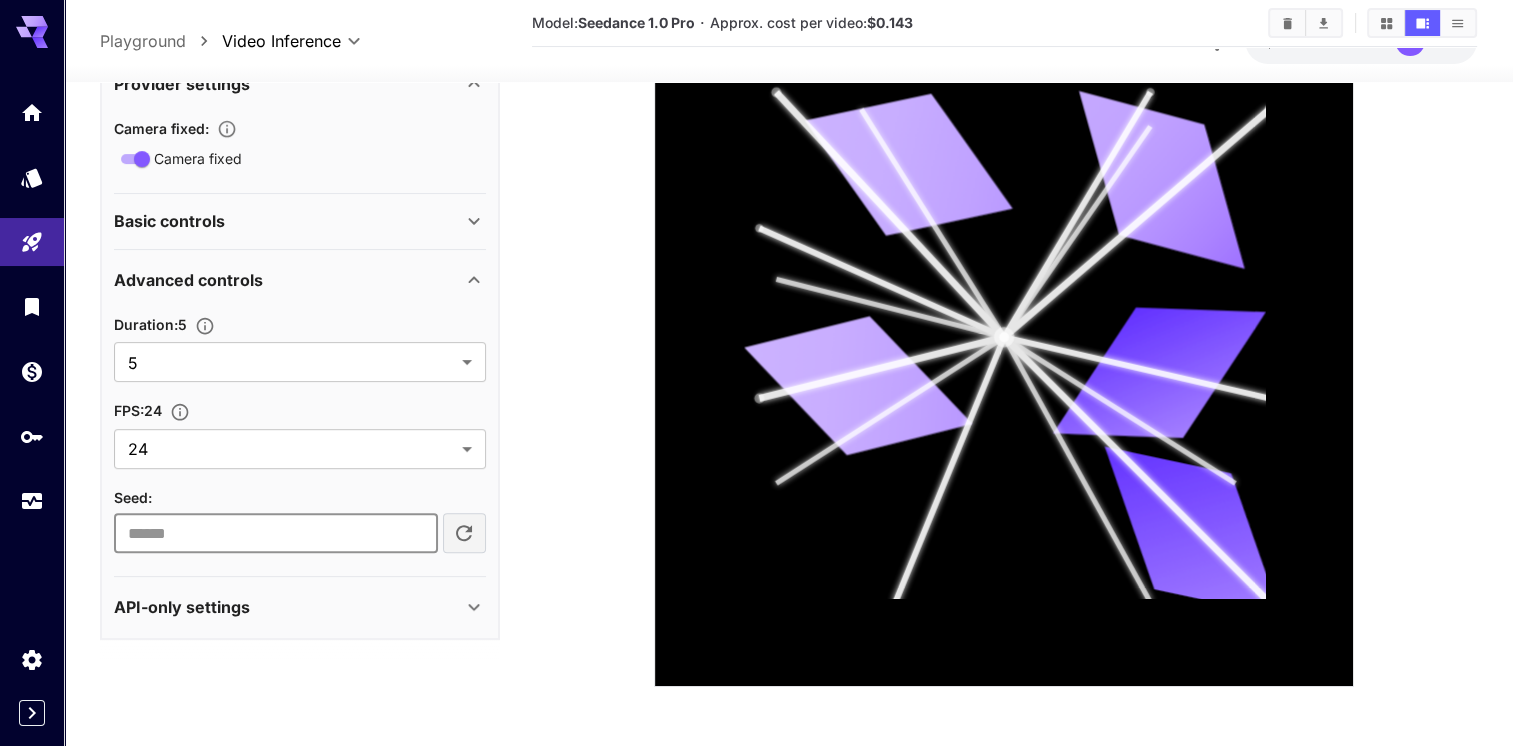 click 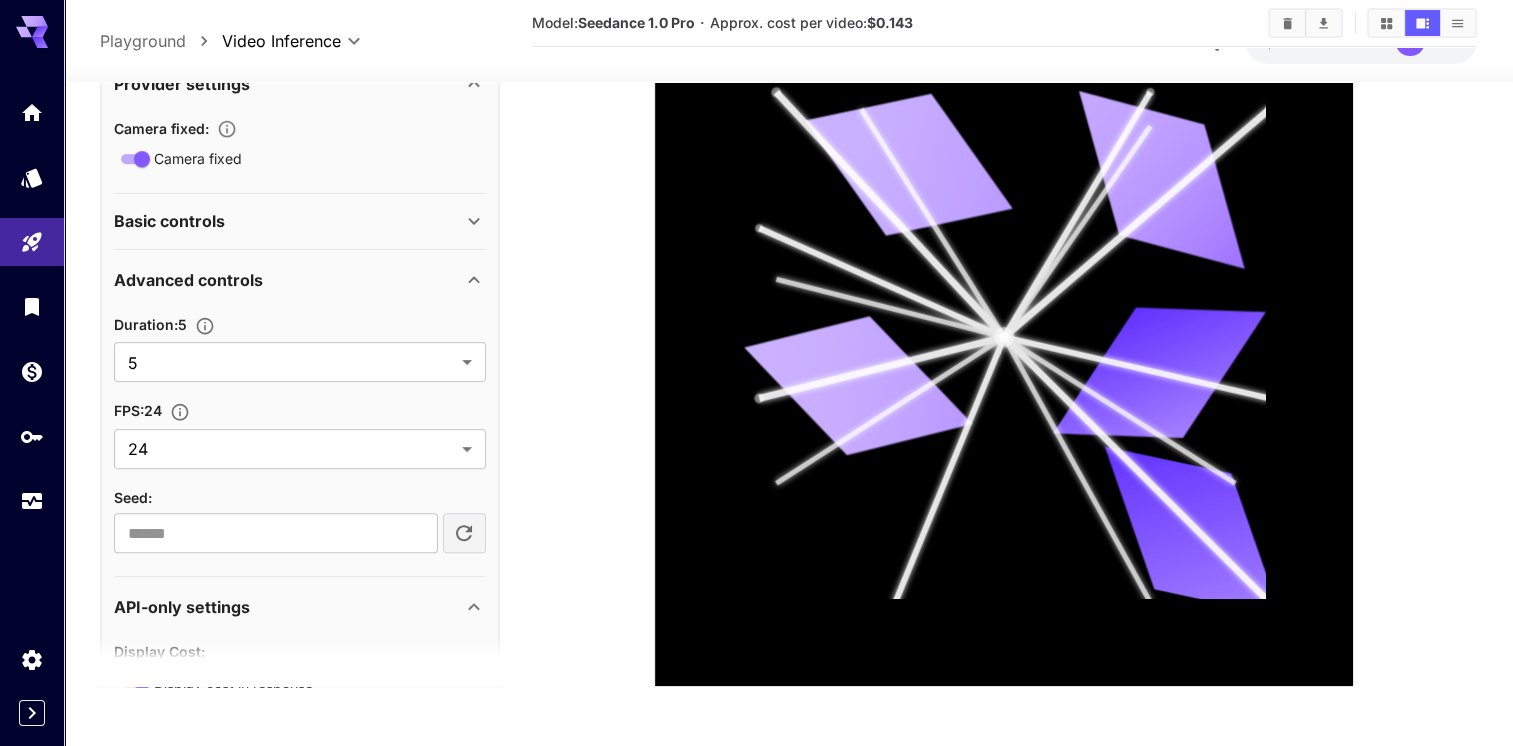click 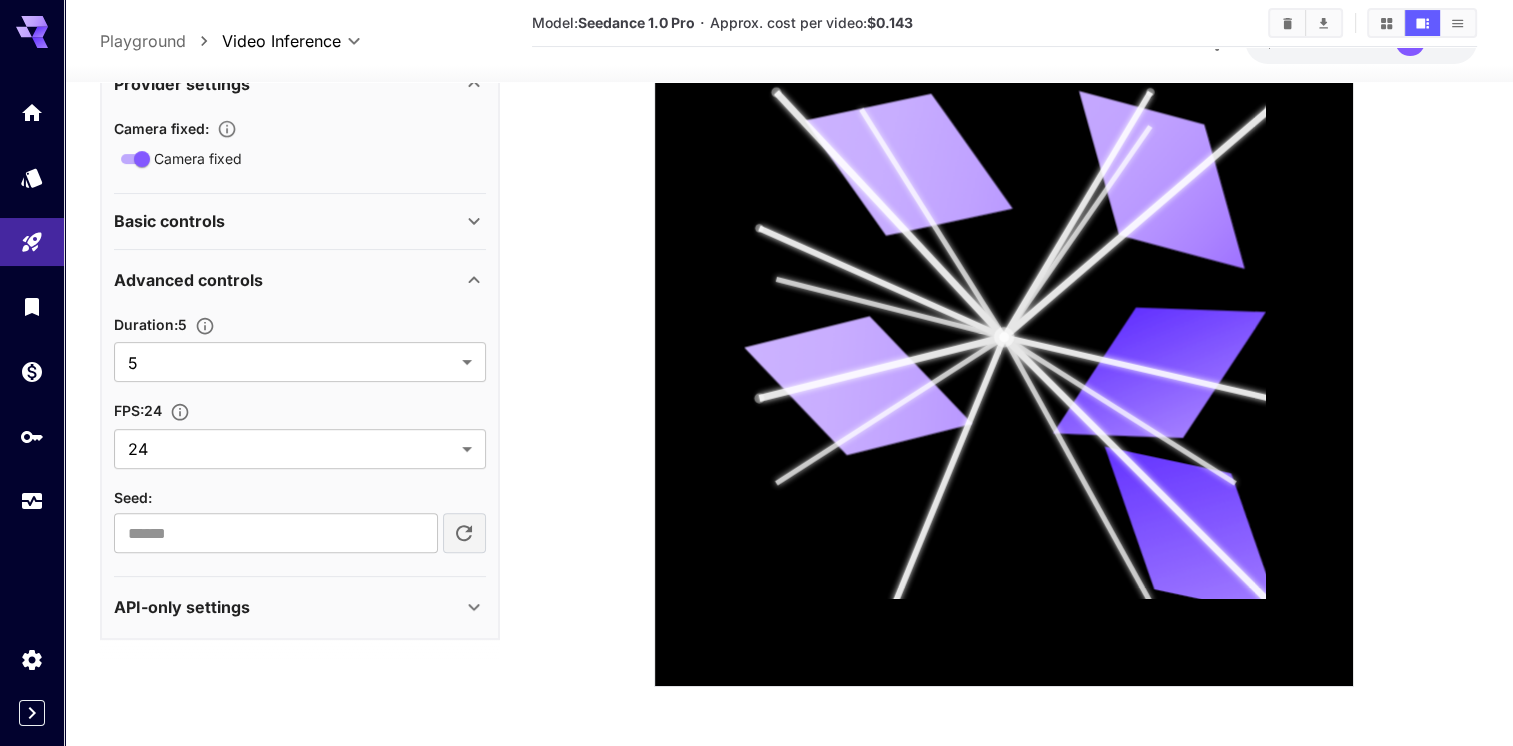 click 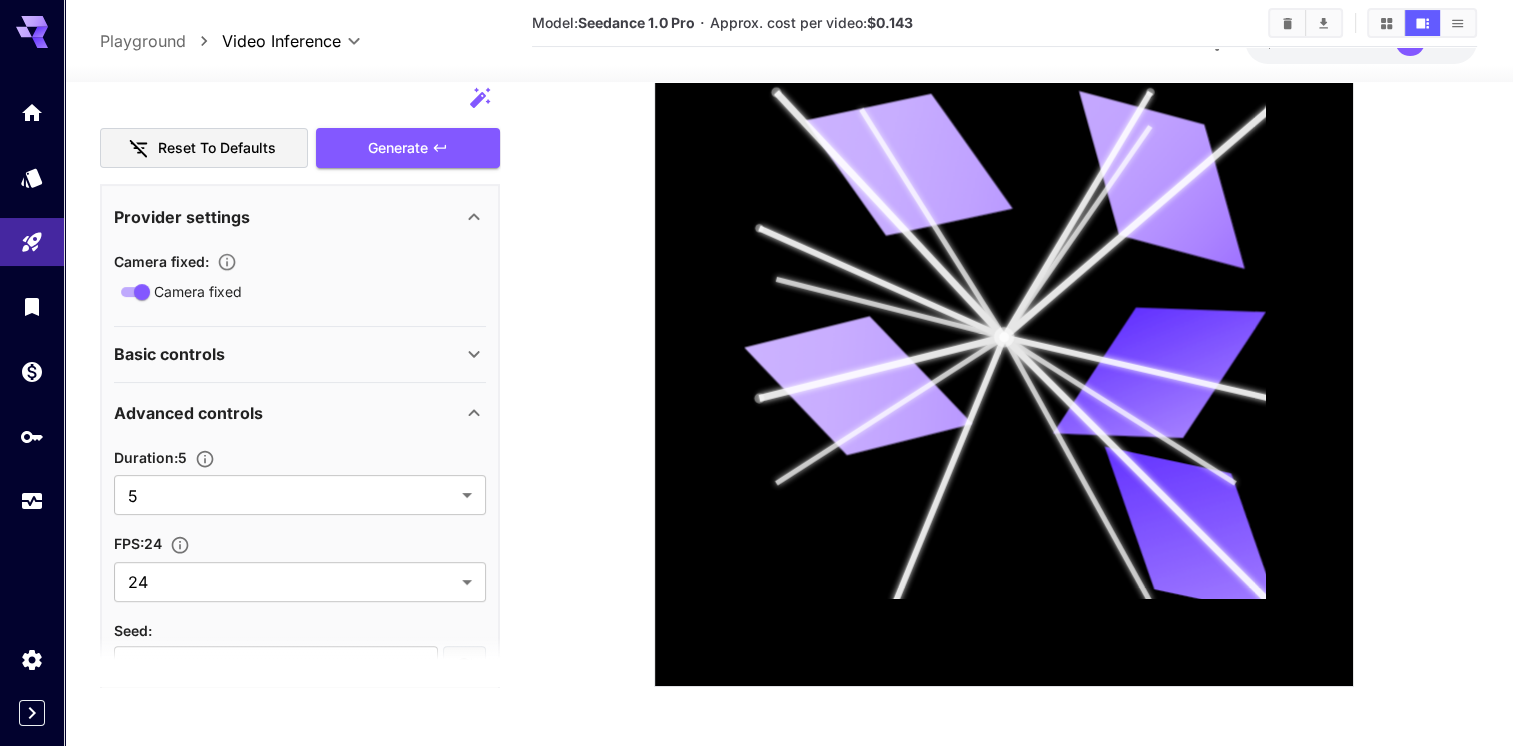 scroll, scrollTop: 500, scrollLeft: 0, axis: vertical 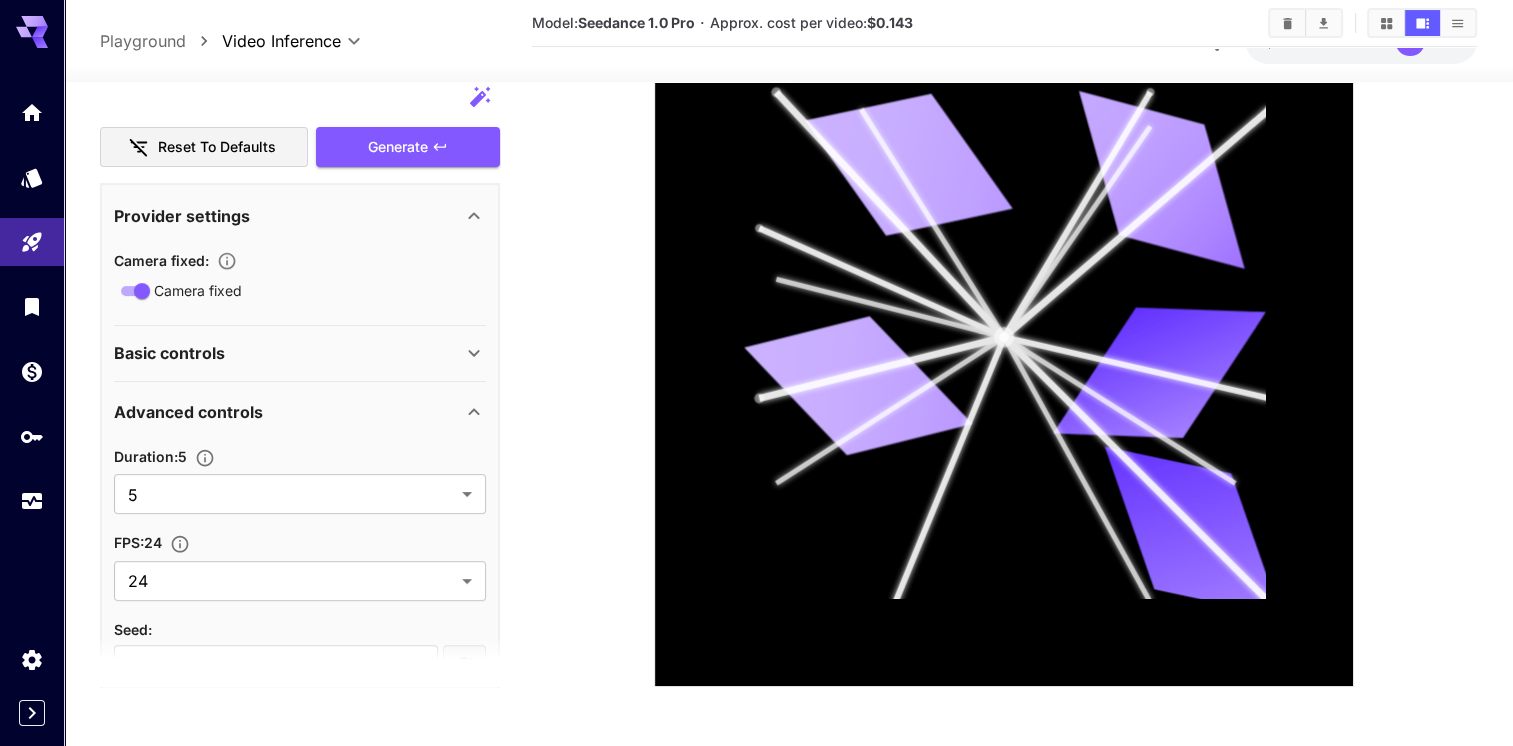 click 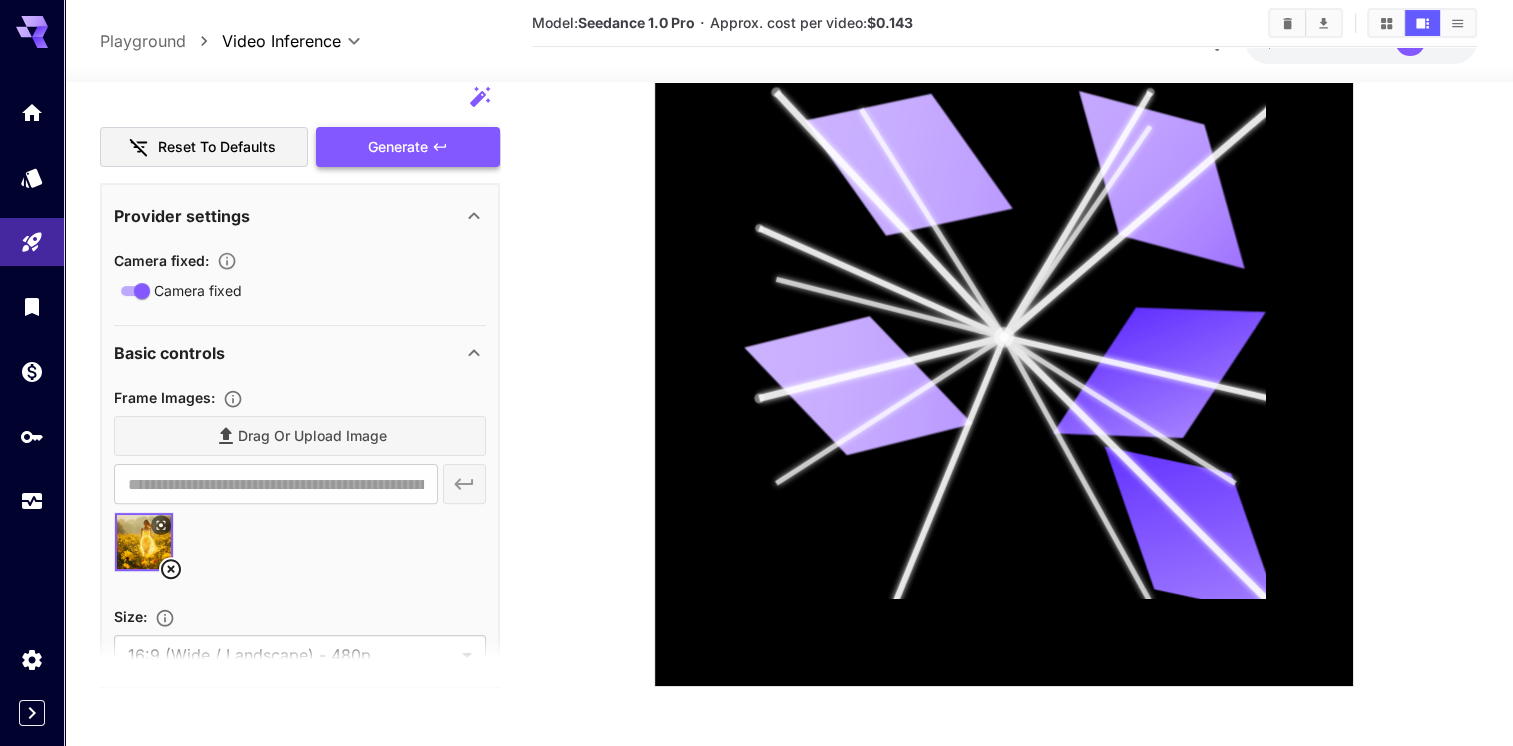 click on "Generate" at bounding box center (408, 147) 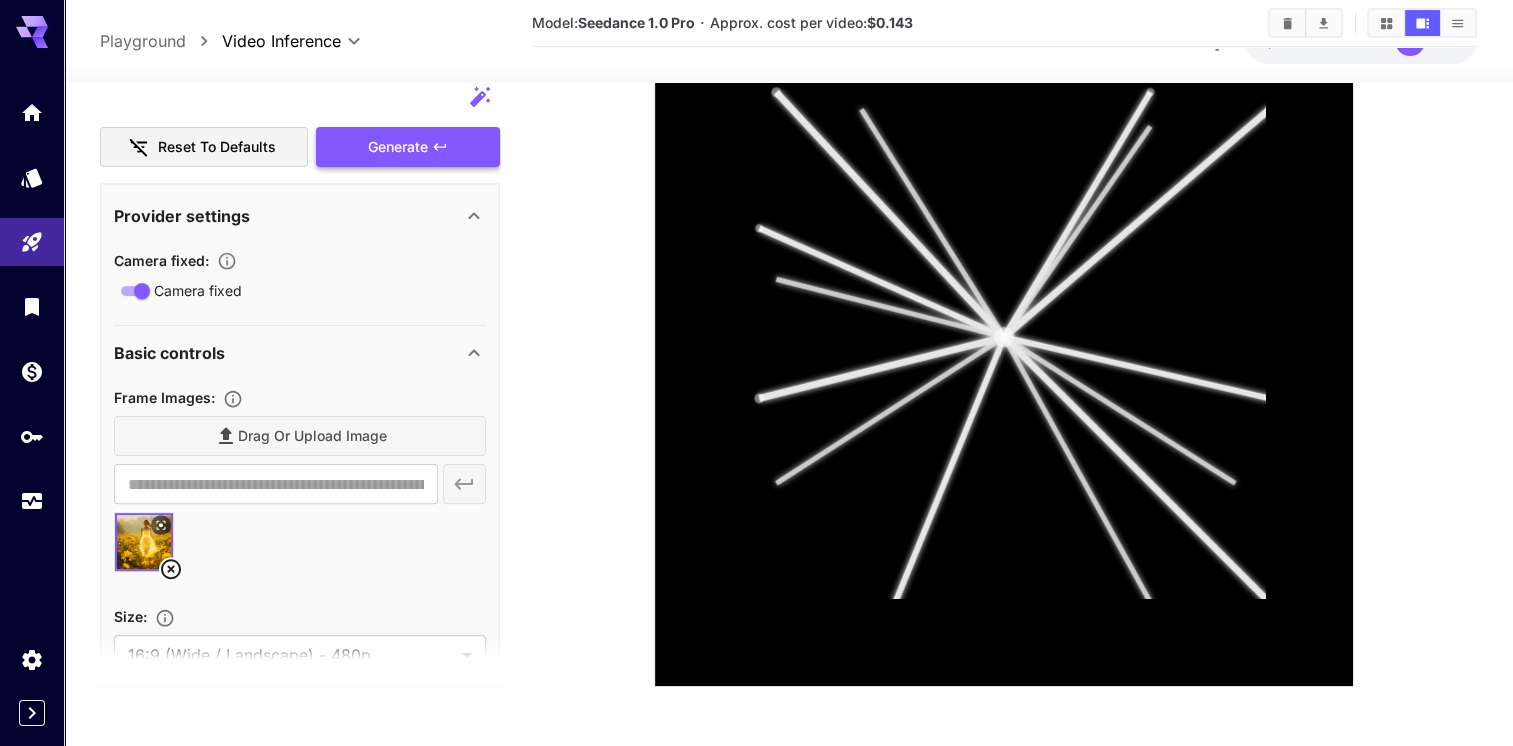 scroll, scrollTop: 342, scrollLeft: 0, axis: vertical 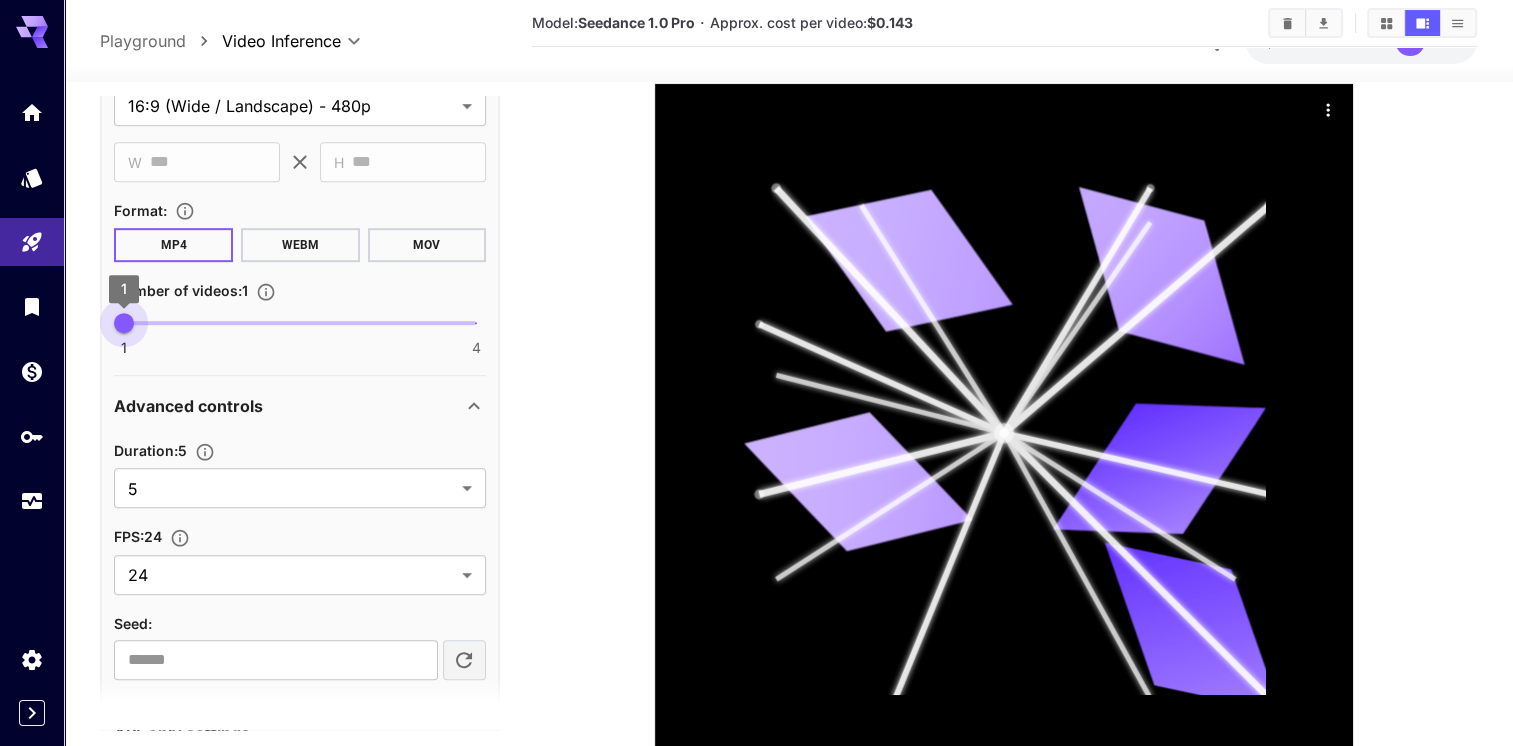 click at bounding box center (300, 323) 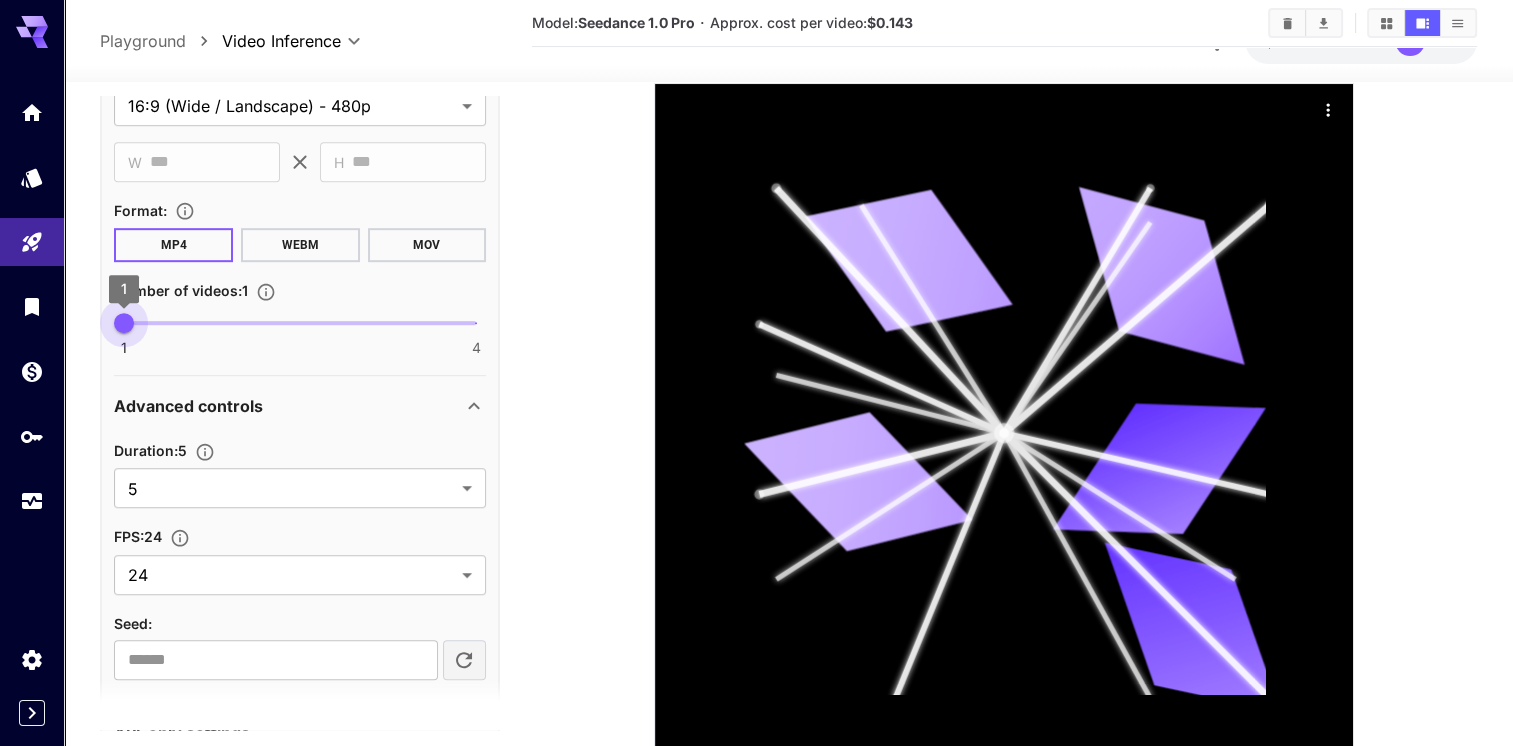 click at bounding box center [300, 323] 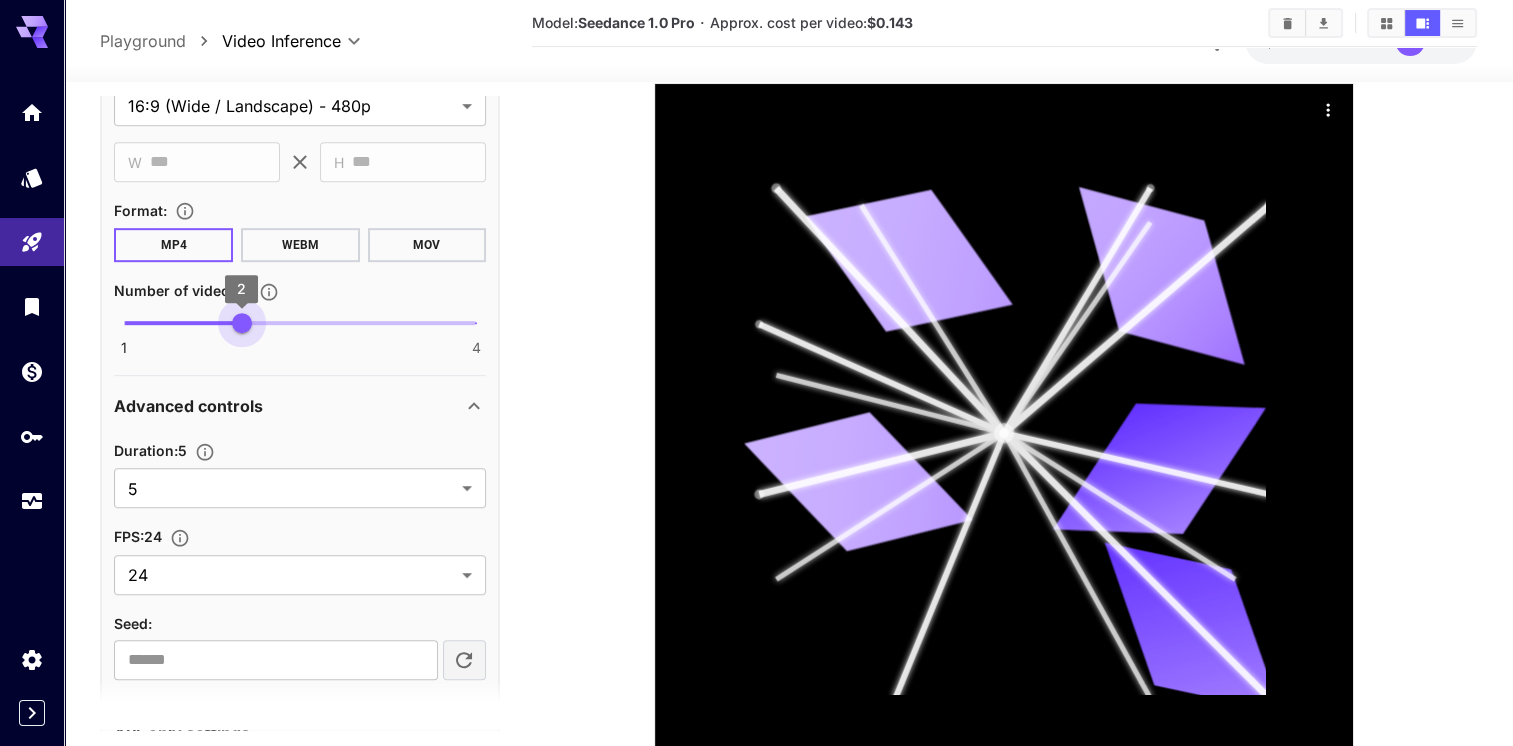 drag, startPoint x: 144, startPoint y: 318, endPoint x: 265, endPoint y: 313, distance: 121.103264 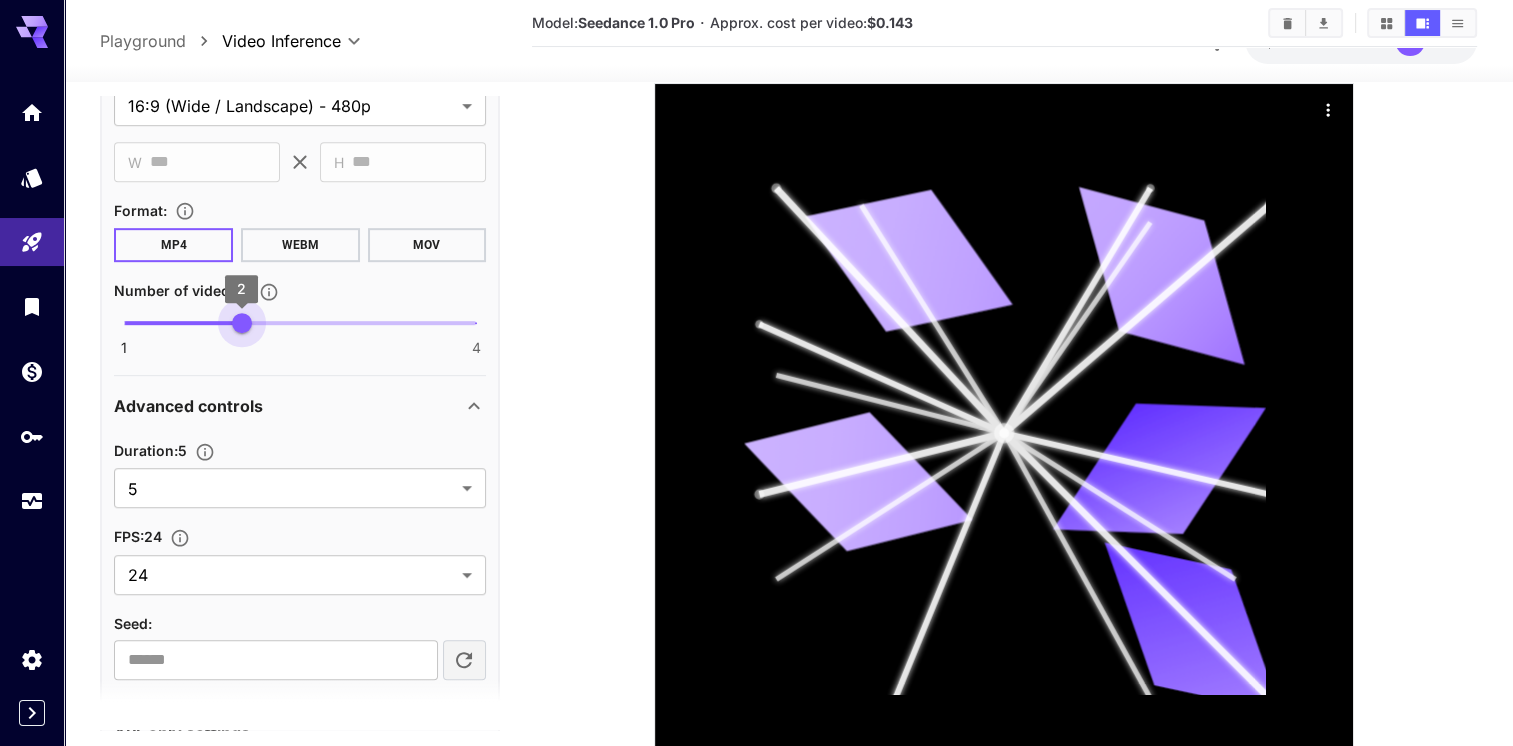 click on "1 4 2" at bounding box center (300, 323) 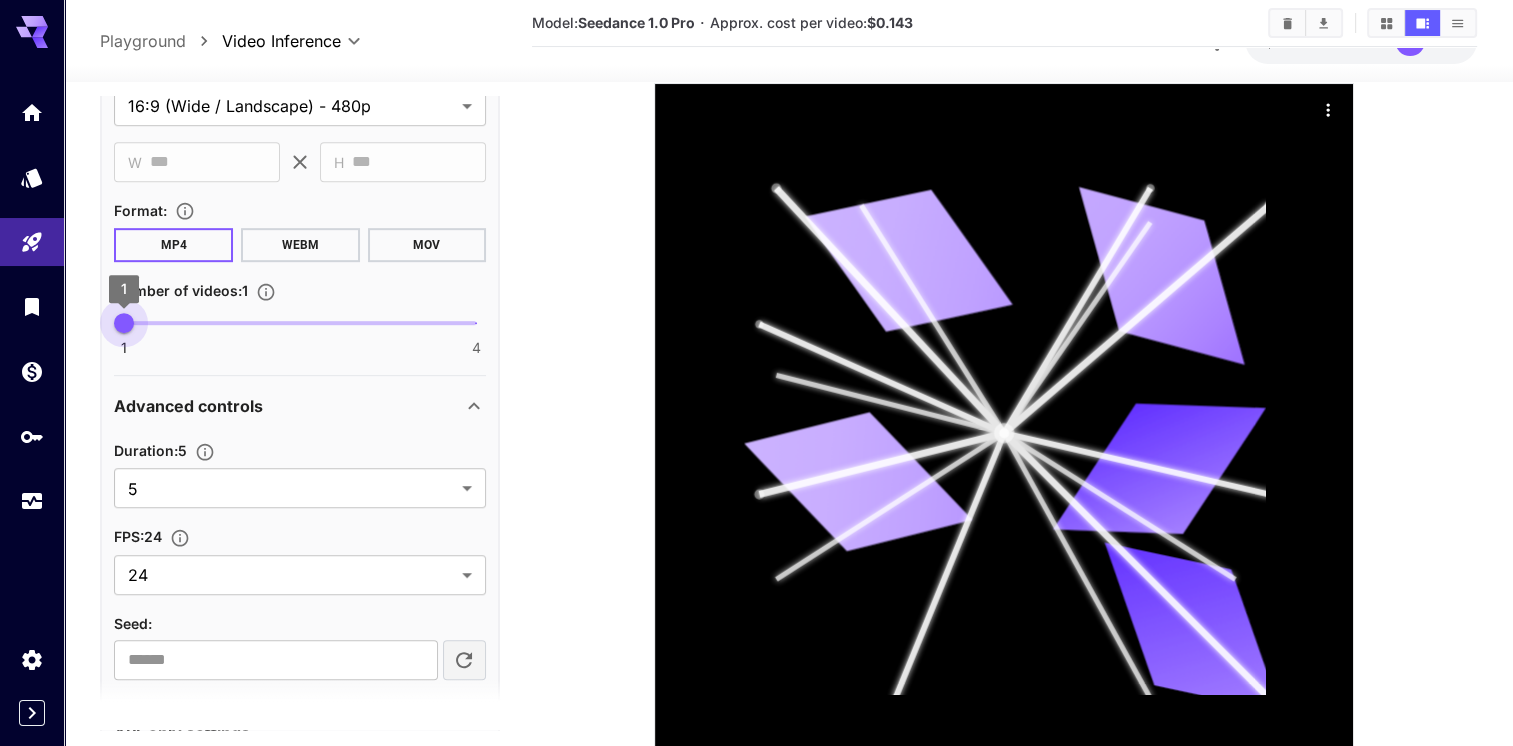 drag, startPoint x: 247, startPoint y: 314, endPoint x: 163, endPoint y: 316, distance: 84.0238 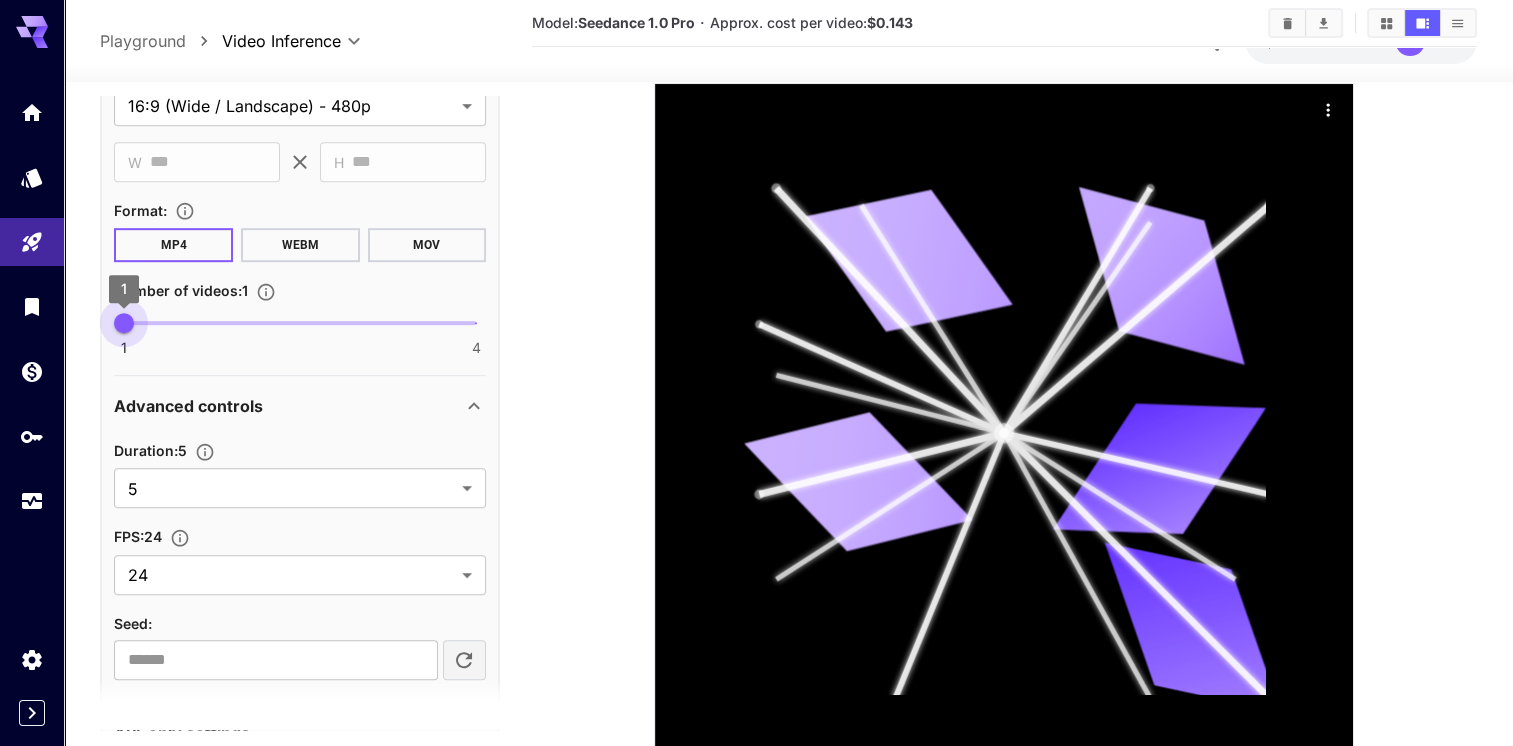 click on "1 4 1" at bounding box center (300, 323) 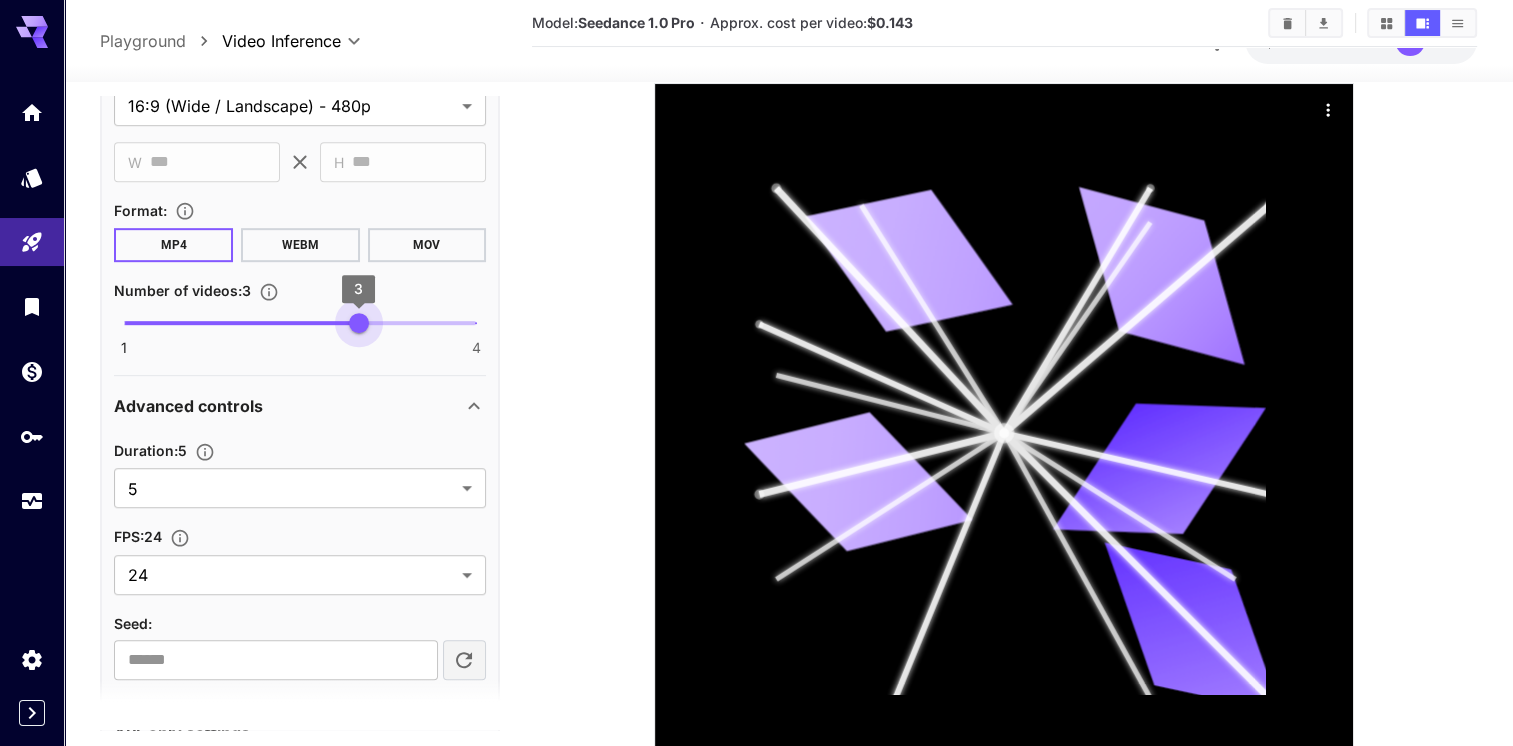 type on "*" 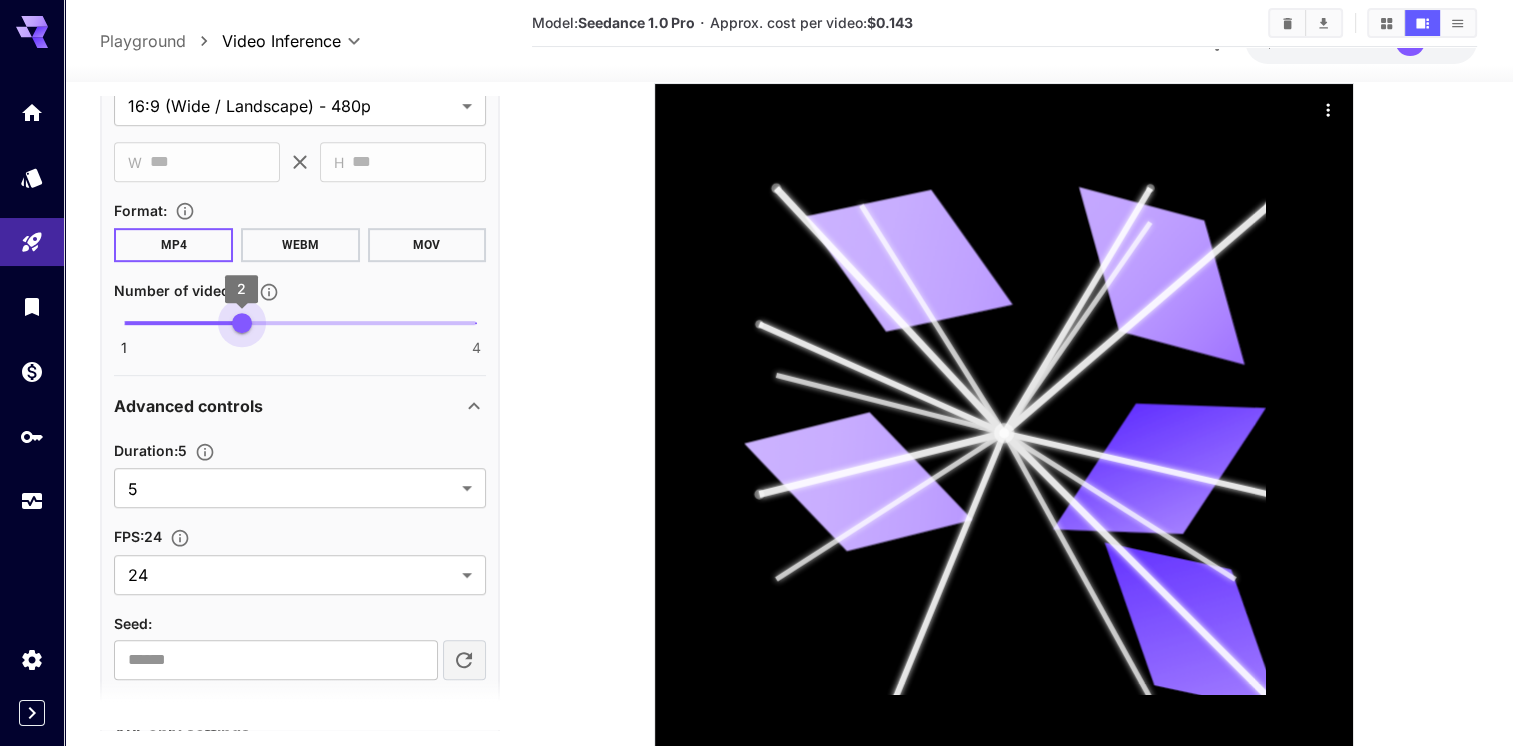drag, startPoint x: 449, startPoint y: 296, endPoint x: 276, endPoint y: 323, distance: 175.09425 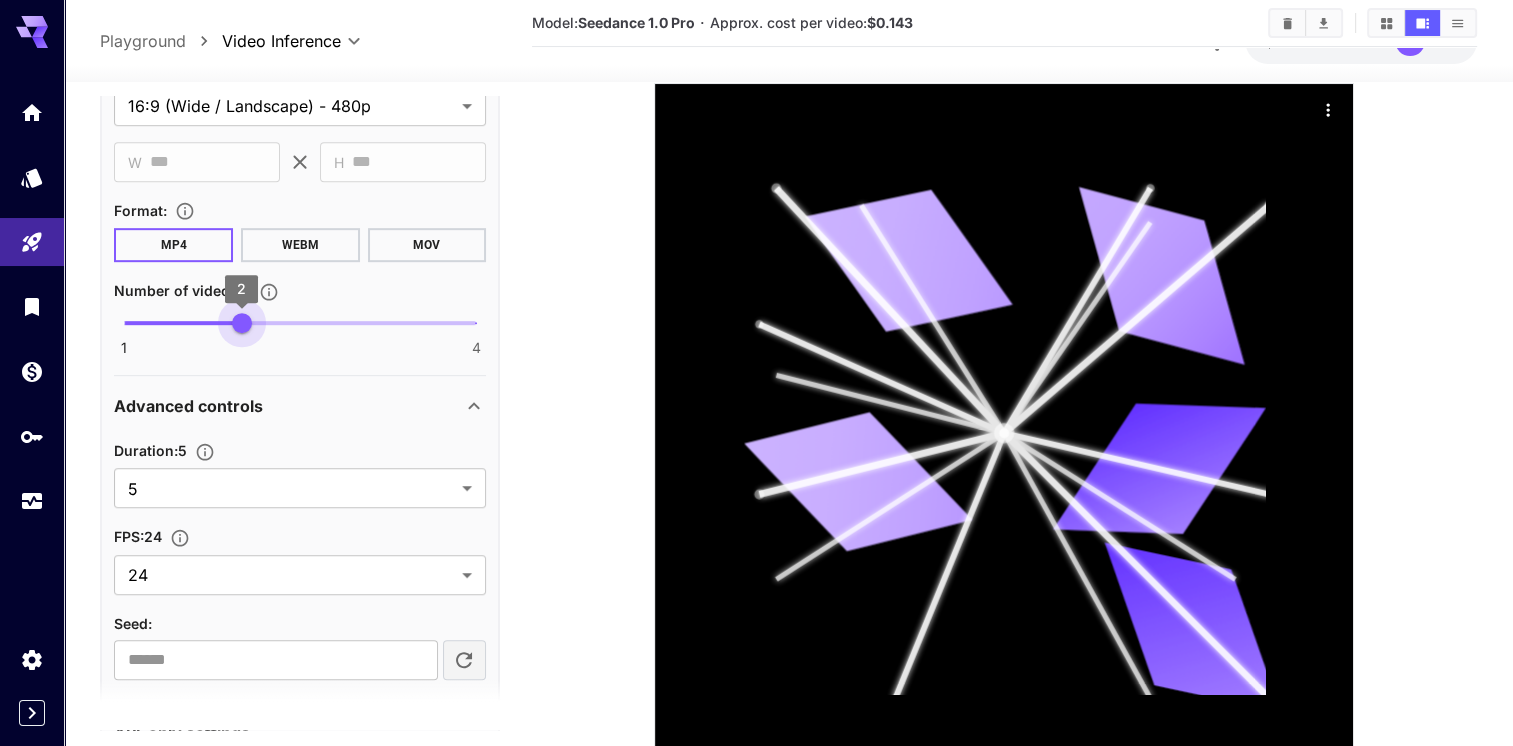 click on "1 4 2" at bounding box center (300, 323) 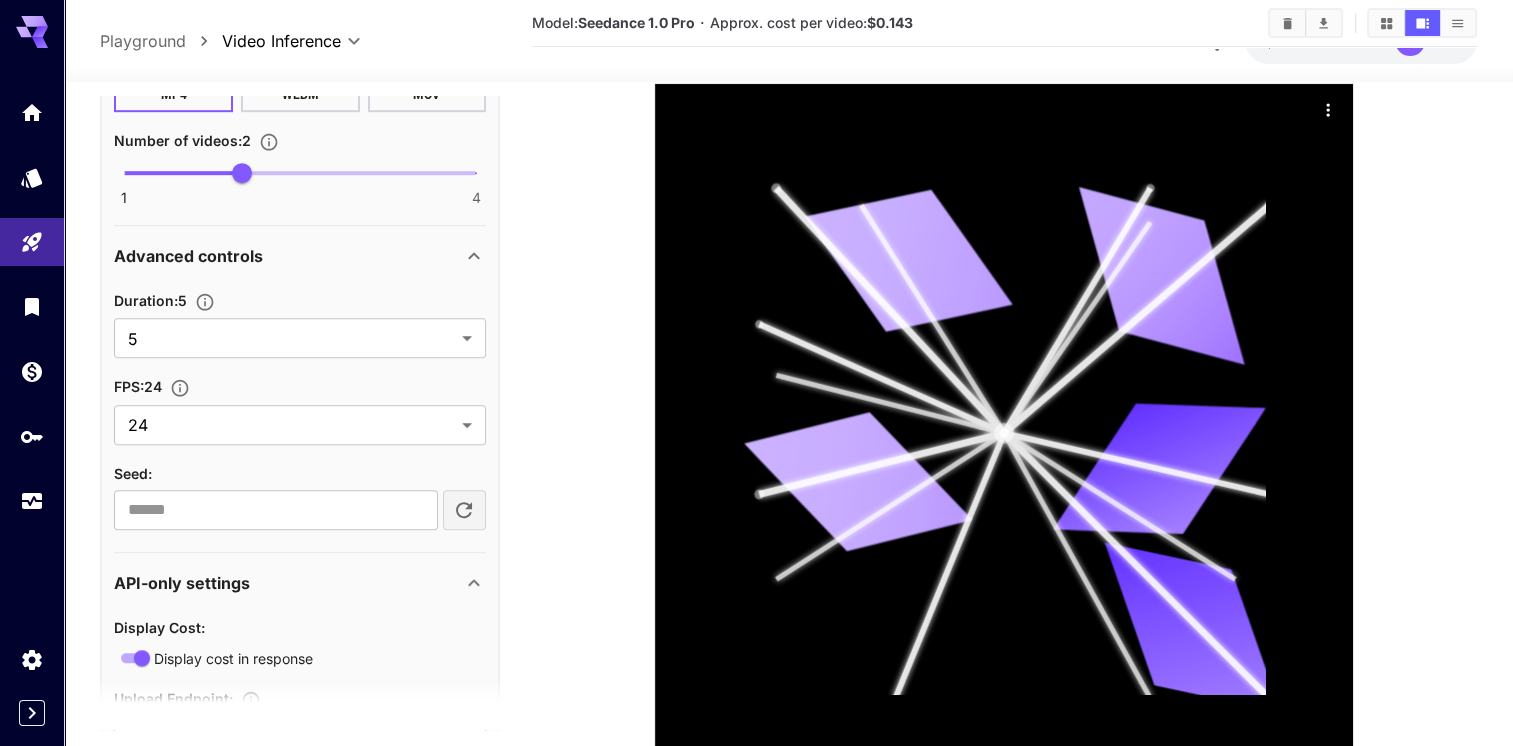 scroll, scrollTop: 1244, scrollLeft: 0, axis: vertical 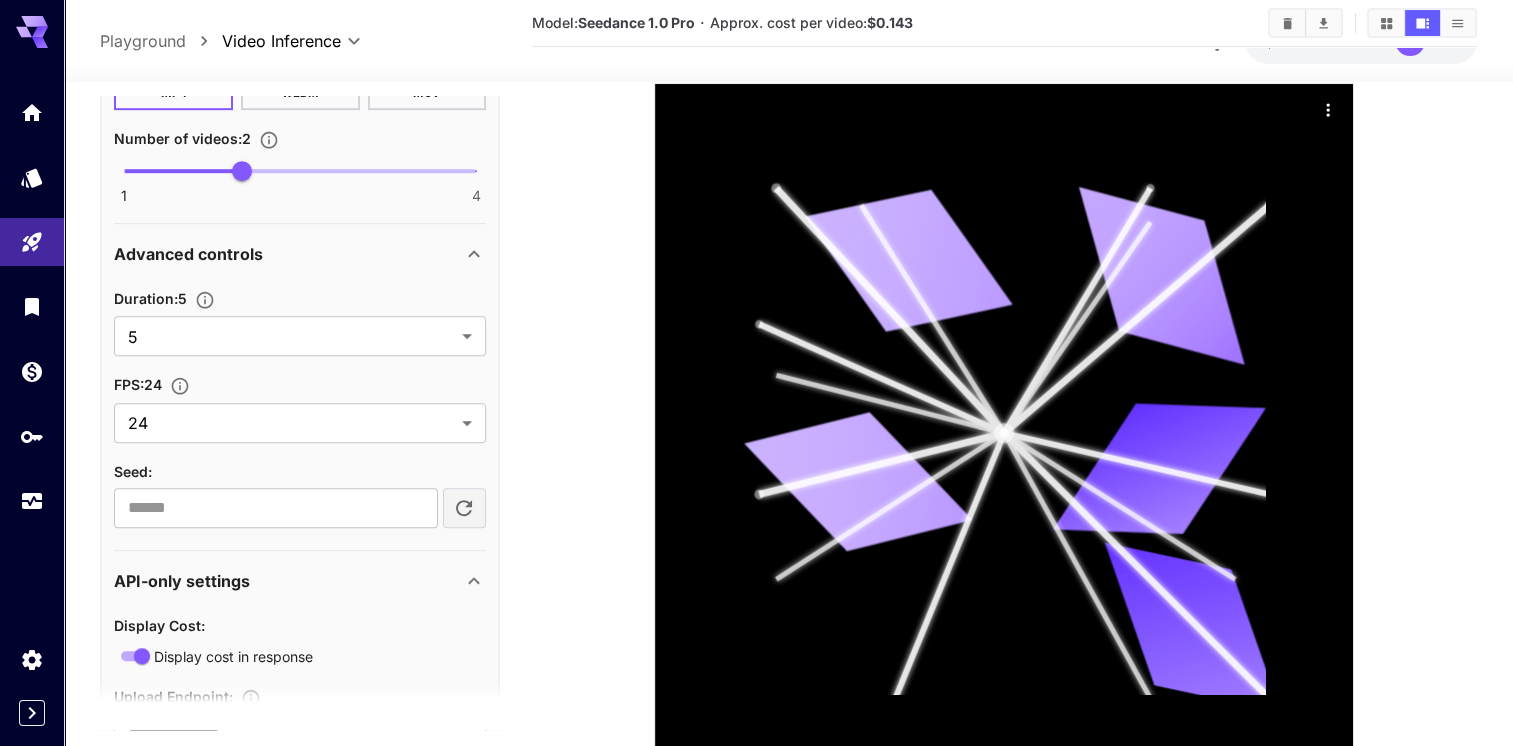click on "**********" at bounding box center [756, 250] 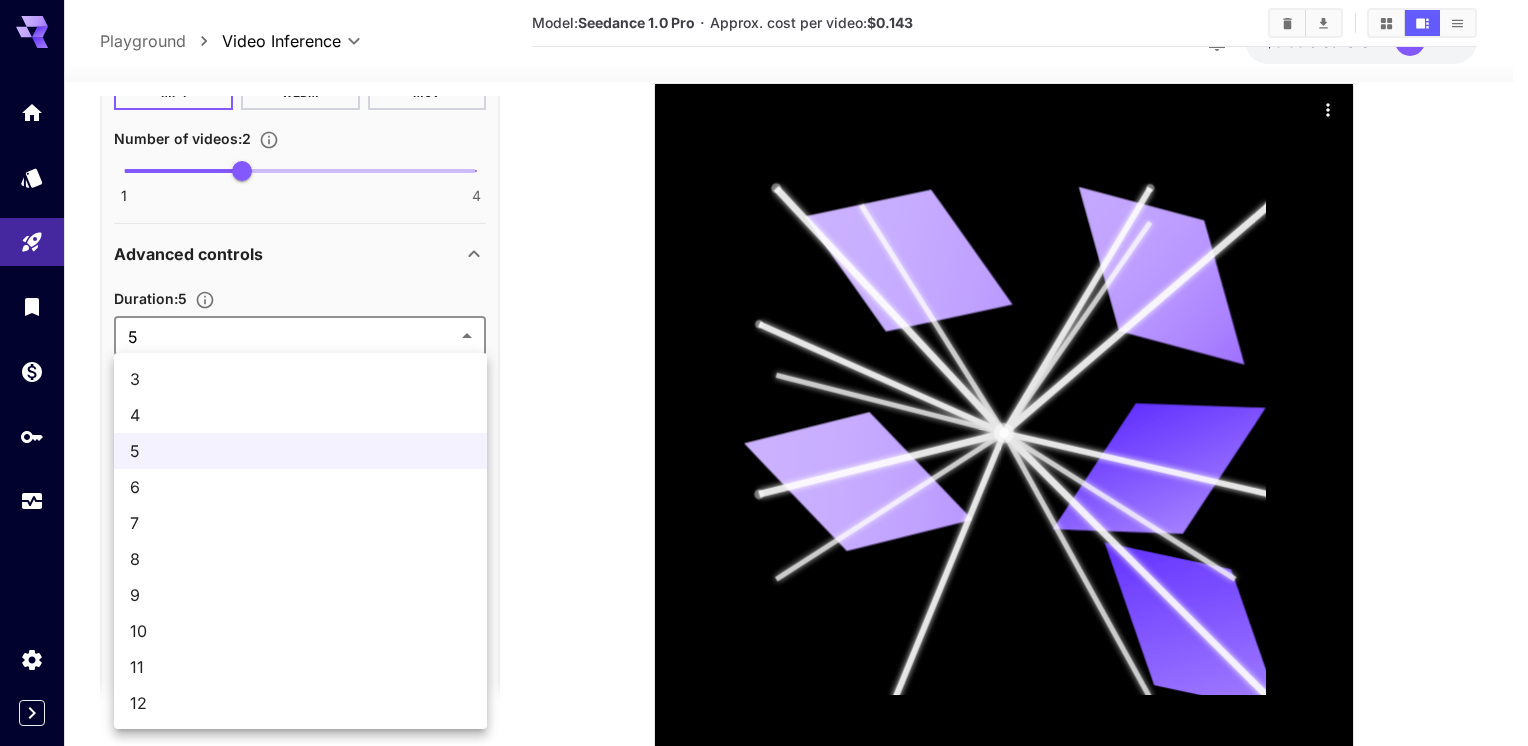 click at bounding box center (764, 373) 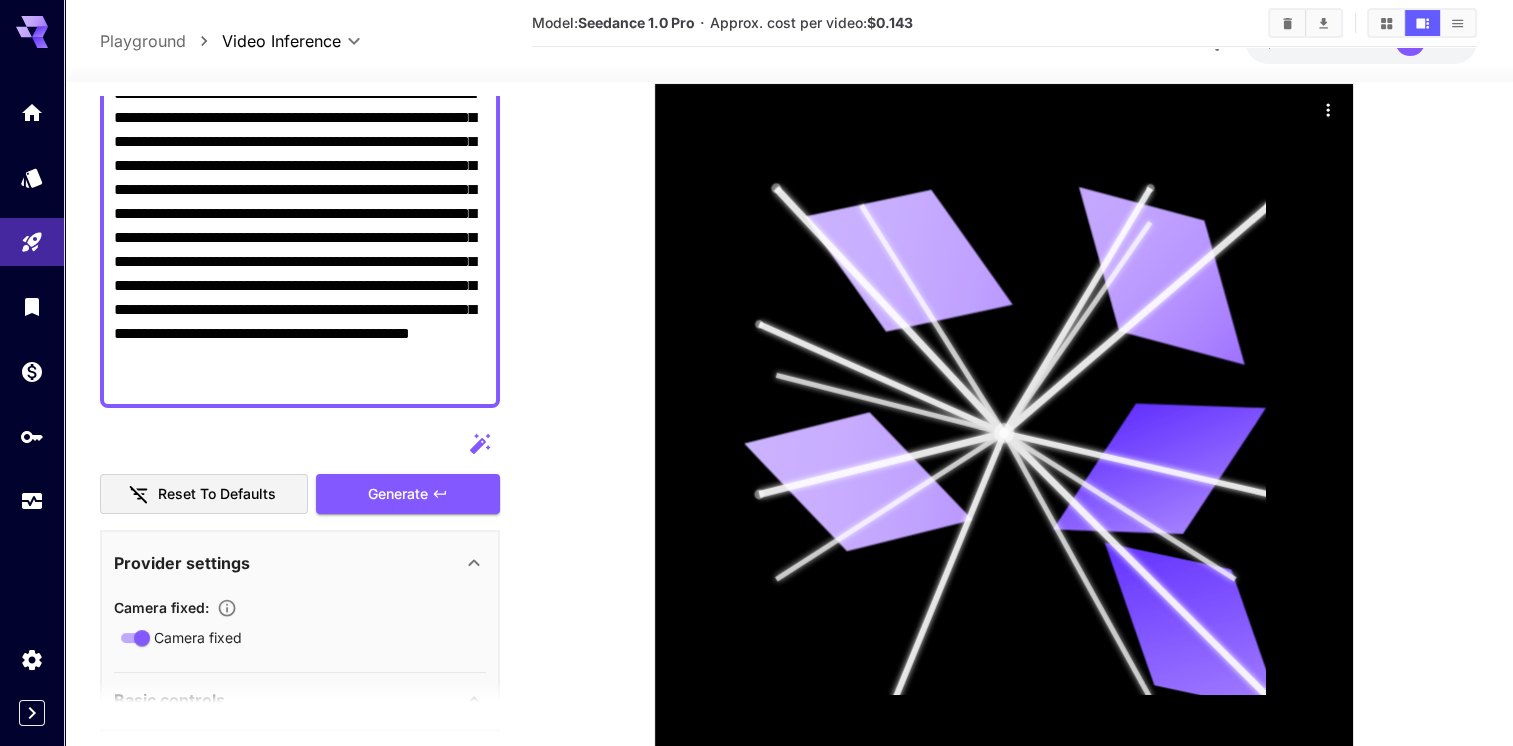scroll, scrollTop: 320, scrollLeft: 0, axis: vertical 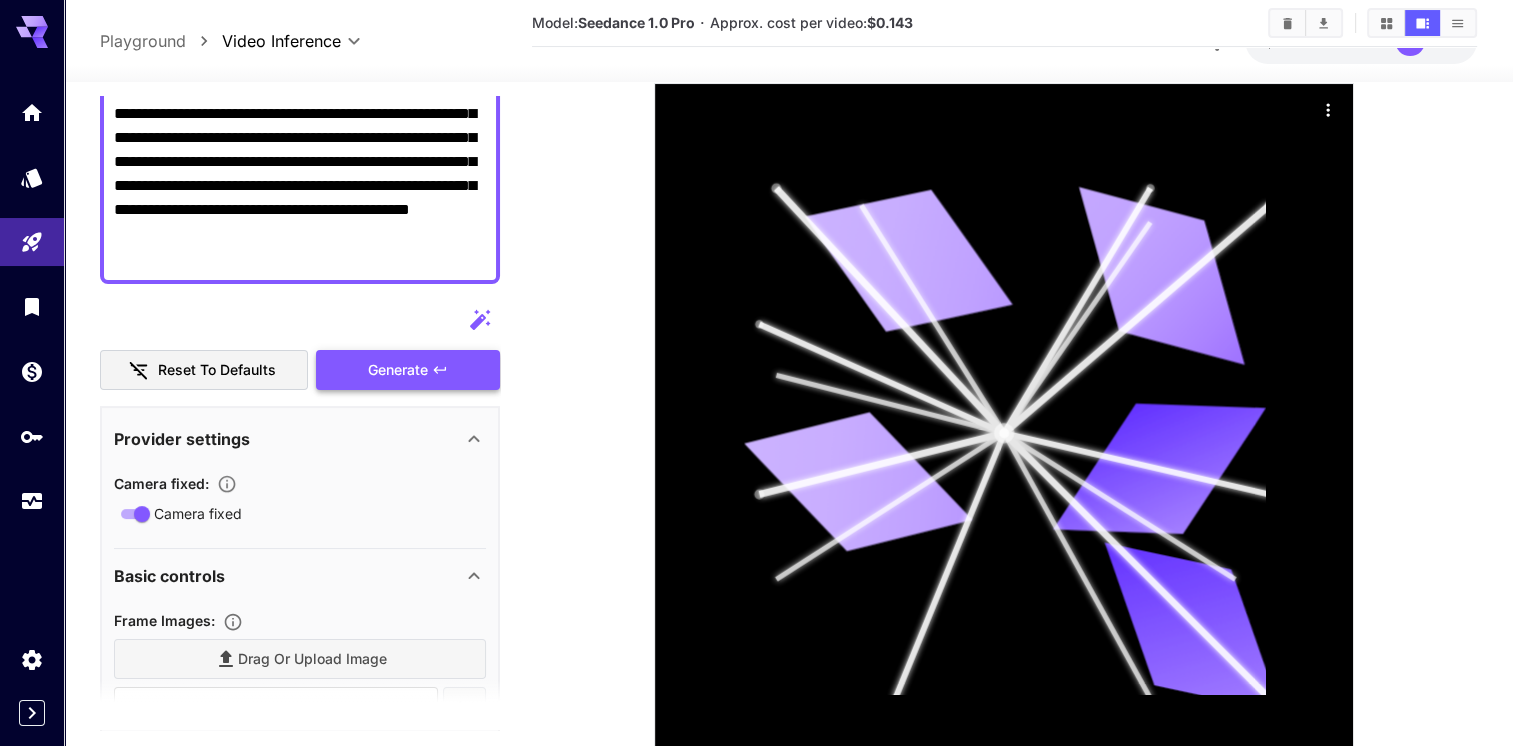 click on "**********" at bounding box center (300, 747) 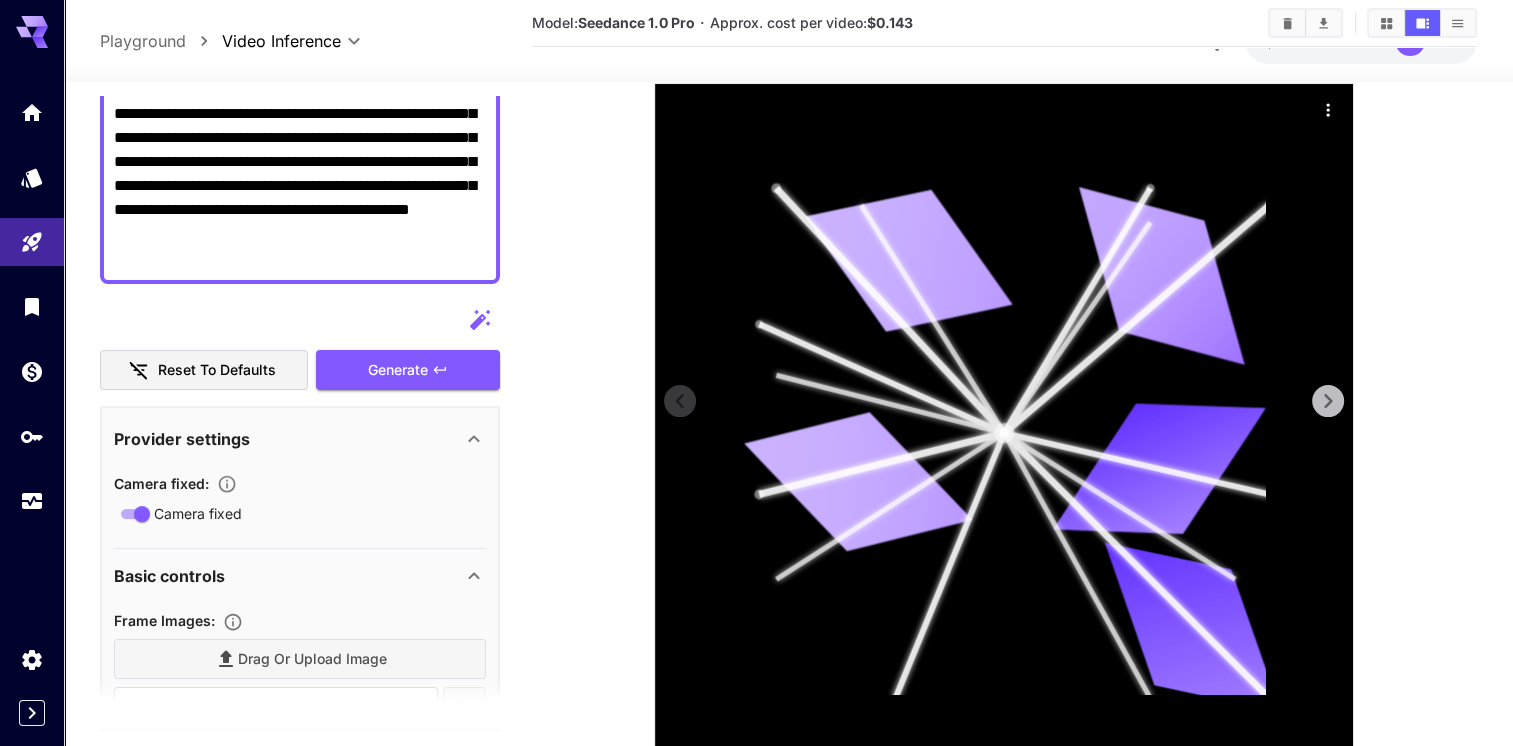 scroll, scrollTop: 0, scrollLeft: 0, axis: both 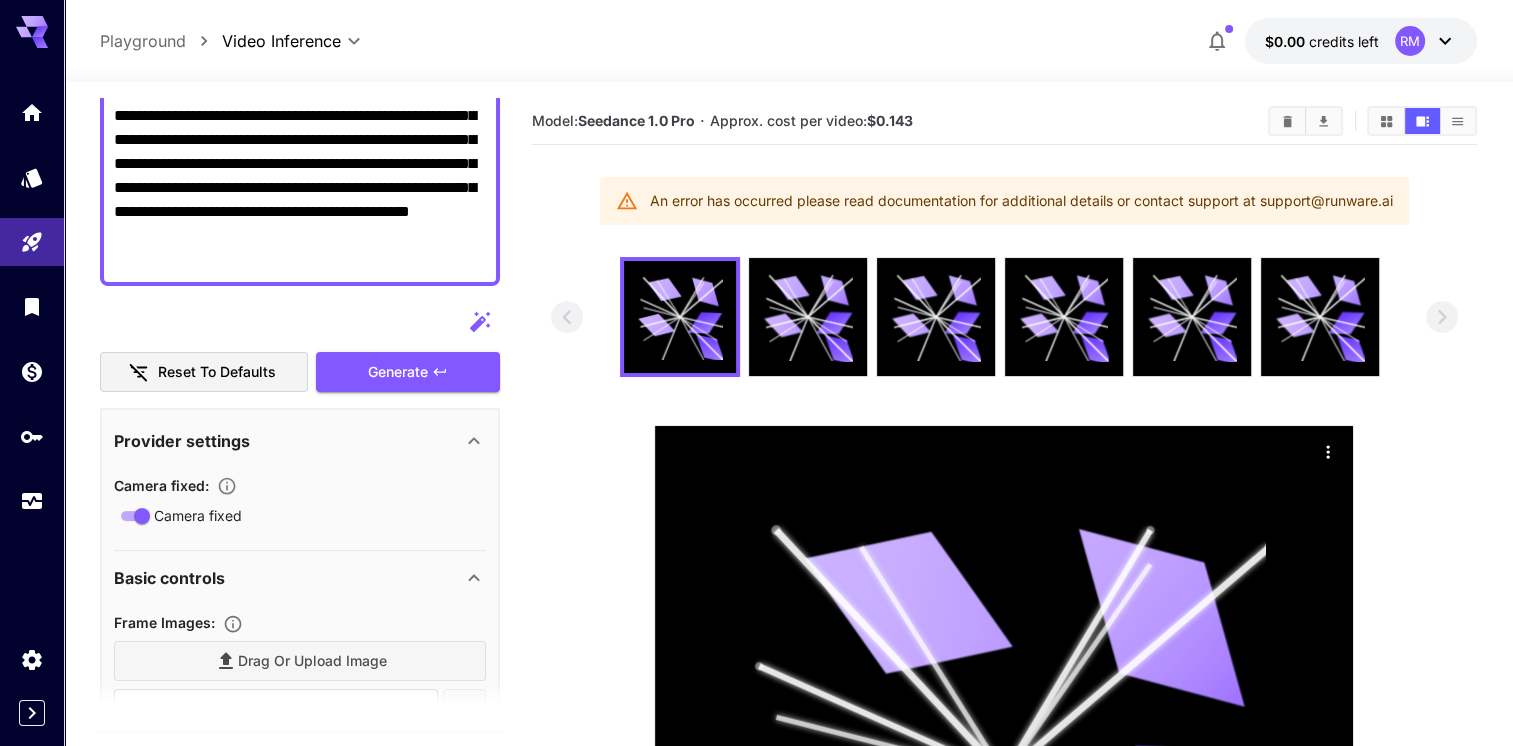 click on "An error has occurred please read documentation for additional details or contact support at support@runware.ai" at bounding box center (1021, 201) 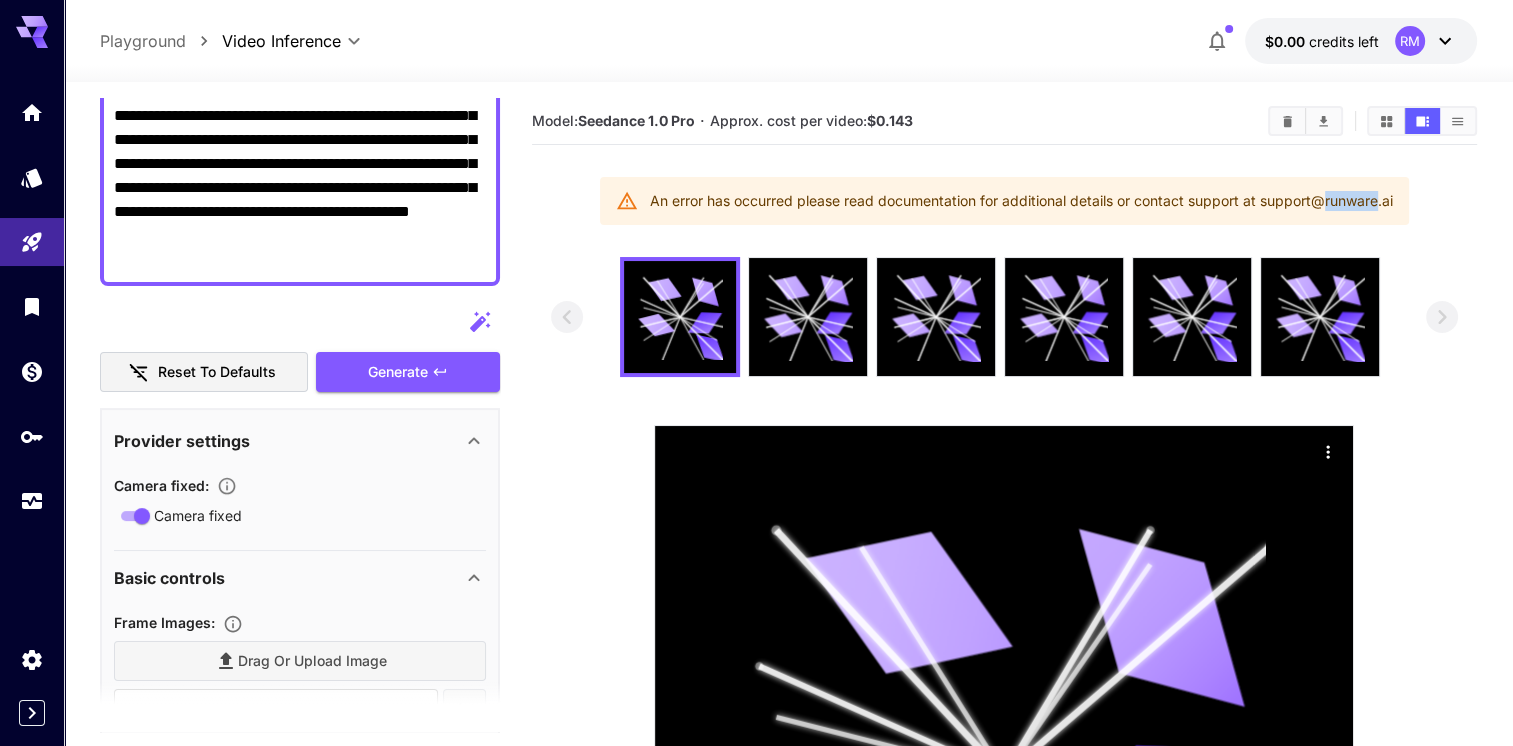 click on "An error has occurred please read documentation for additional details or contact support at support@runware.ai" at bounding box center (1021, 201) 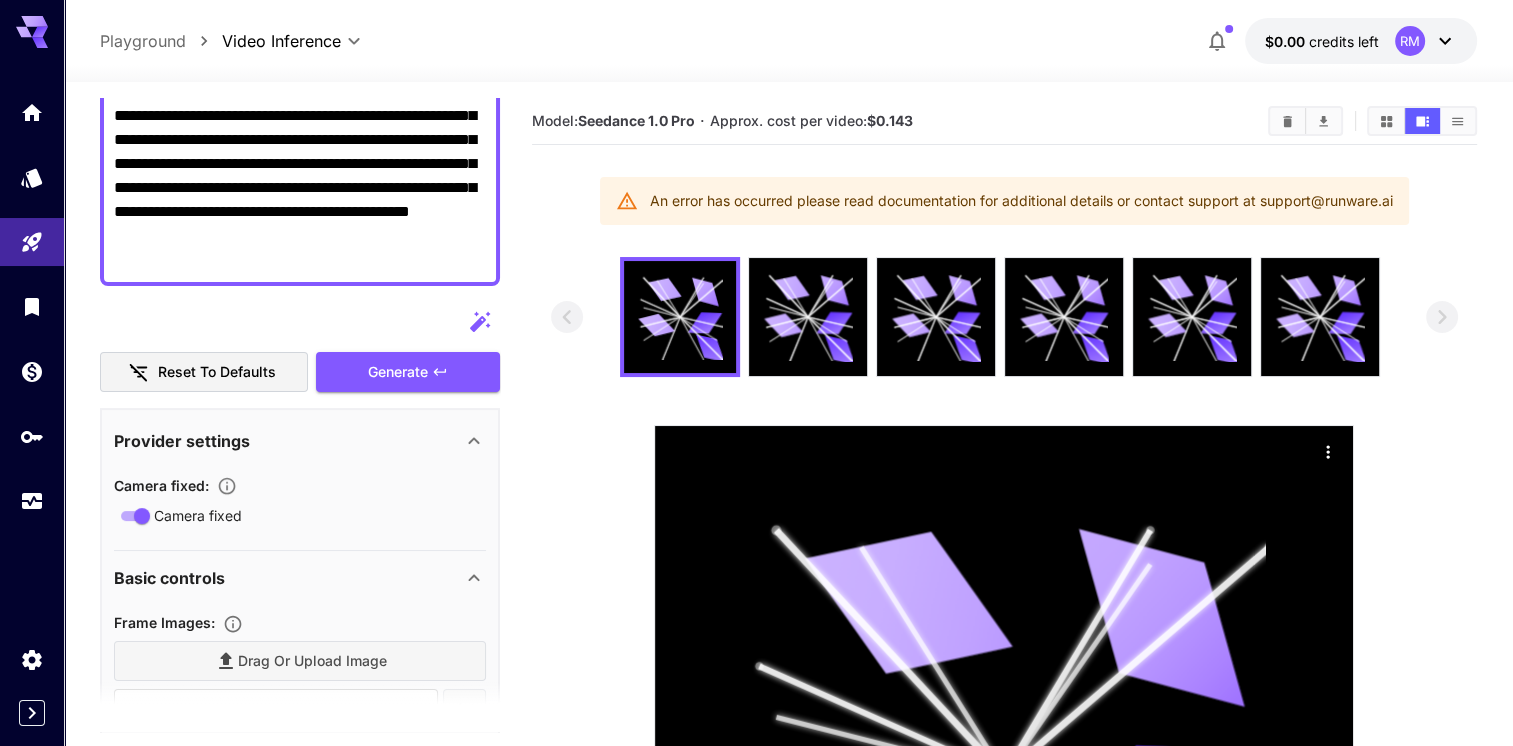 drag, startPoint x: 1334, startPoint y: 201, endPoint x: 1285, endPoint y: 202, distance: 49.010204 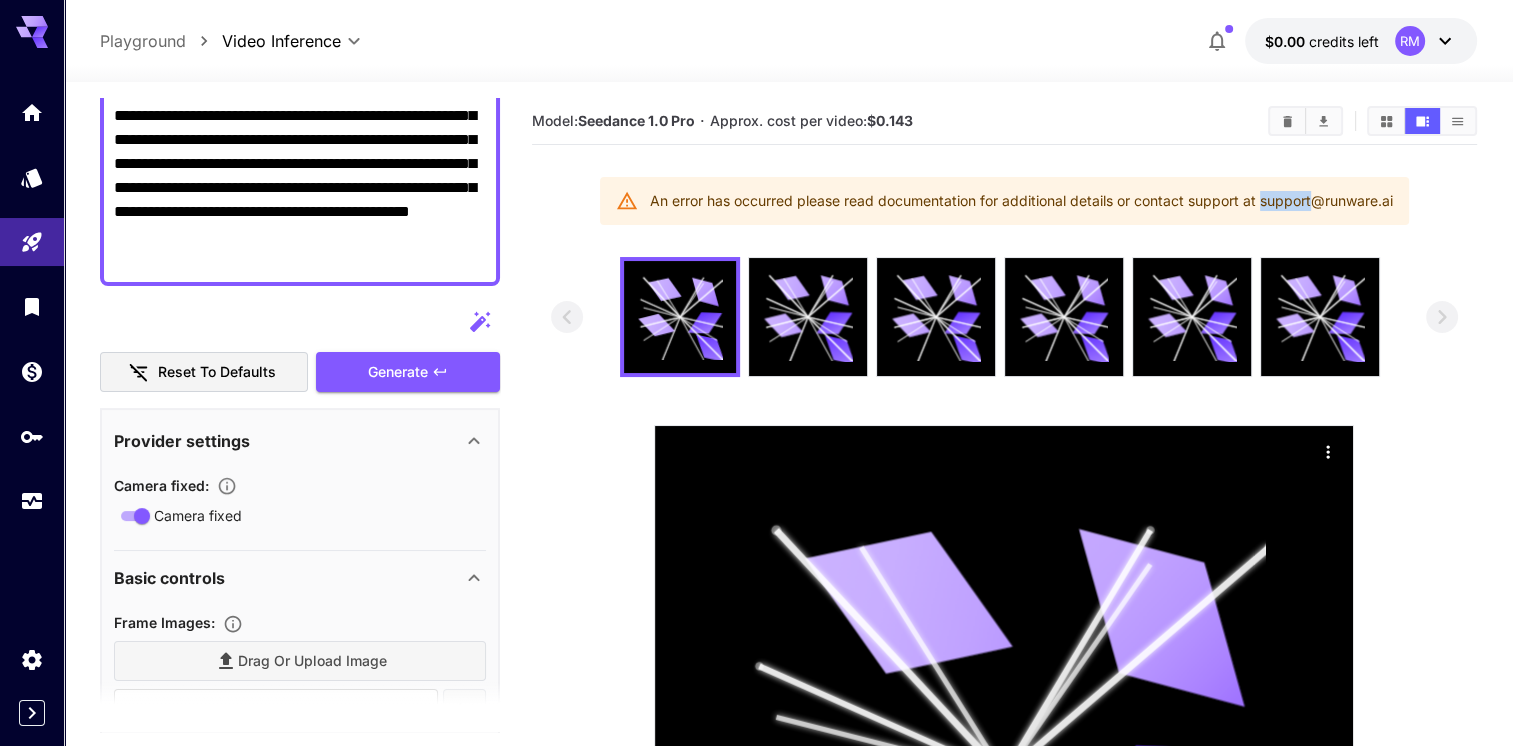 click on "An error has occurred please read documentation for additional details or contact support at support@runware.ai" at bounding box center [1021, 201] 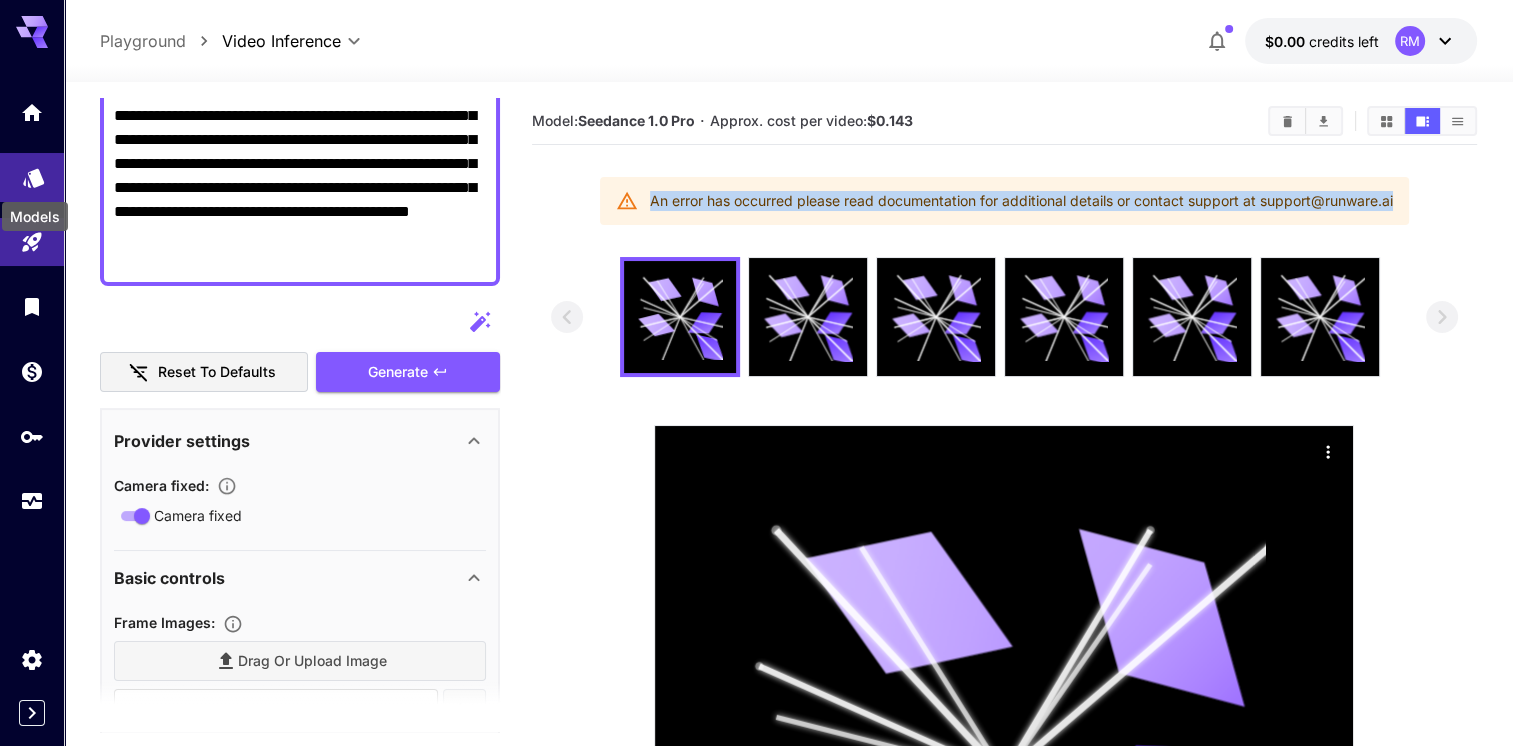 click 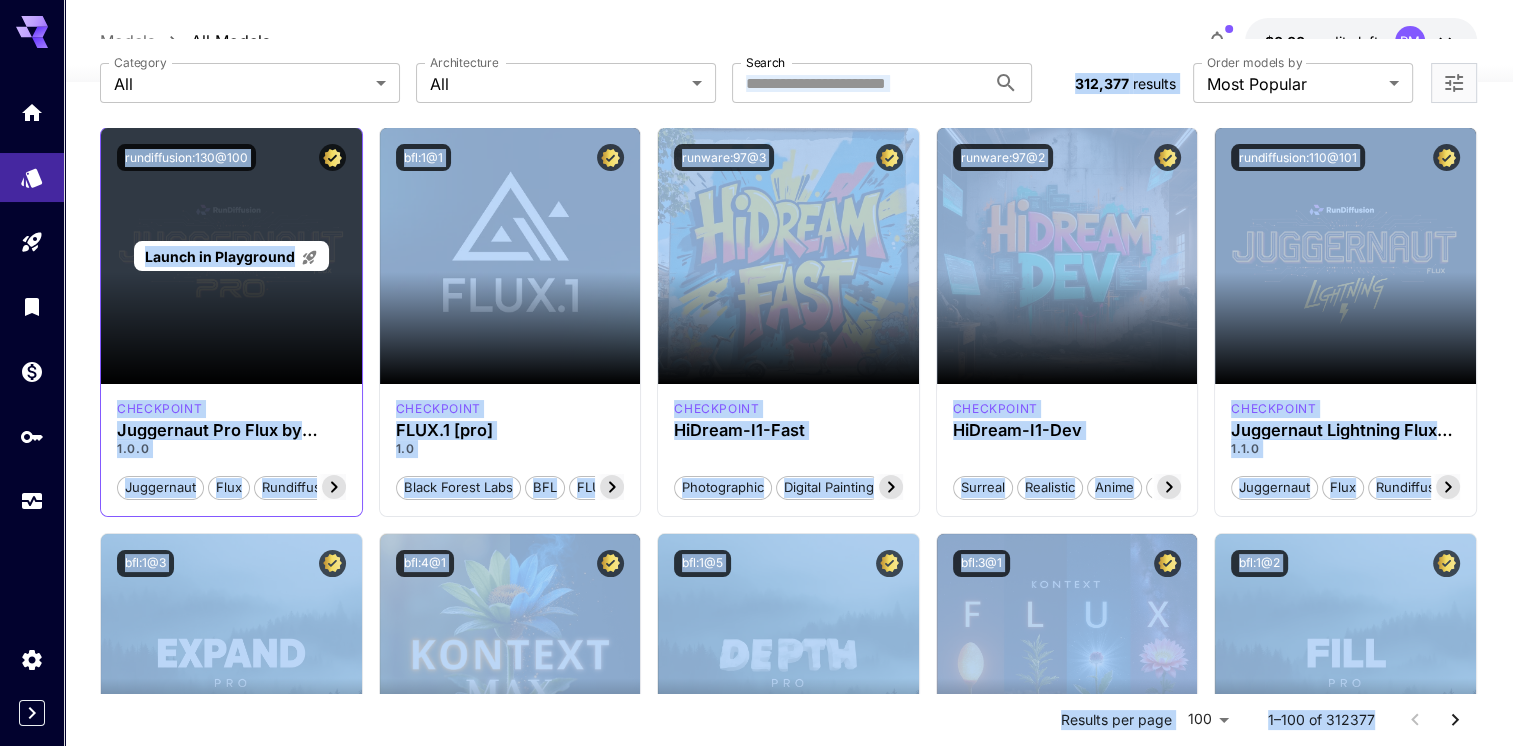 scroll, scrollTop: 493, scrollLeft: 0, axis: vertical 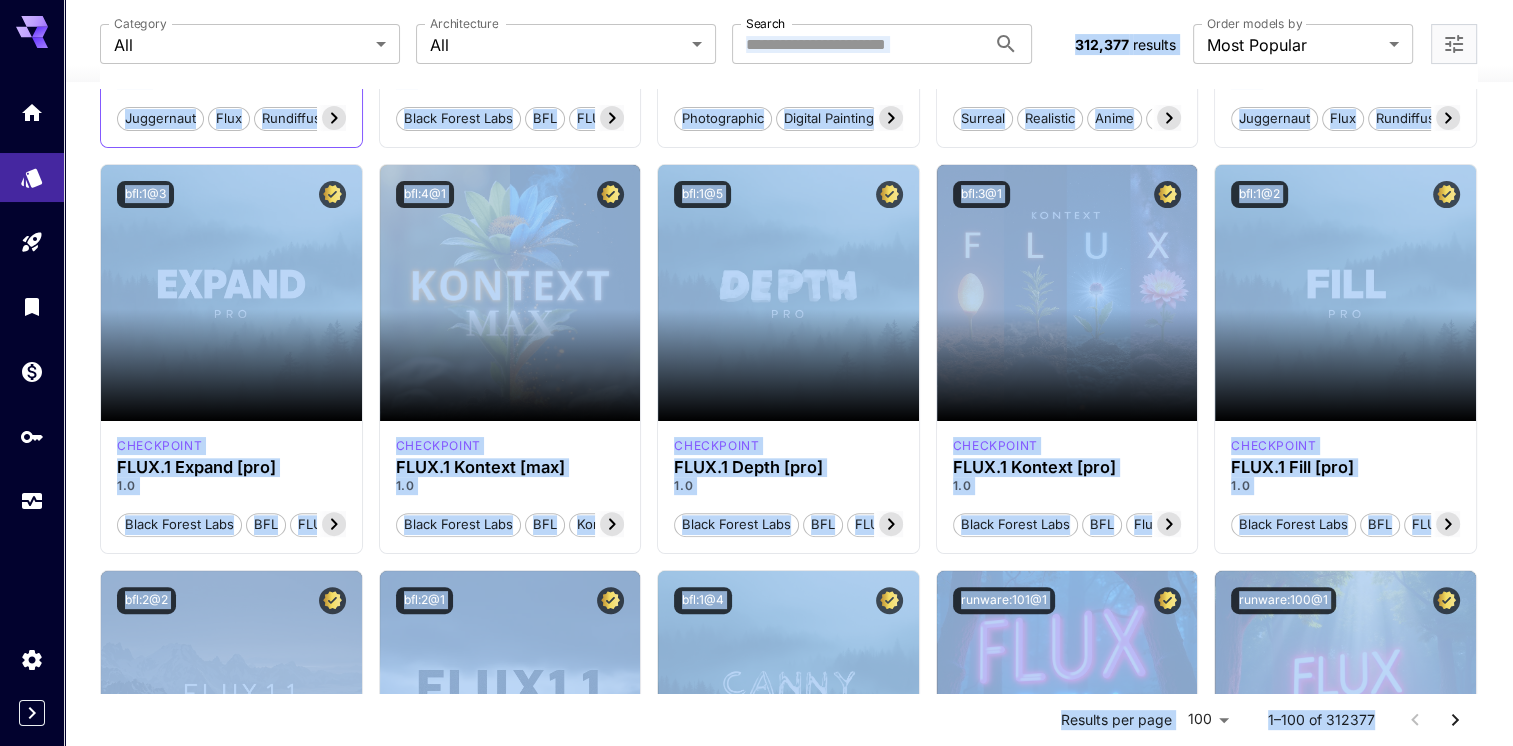 click on "checkpoint" at bounding box center [231, 446] 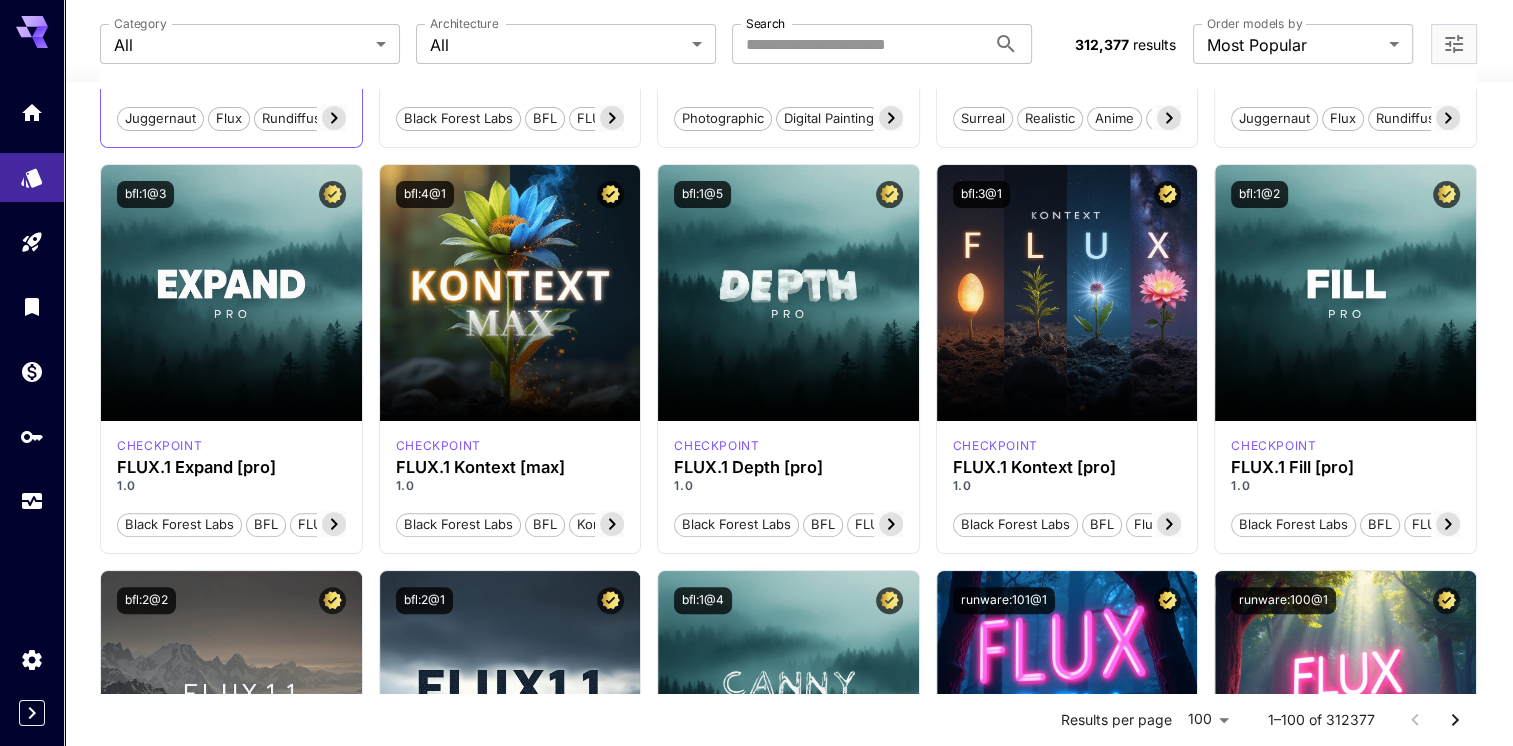 click on "checkpoint" at bounding box center [231, 446] 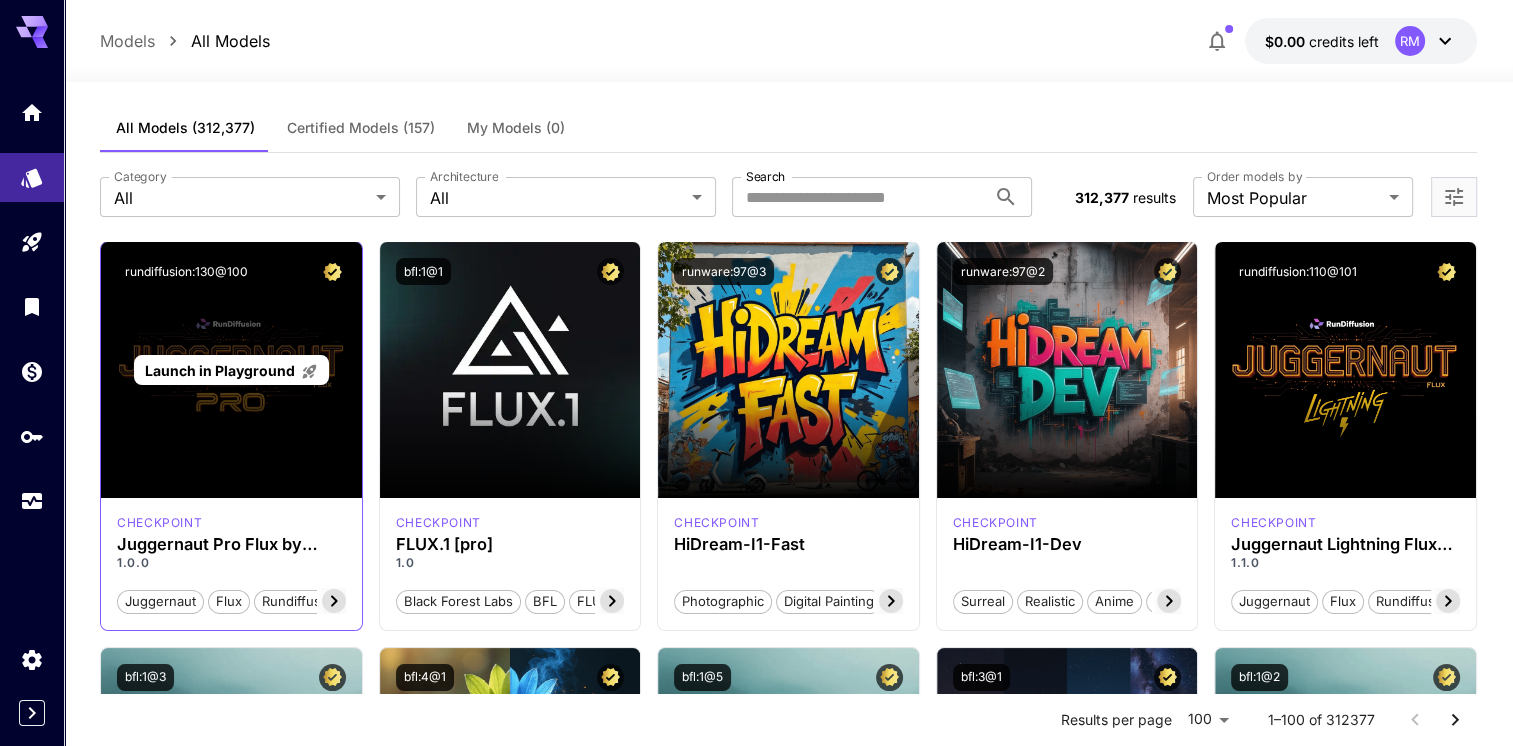 scroll, scrollTop: 0, scrollLeft: 0, axis: both 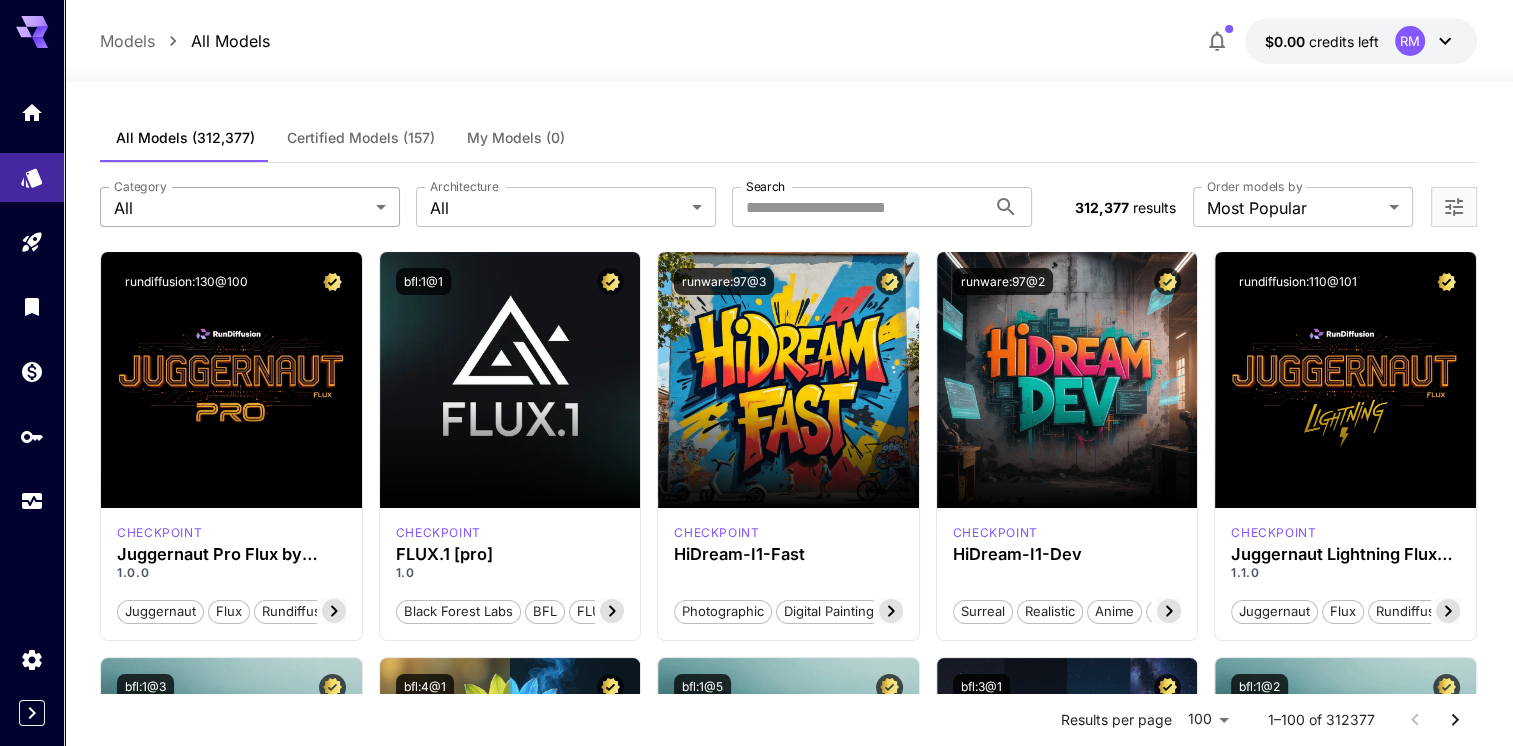 click on "**********" at bounding box center [756, 7311] 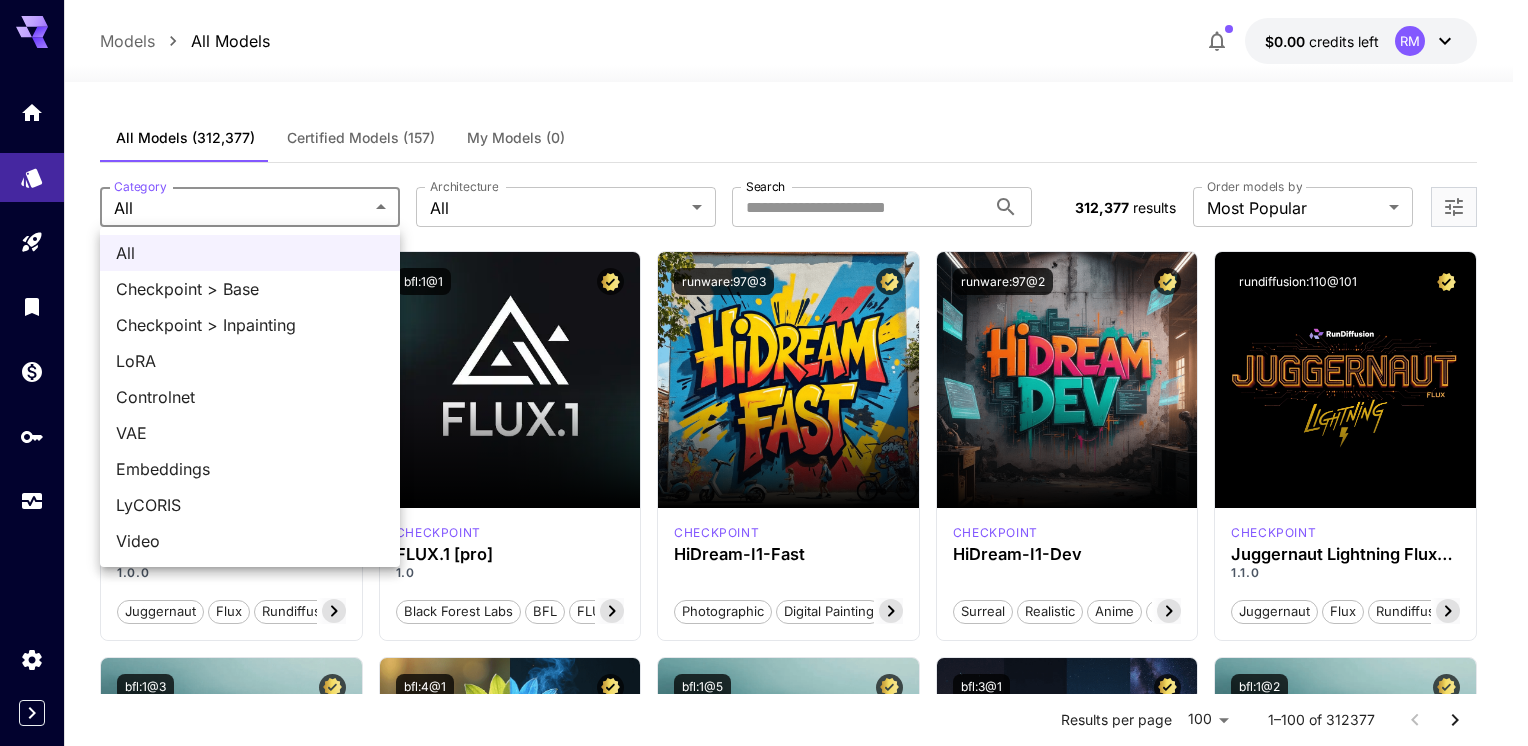 click at bounding box center [764, 373] 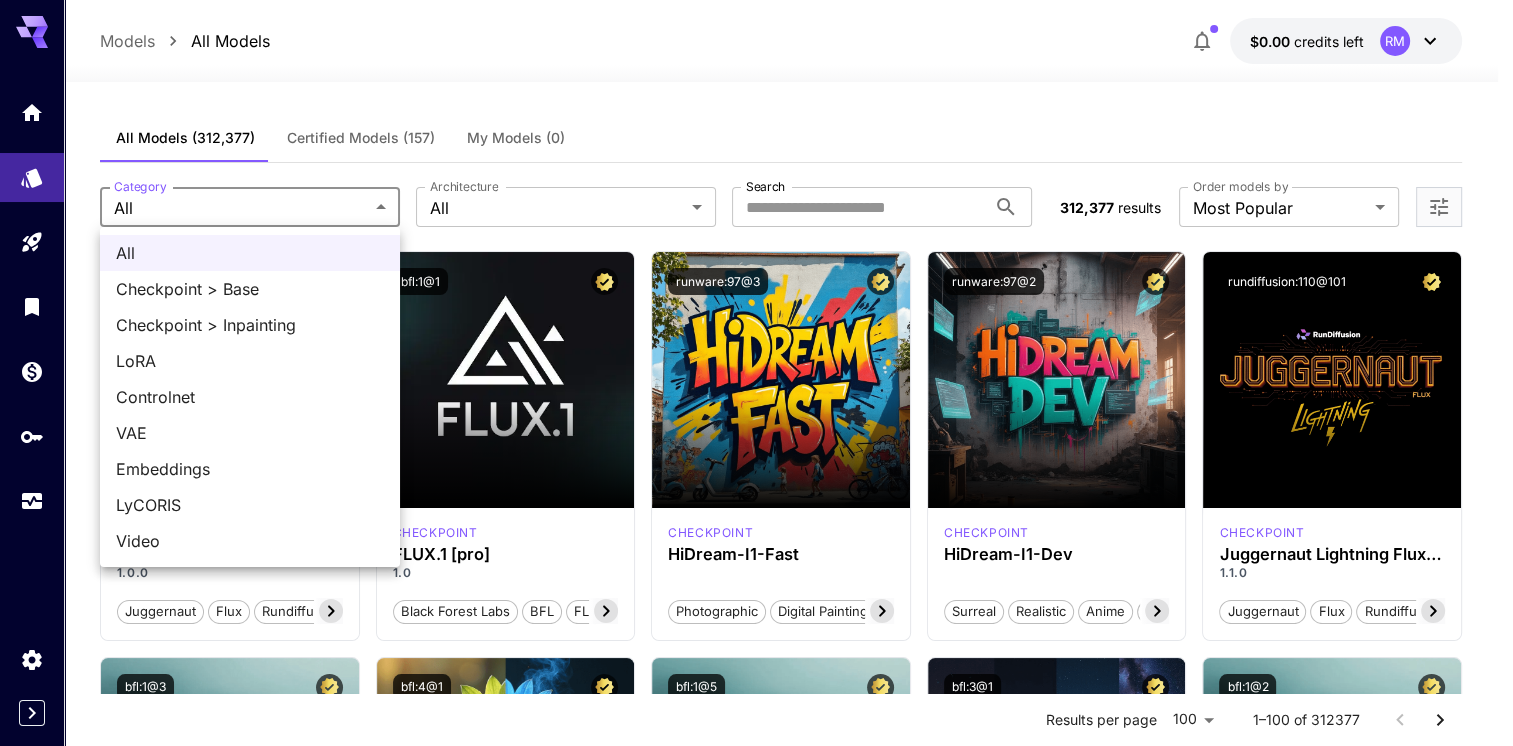 click on "**********" at bounding box center [756, 7311] 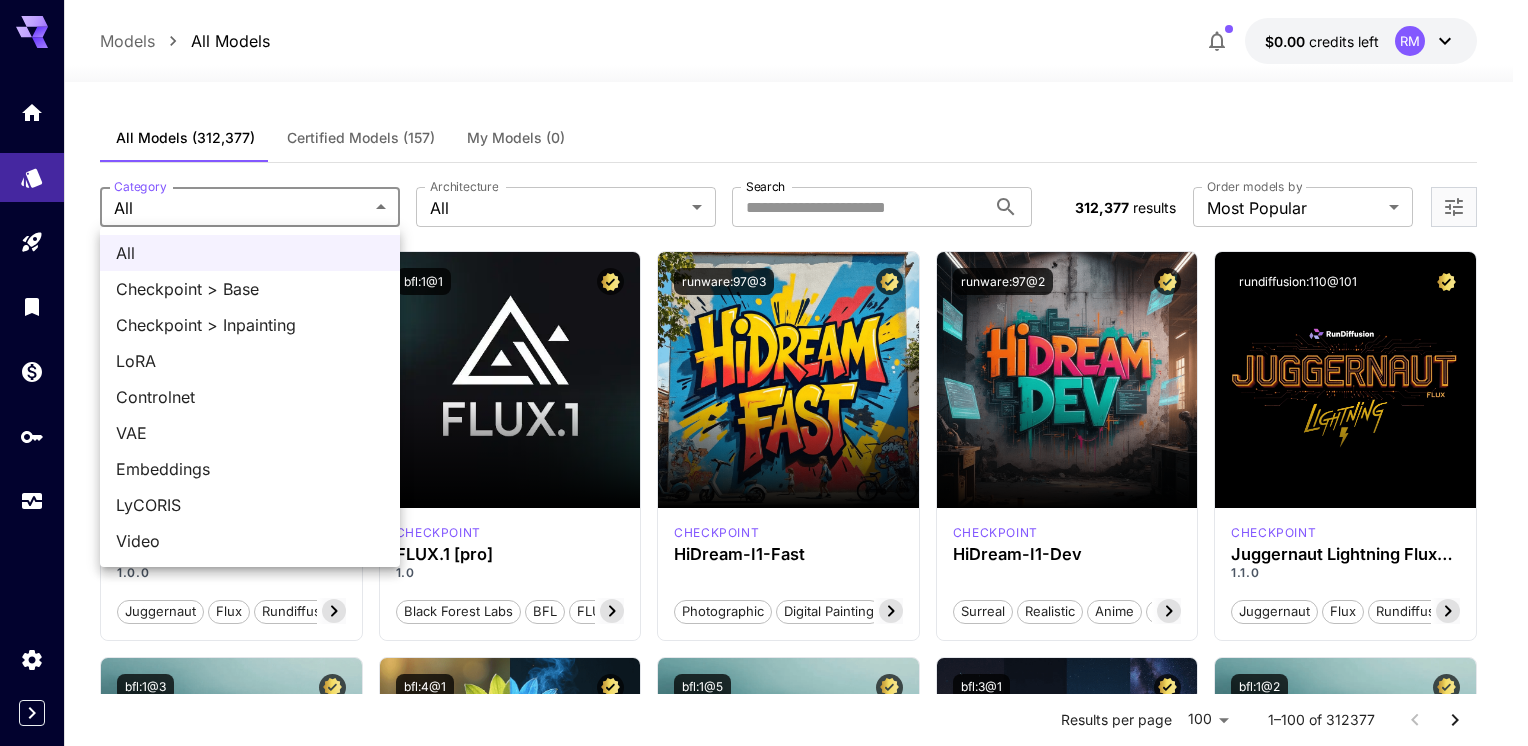 click at bounding box center (764, 373) 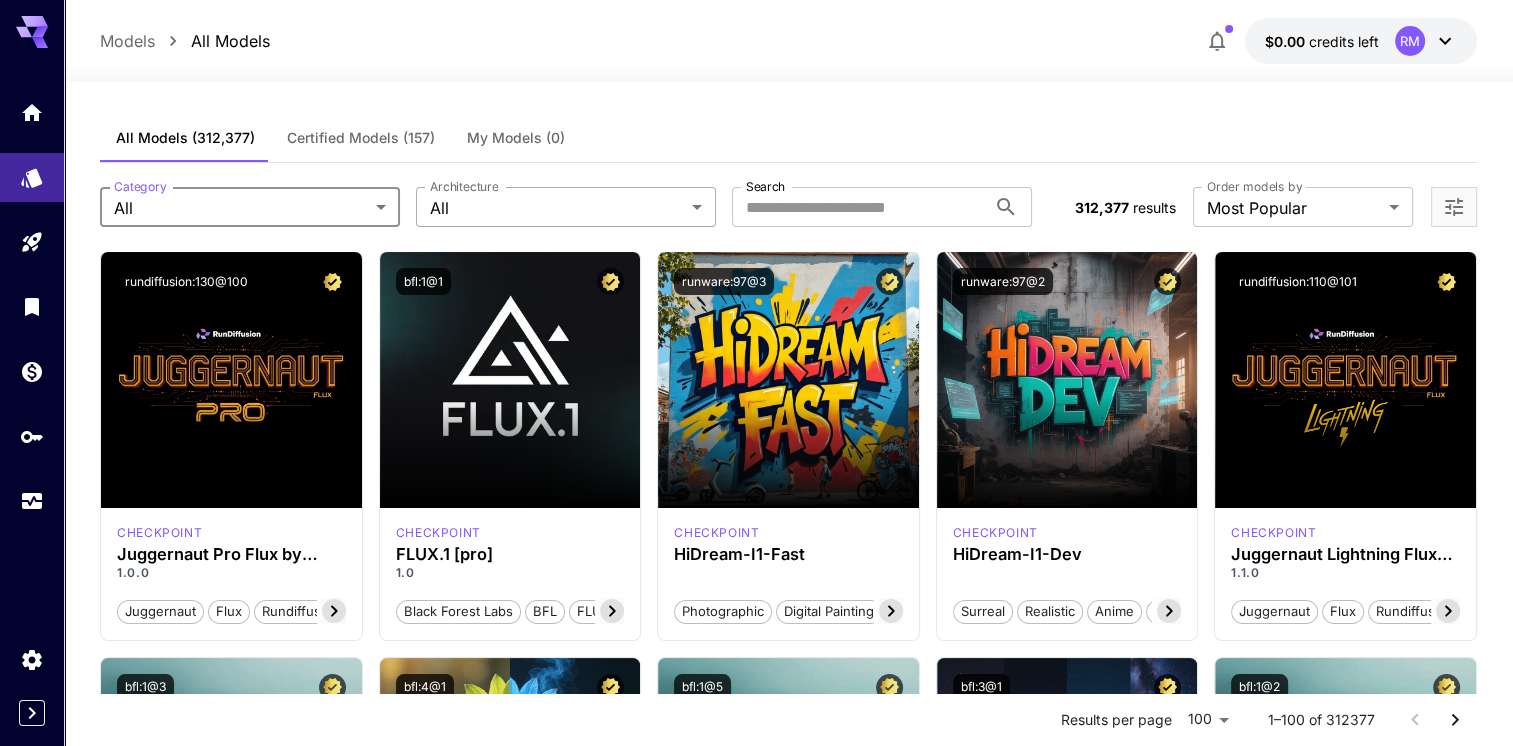 click on "**********" at bounding box center (756, 7311) 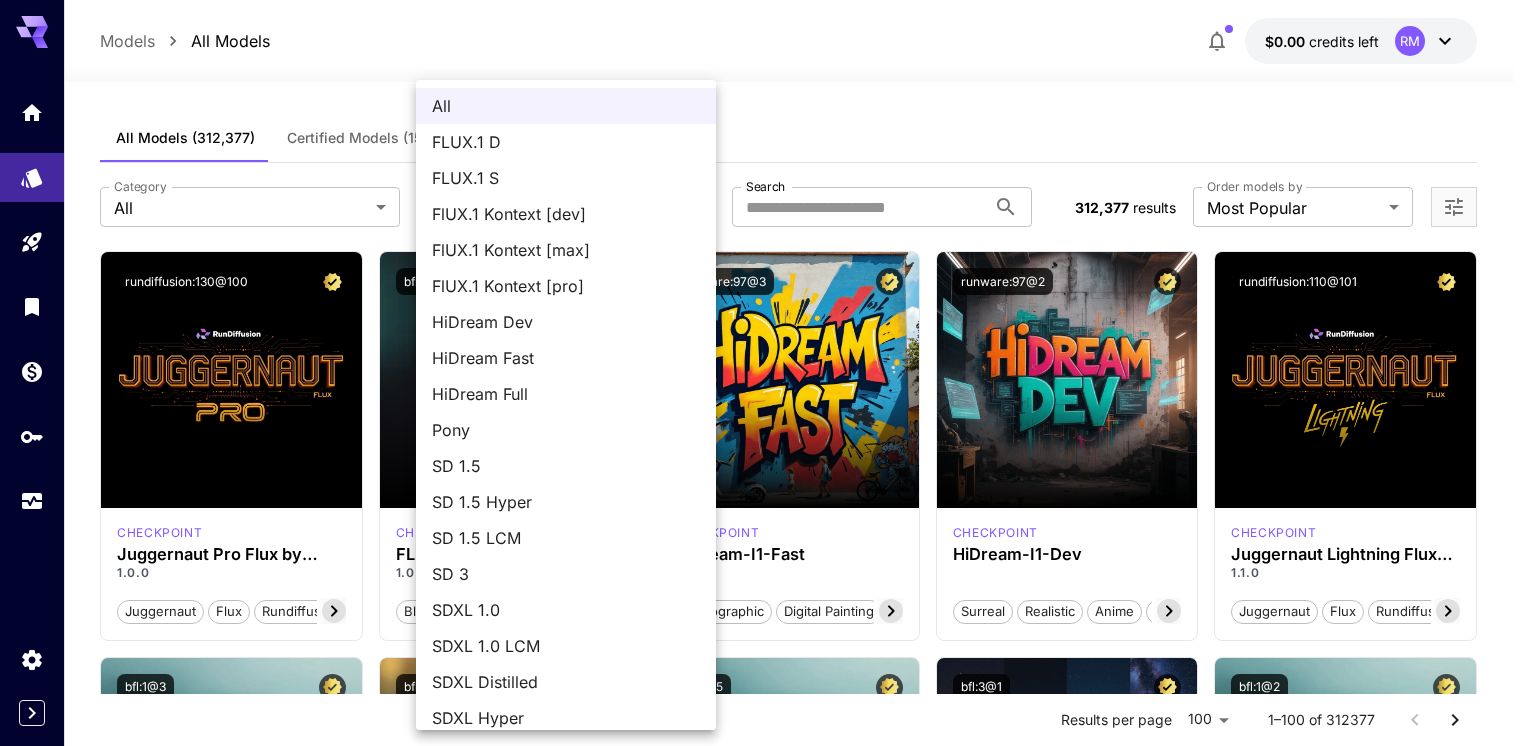click on "All" at bounding box center [566, 106] 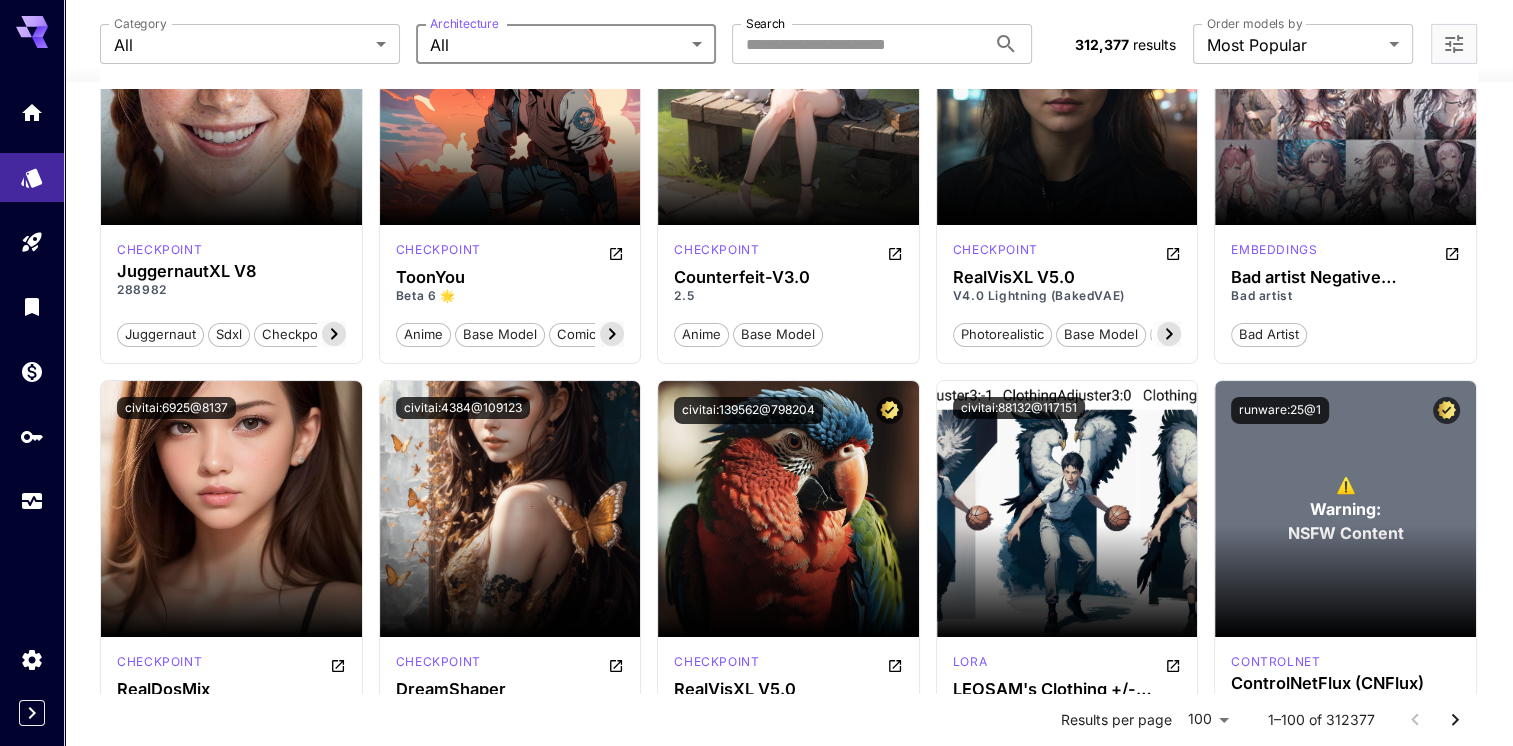 scroll, scrollTop: 6471, scrollLeft: 0, axis: vertical 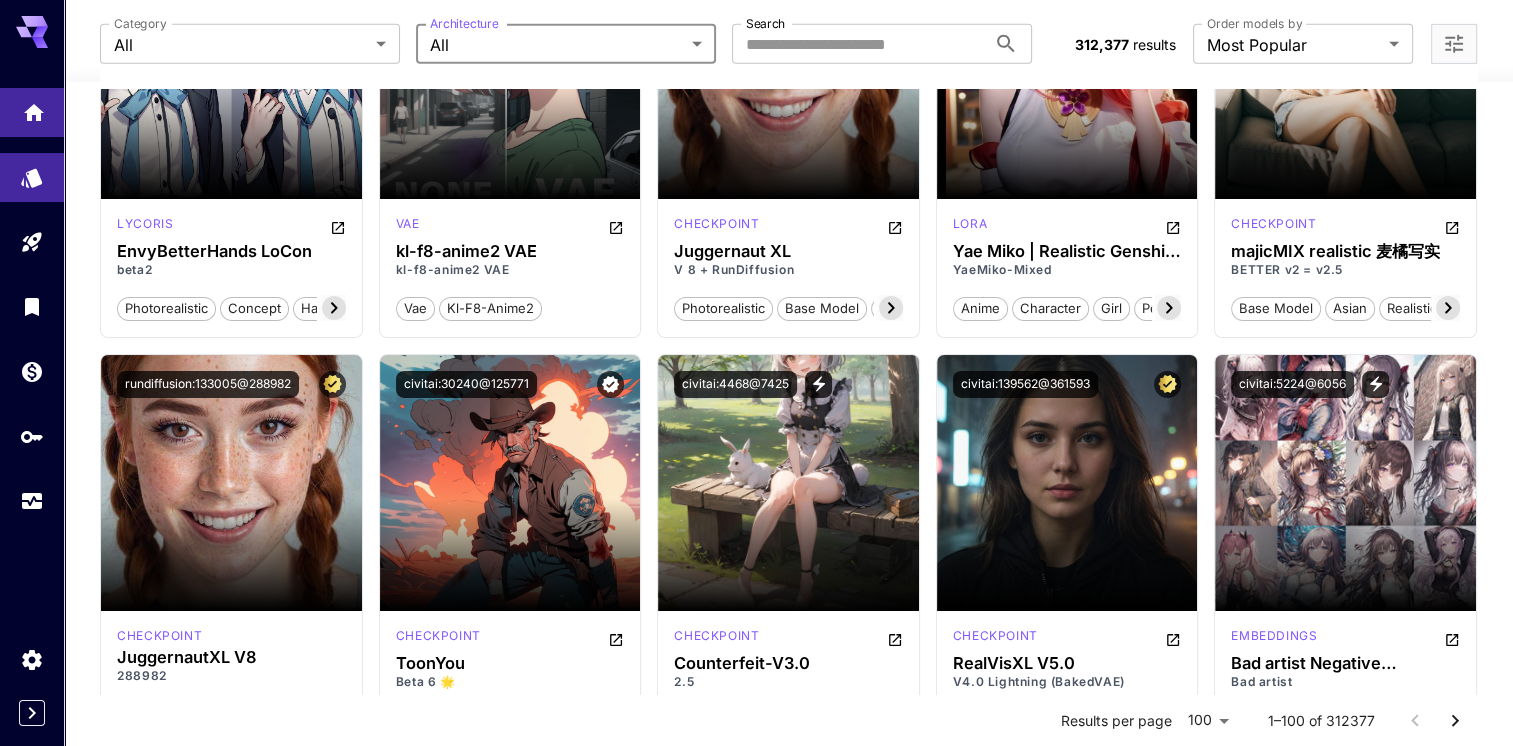 click at bounding box center [32, 112] 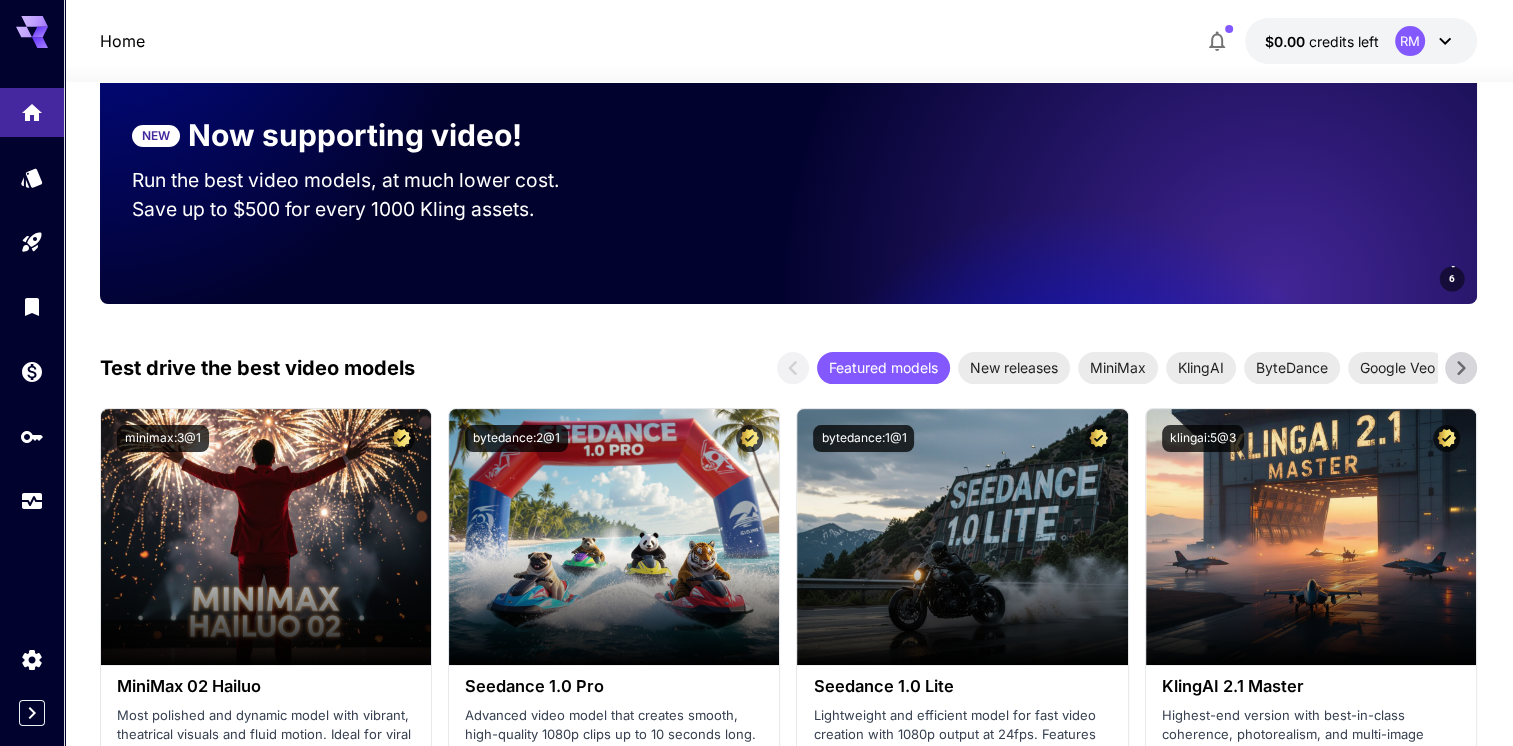 scroll, scrollTop: 552, scrollLeft: 0, axis: vertical 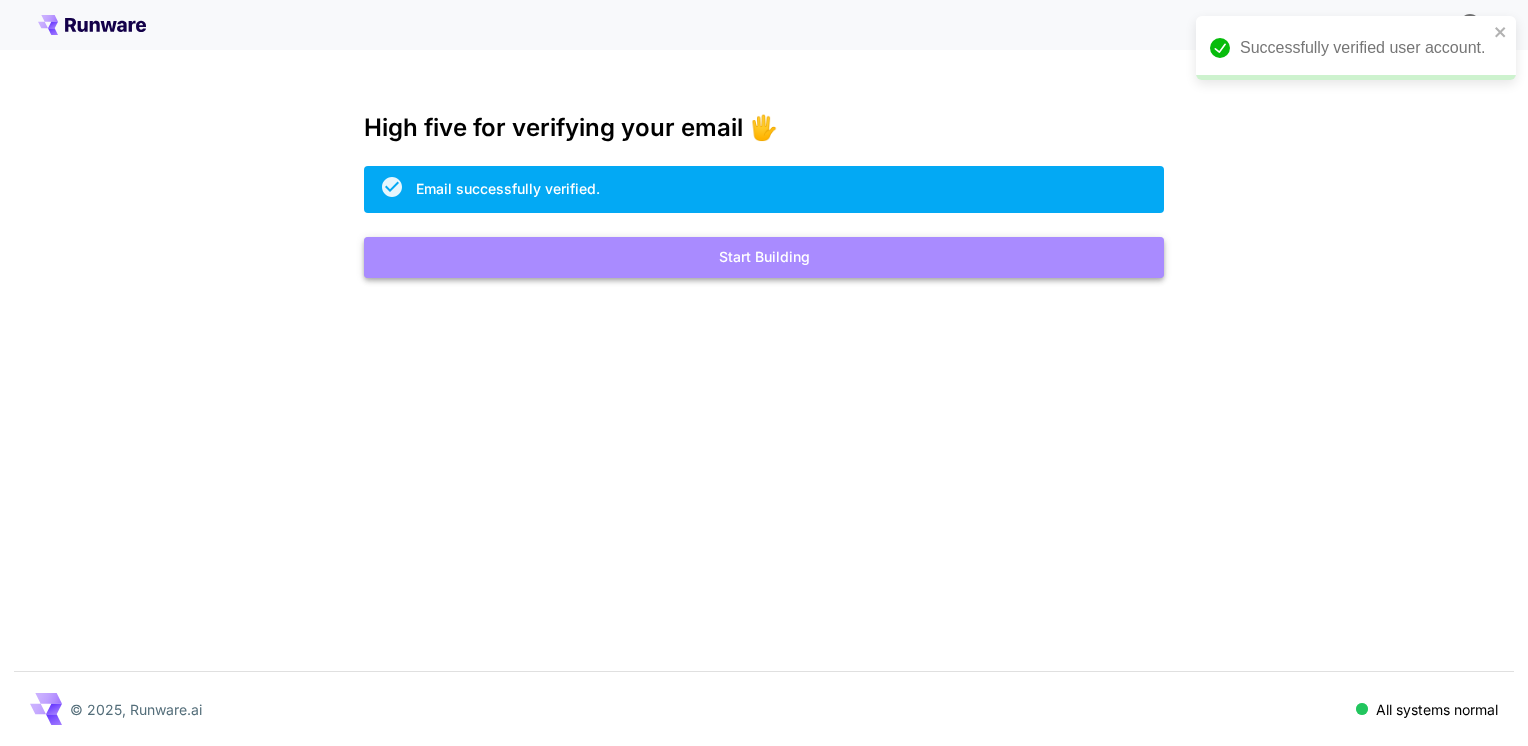 click on "Start Building" at bounding box center (764, 257) 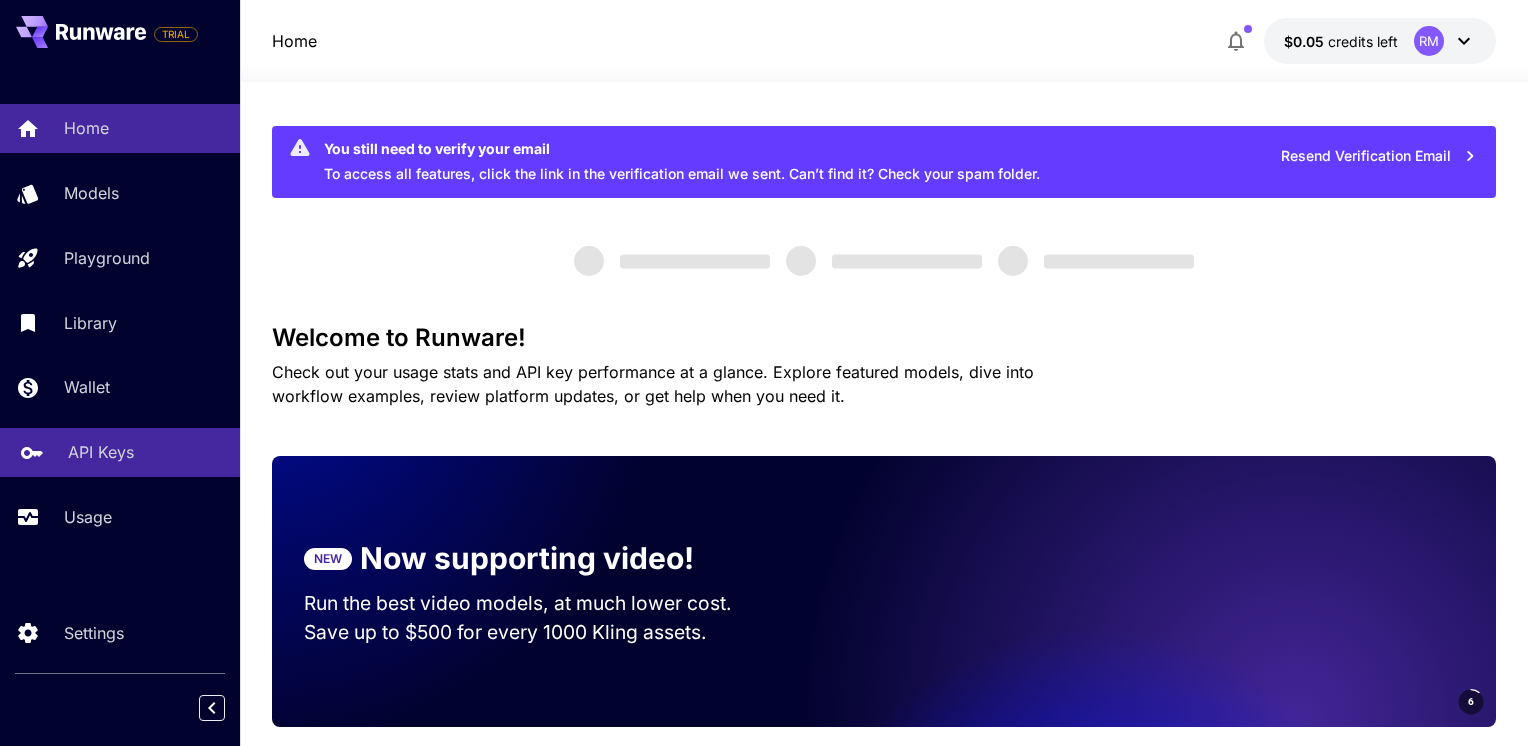 click on "API Keys" at bounding box center (101, 452) 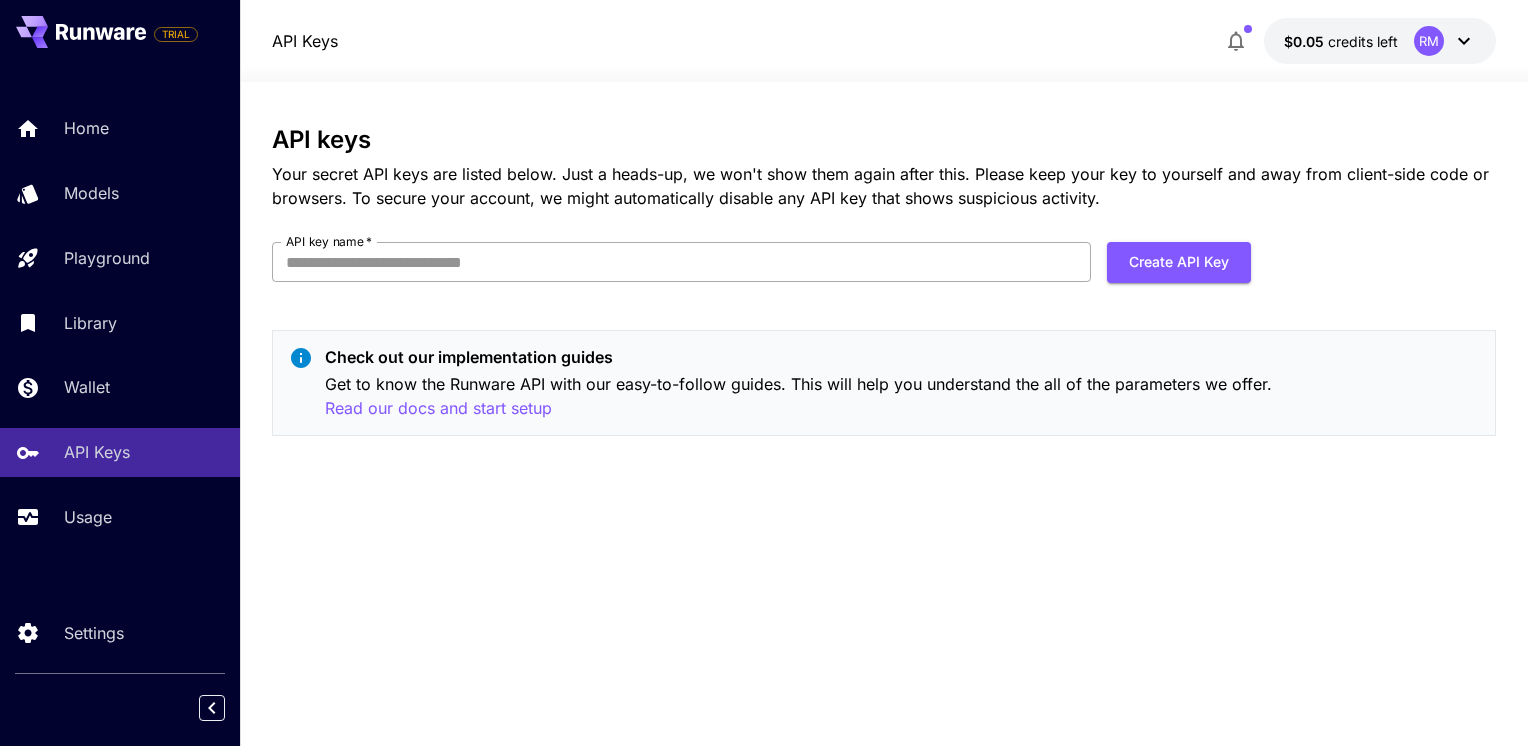click on "API key name   *" at bounding box center (681, 262) 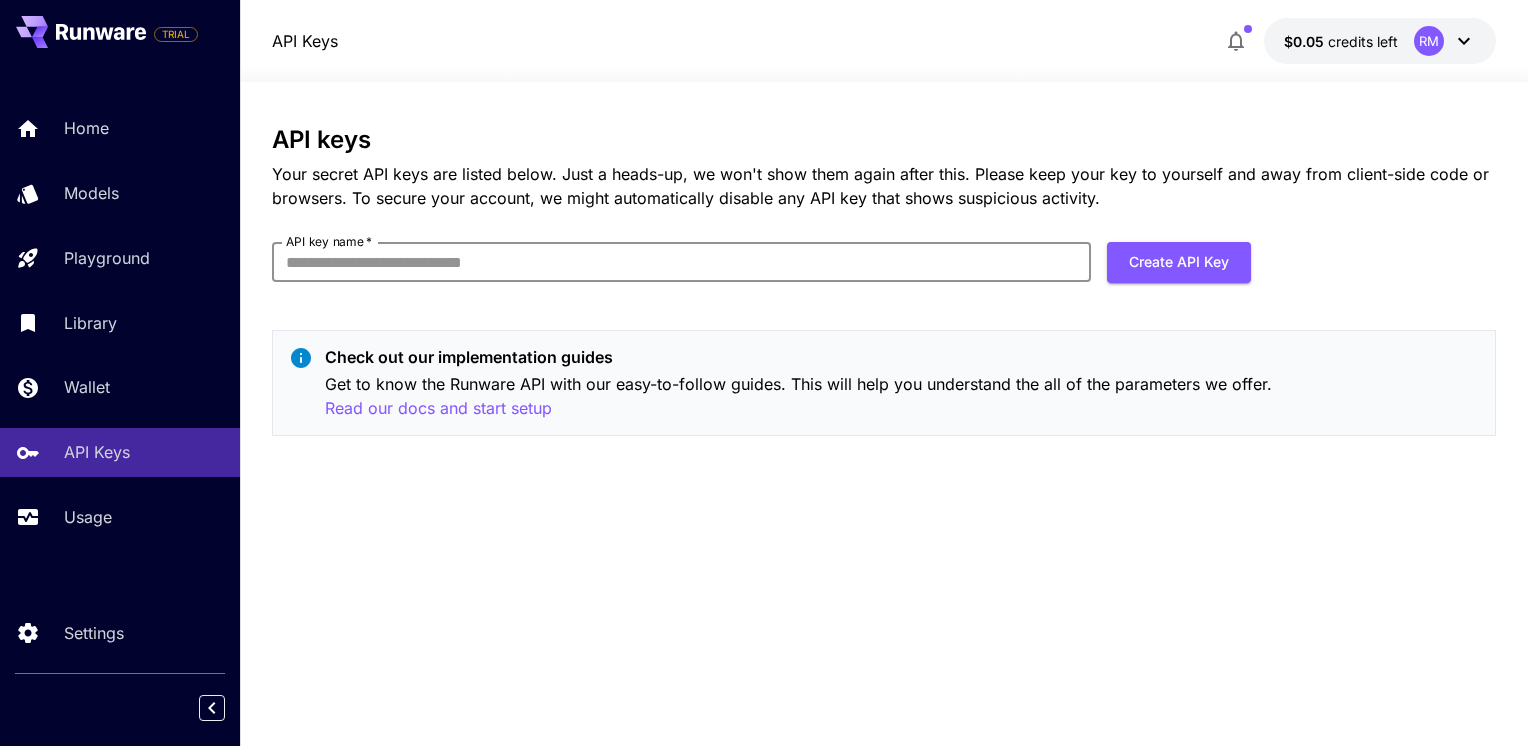 type on "**********" 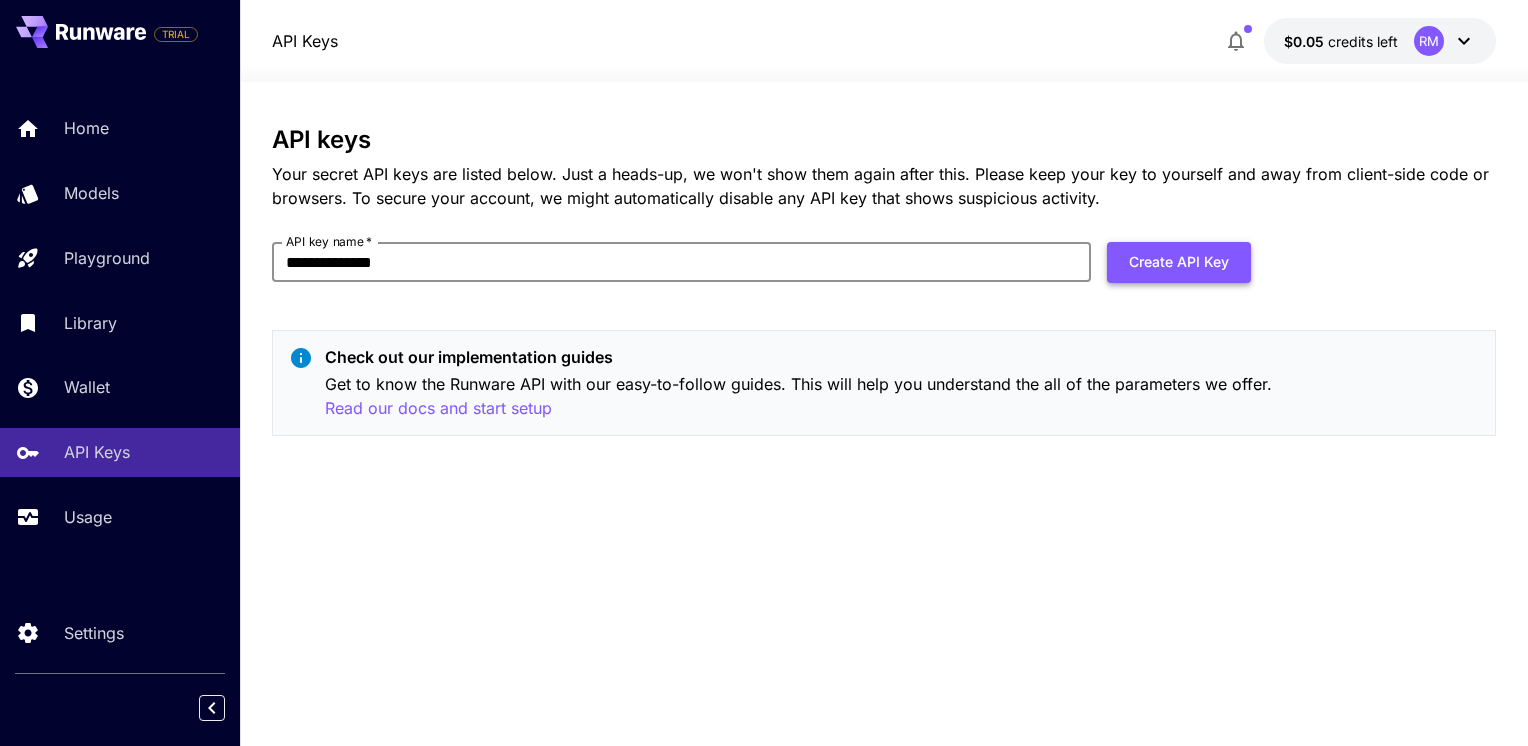 click on "Create API Key" at bounding box center [1179, 262] 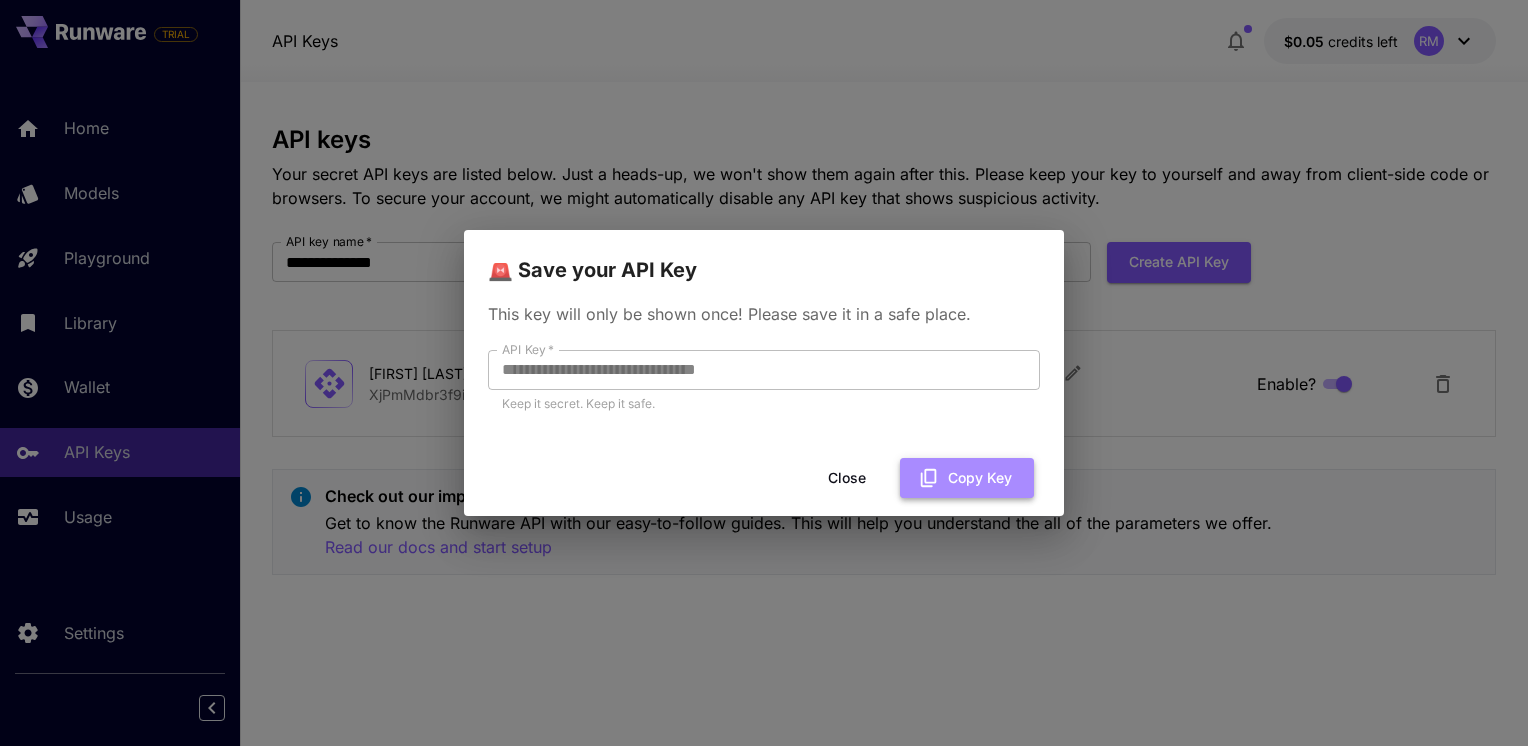 click 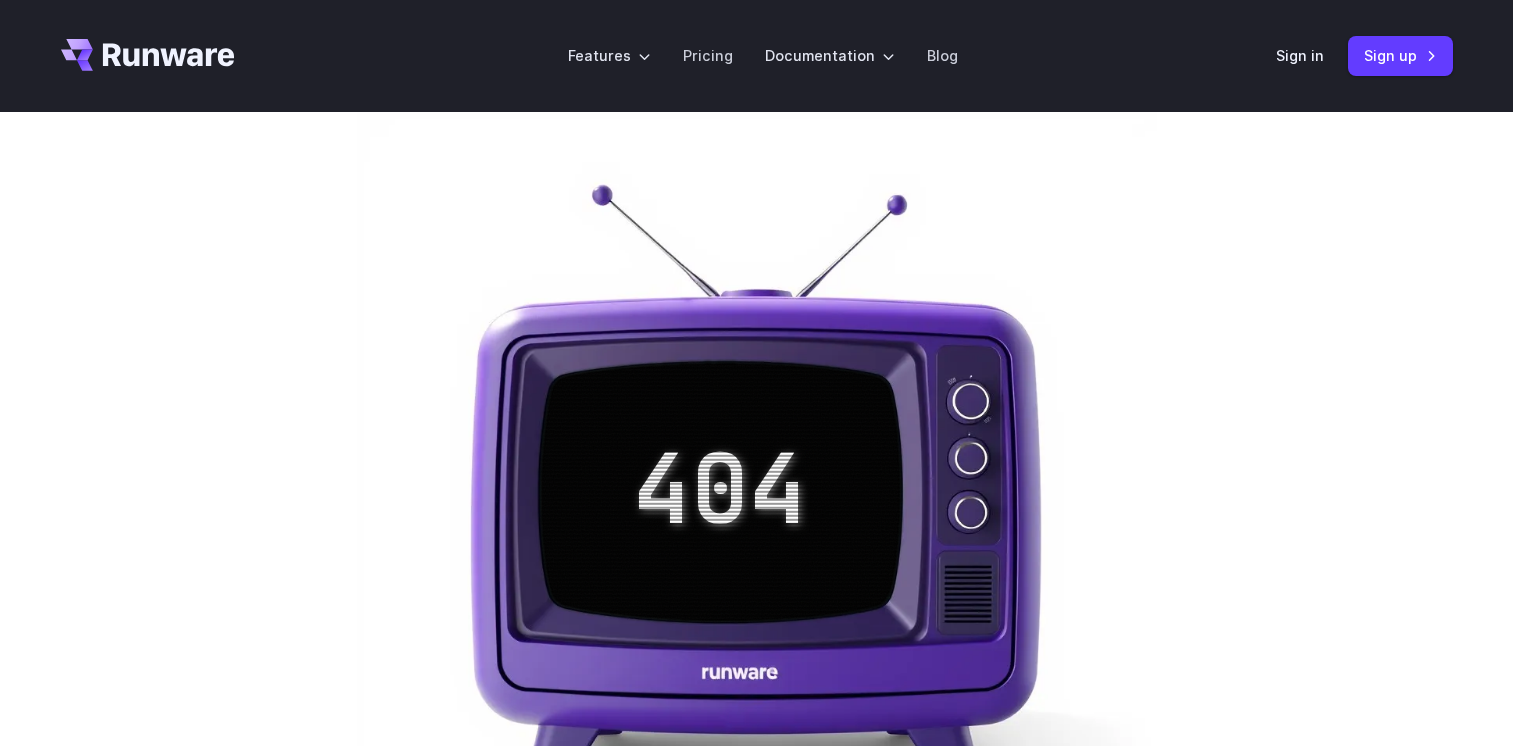 scroll, scrollTop: 0, scrollLeft: 0, axis: both 